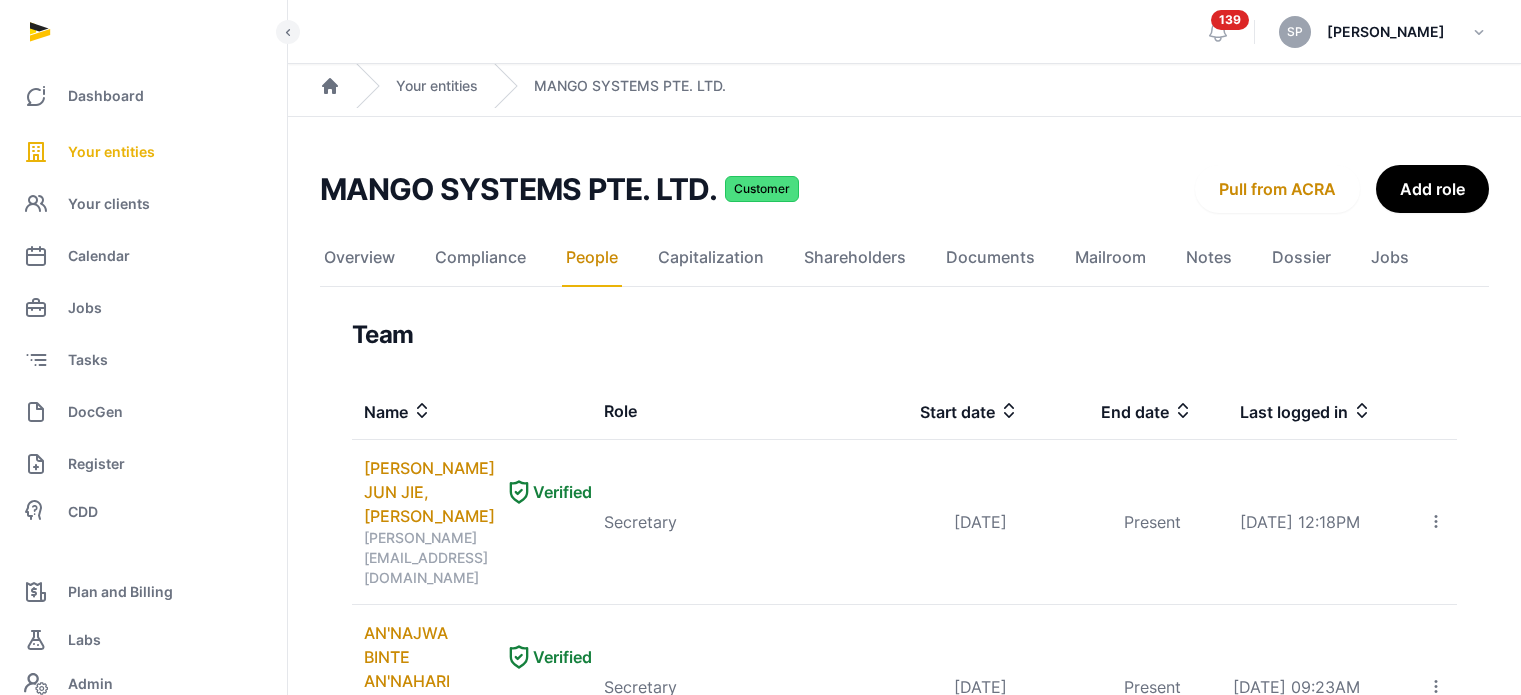 scroll, scrollTop: 0, scrollLeft: 0, axis: both 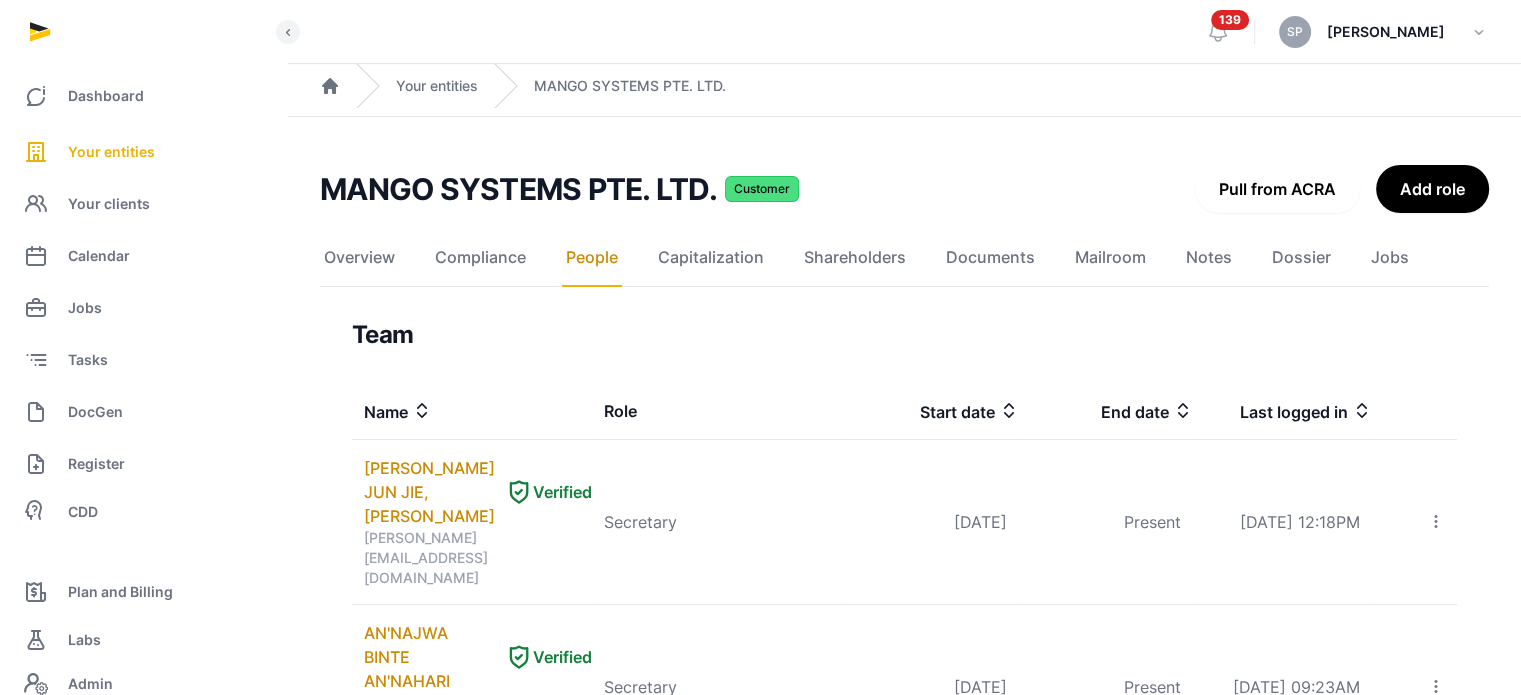 click on "Pull from ACRA" at bounding box center (1277, 189) 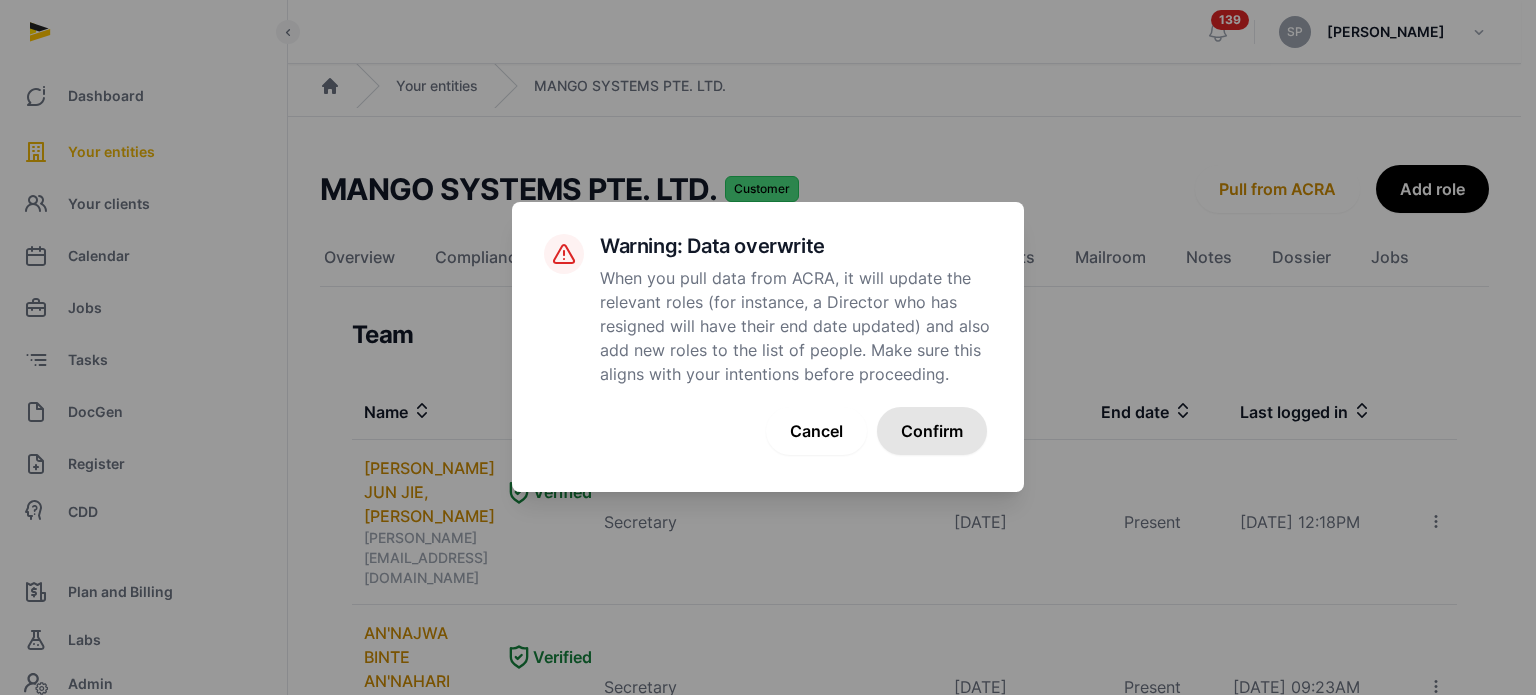 click on "Confirm" at bounding box center [932, 431] 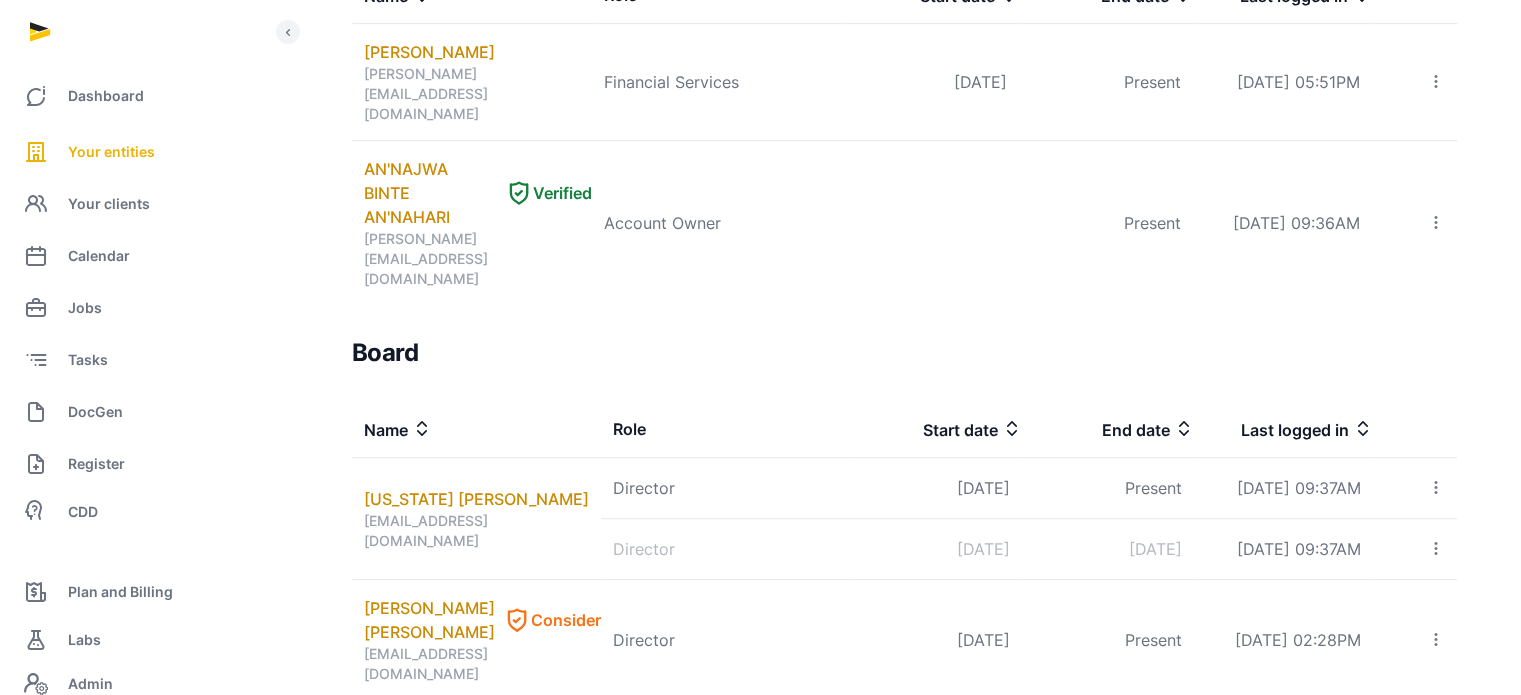 scroll, scrollTop: 1207, scrollLeft: 0, axis: vertical 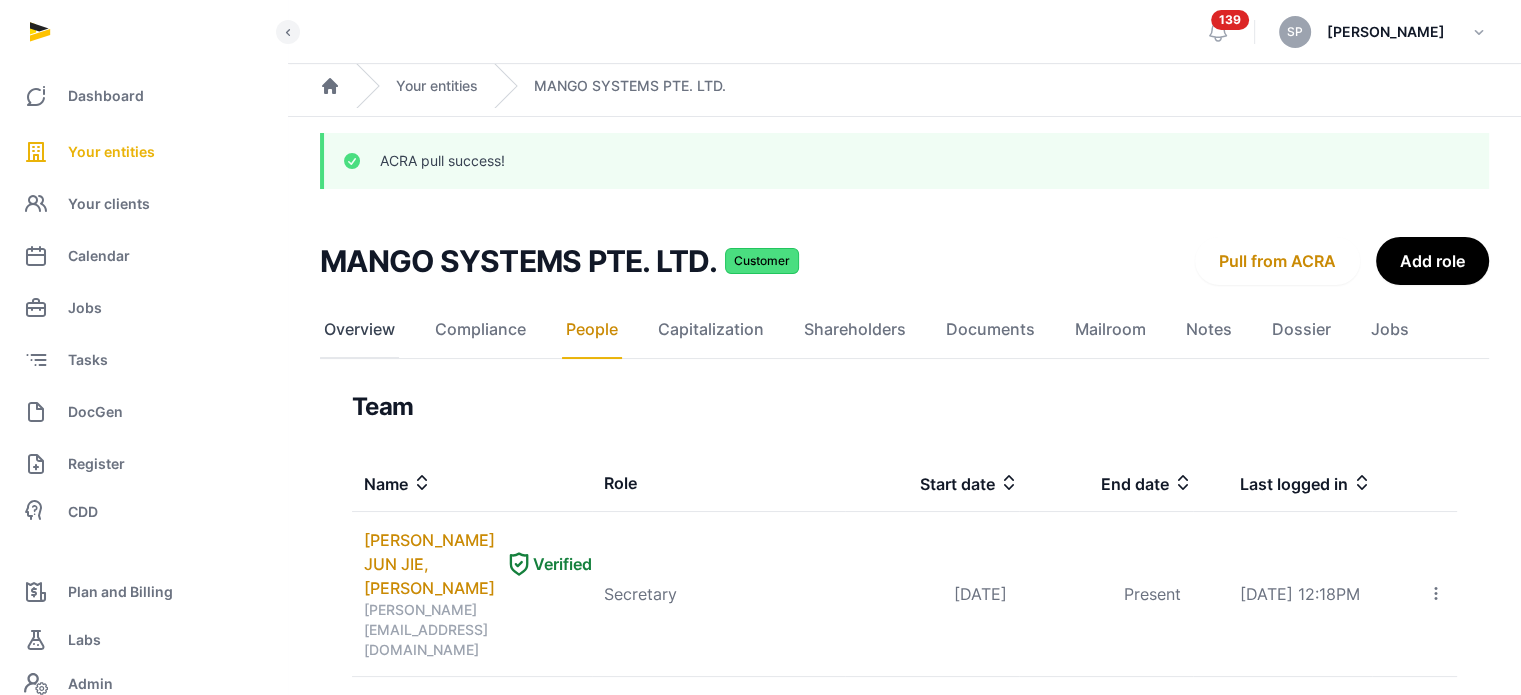 click on "Overview" 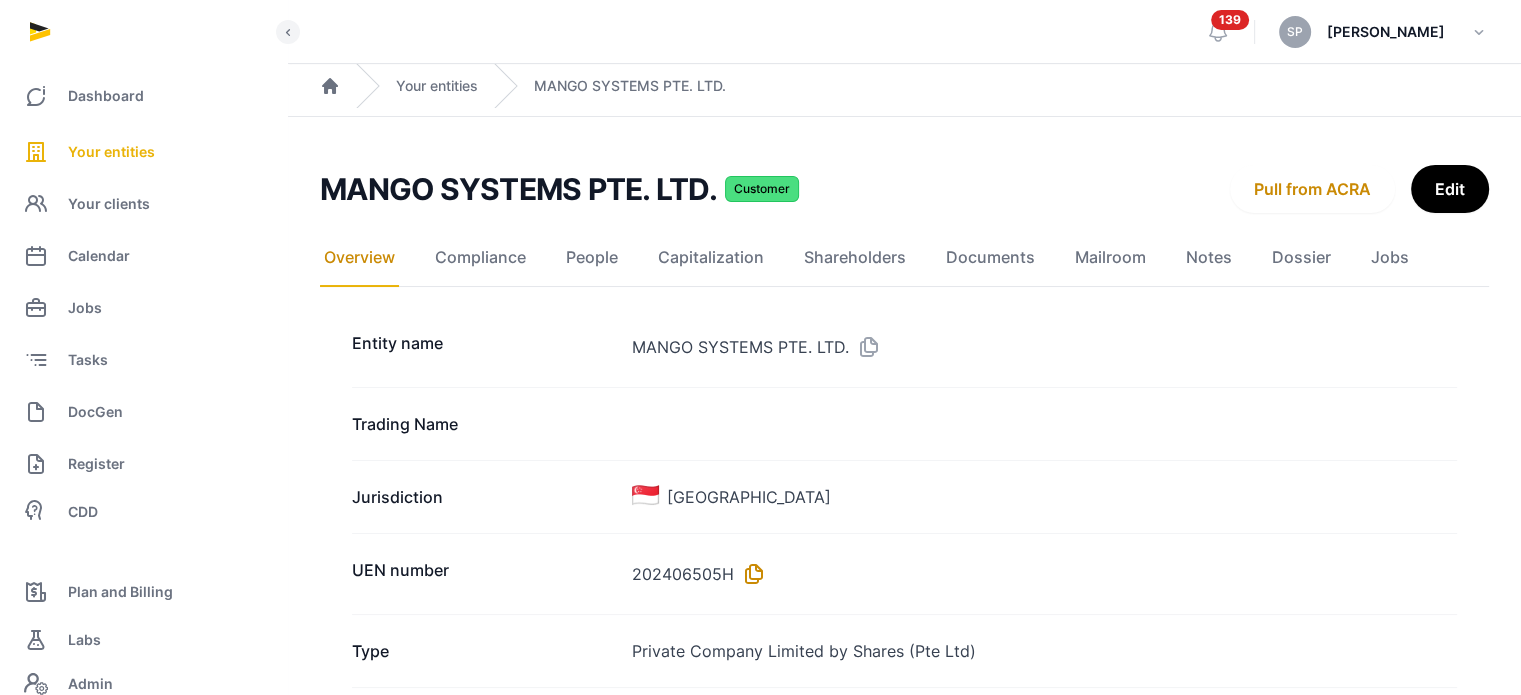 click at bounding box center (750, 574) 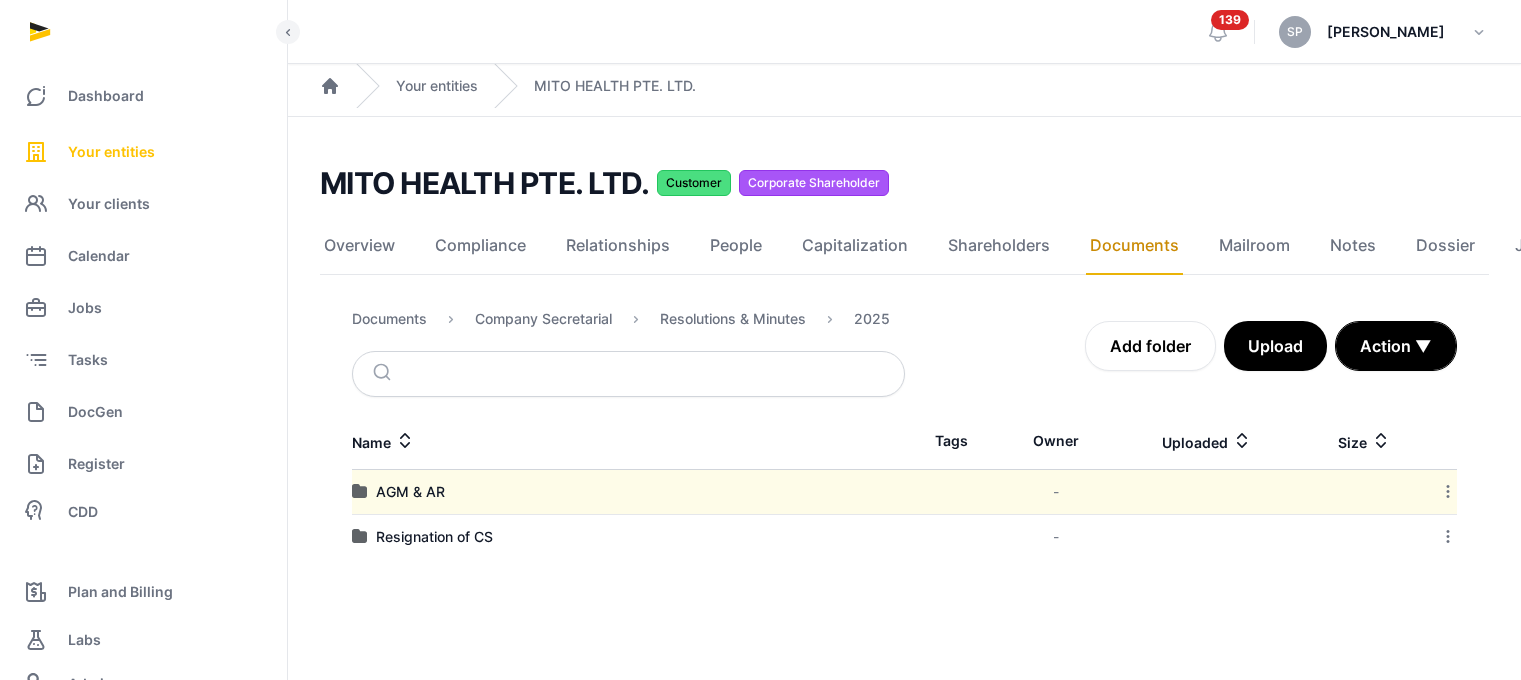 scroll, scrollTop: 0, scrollLeft: 0, axis: both 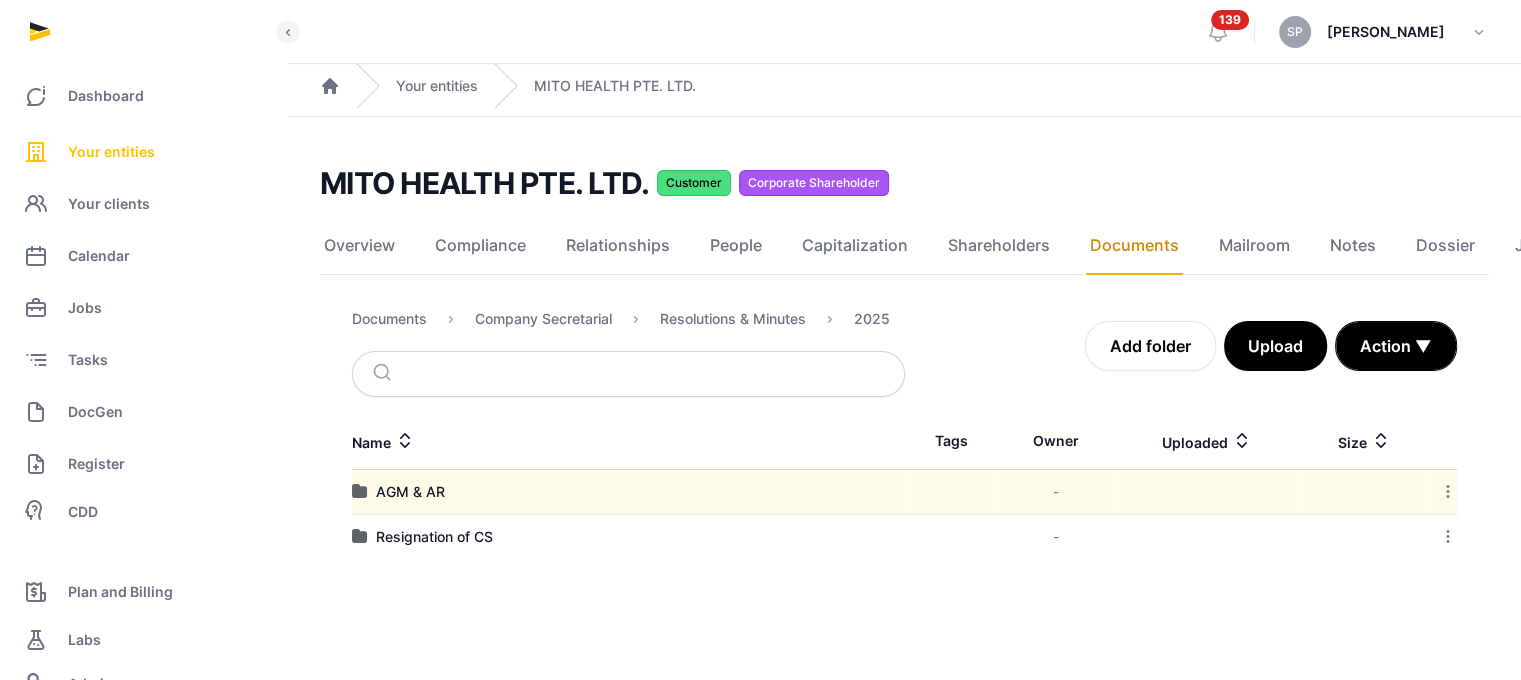 click on "Your entities" at bounding box center [143, 152] 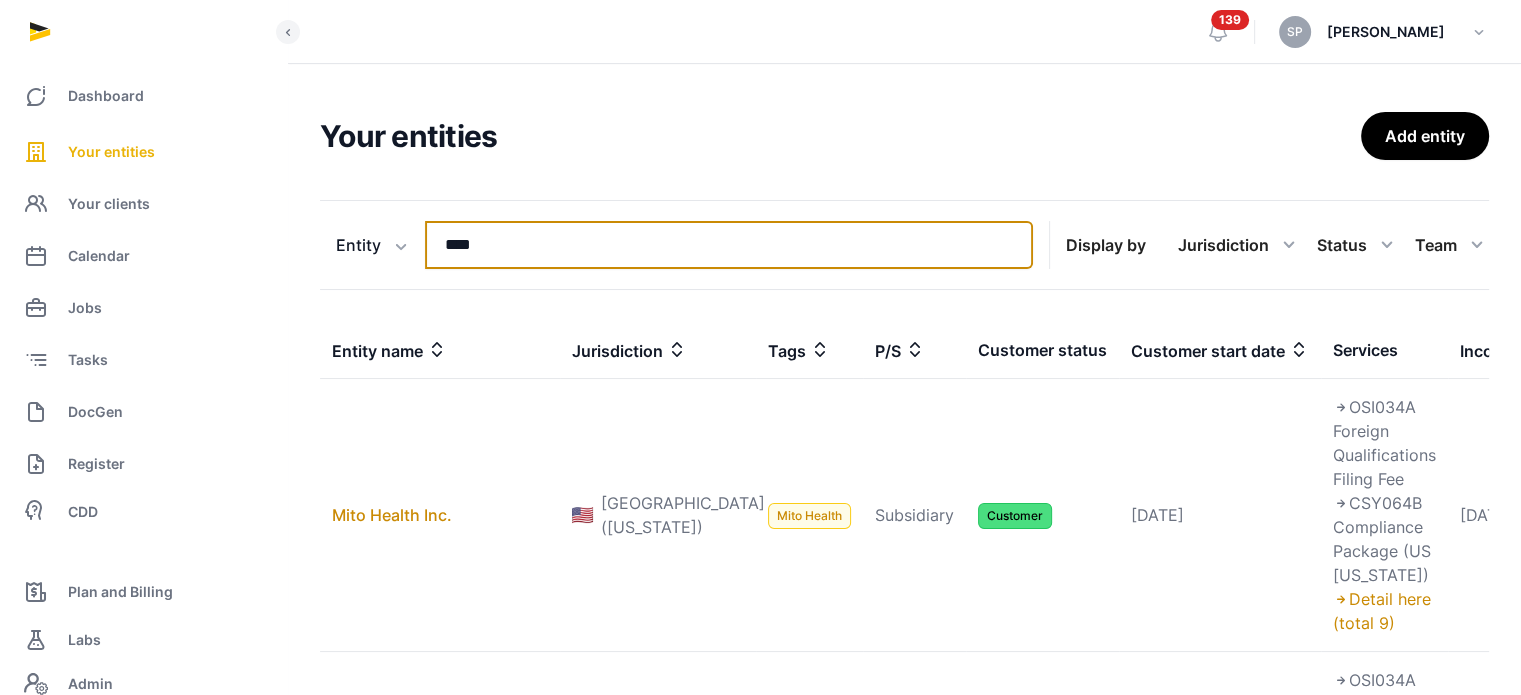 click on "****" at bounding box center [729, 245] 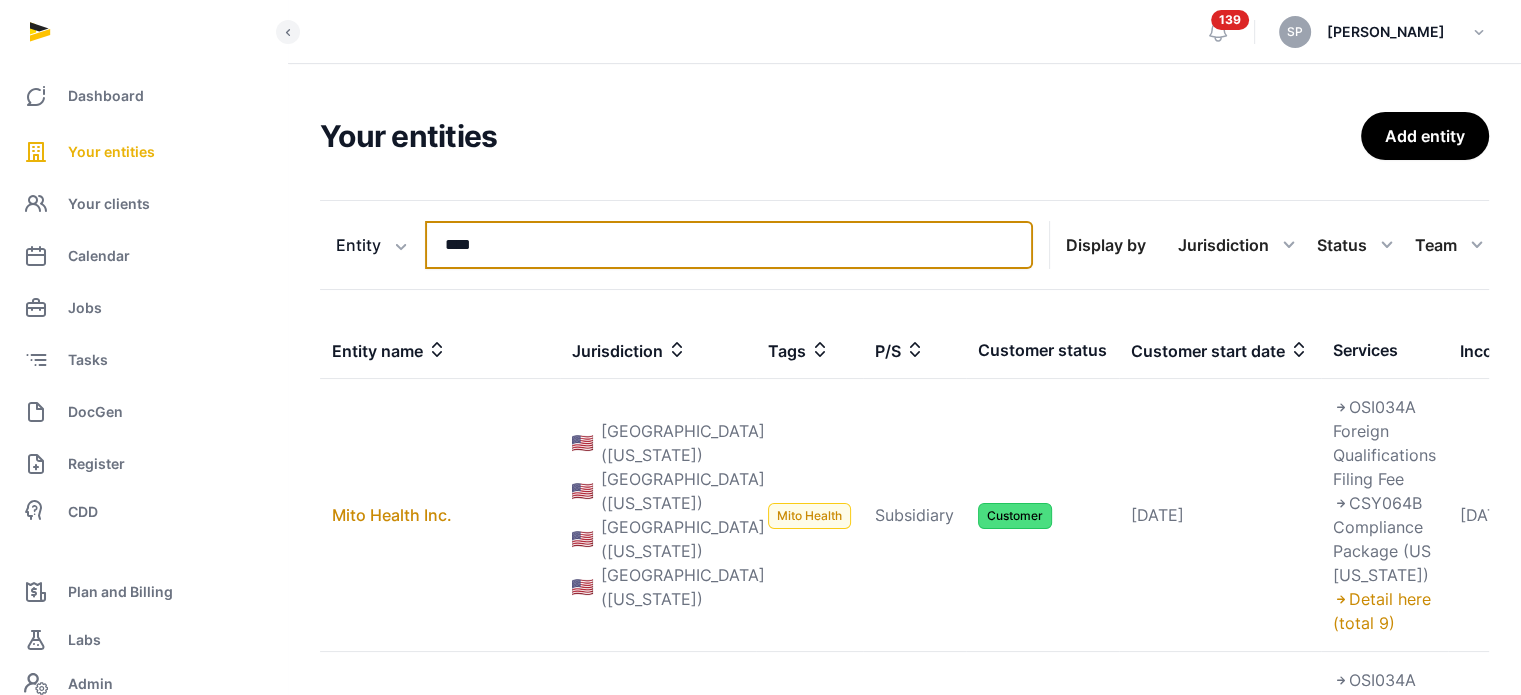 click on "****" at bounding box center (729, 245) 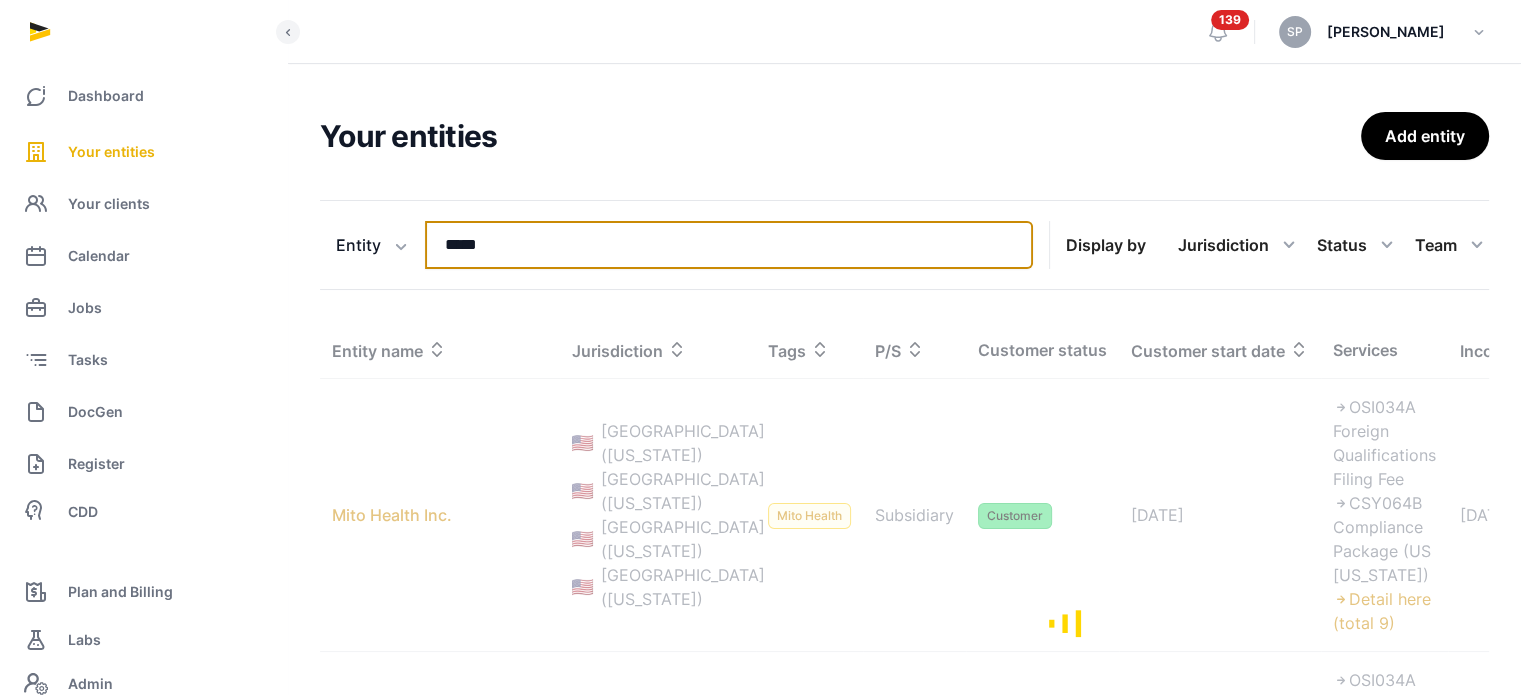 type on "*****" 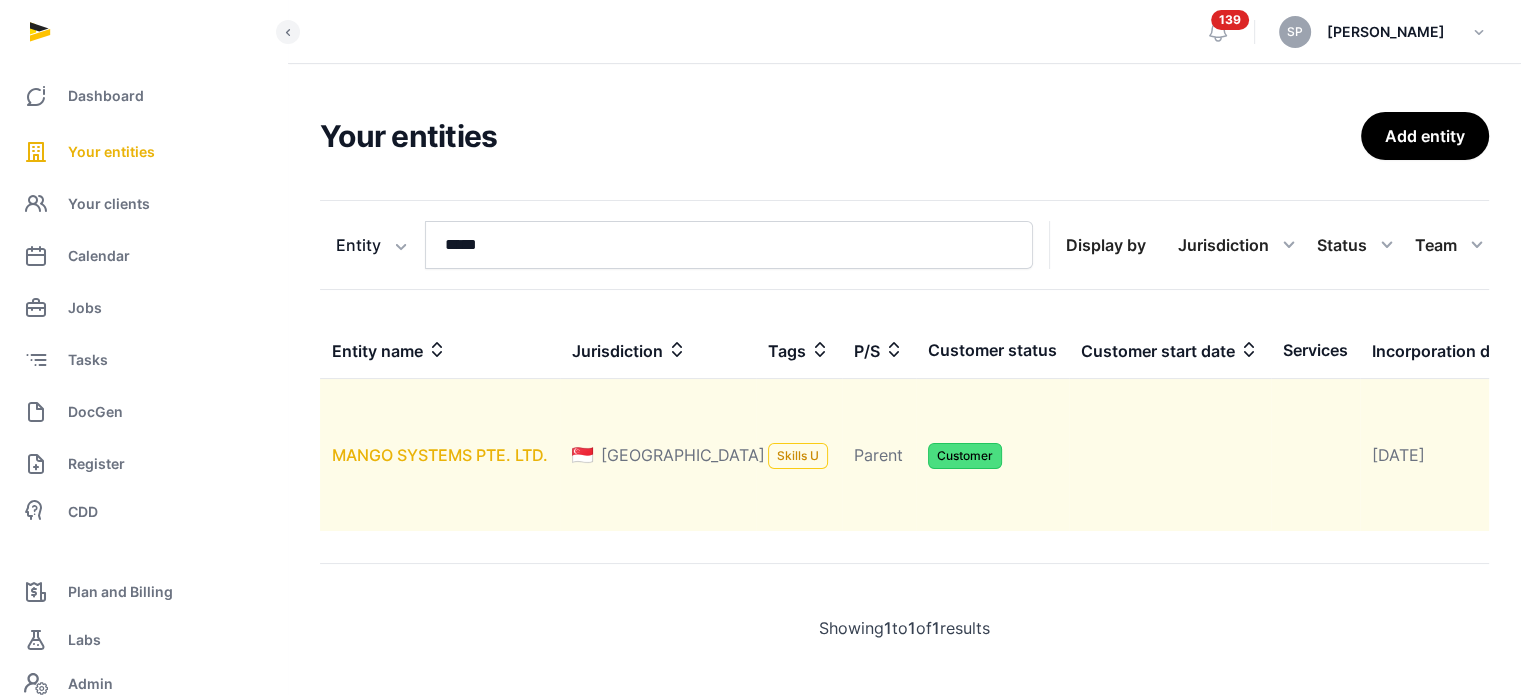 click on "MANGO SYSTEMS PTE. LTD." at bounding box center (440, 455) 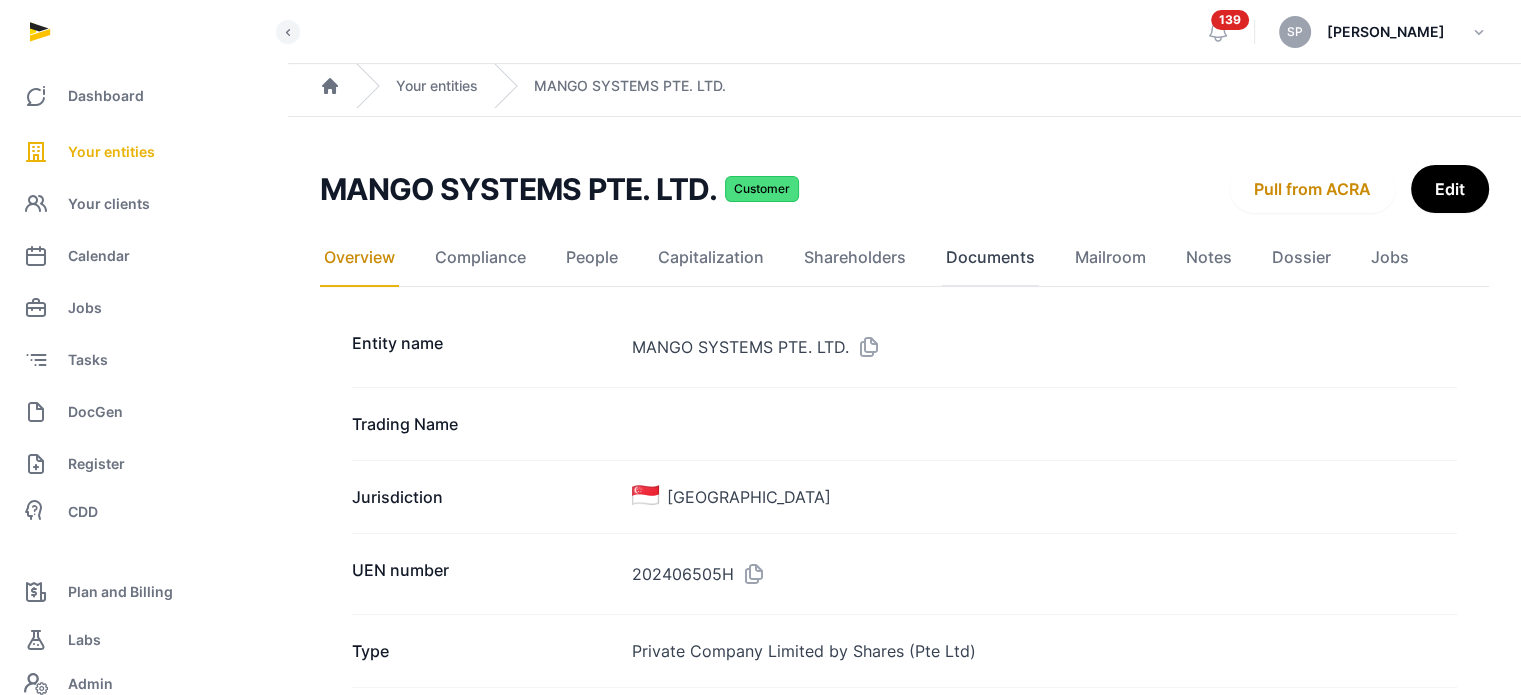 click on "Documents" 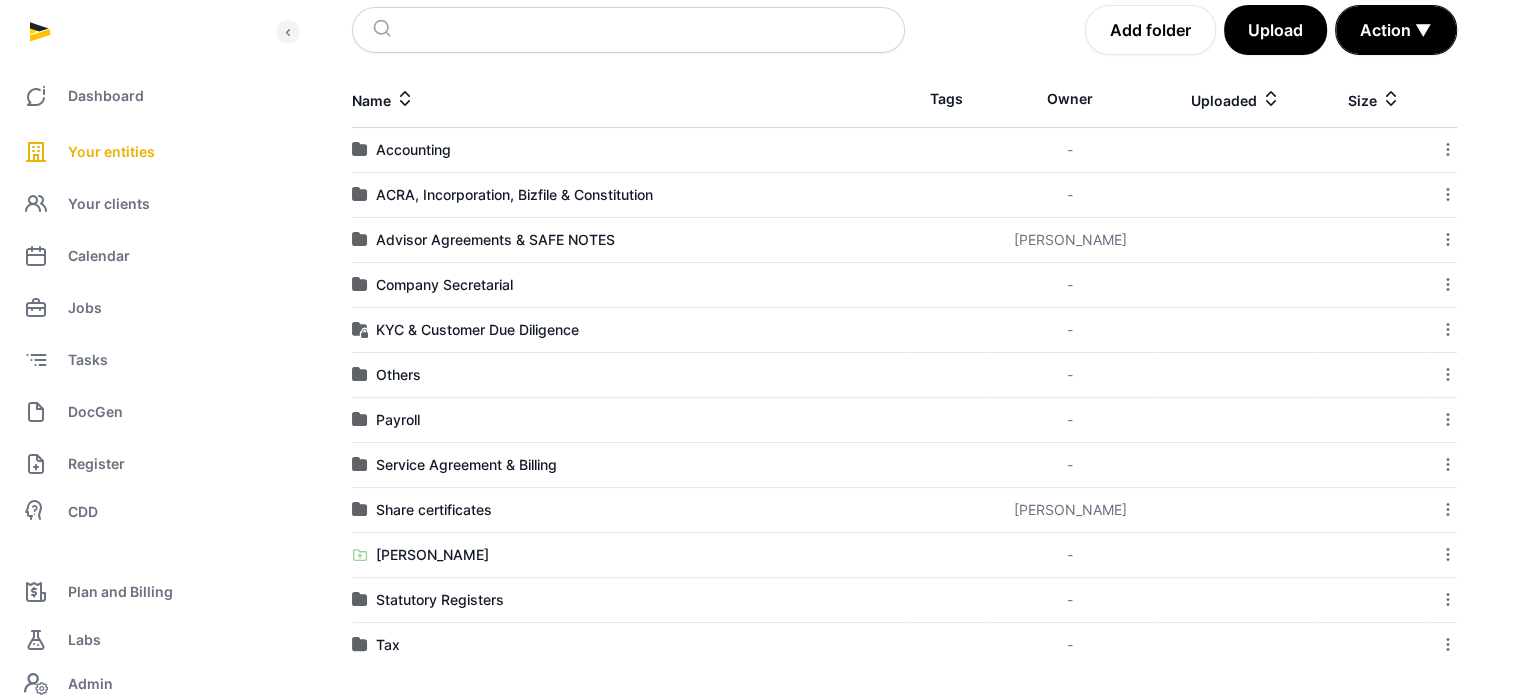 scroll, scrollTop: 310, scrollLeft: 0, axis: vertical 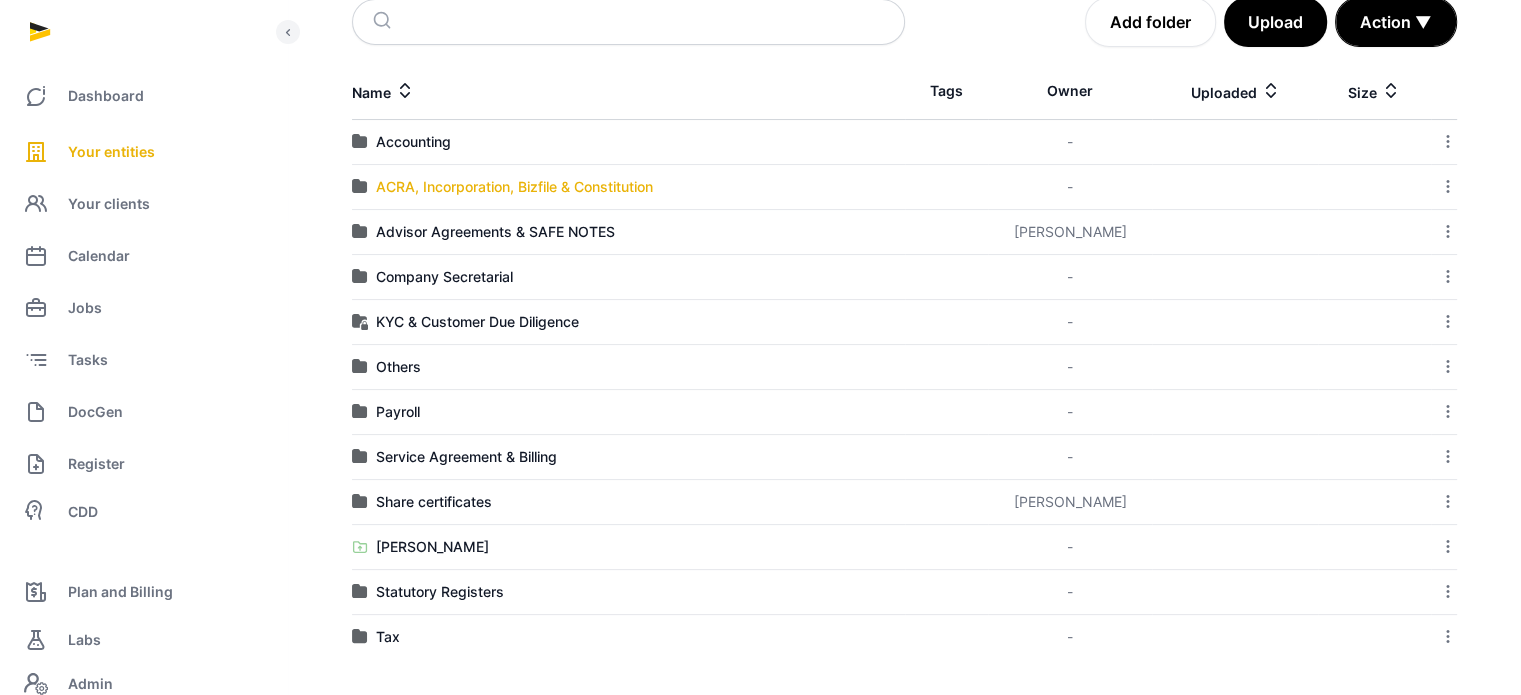 click on "ACRA, Incorporation, Bizfile & Constitution" at bounding box center [514, 187] 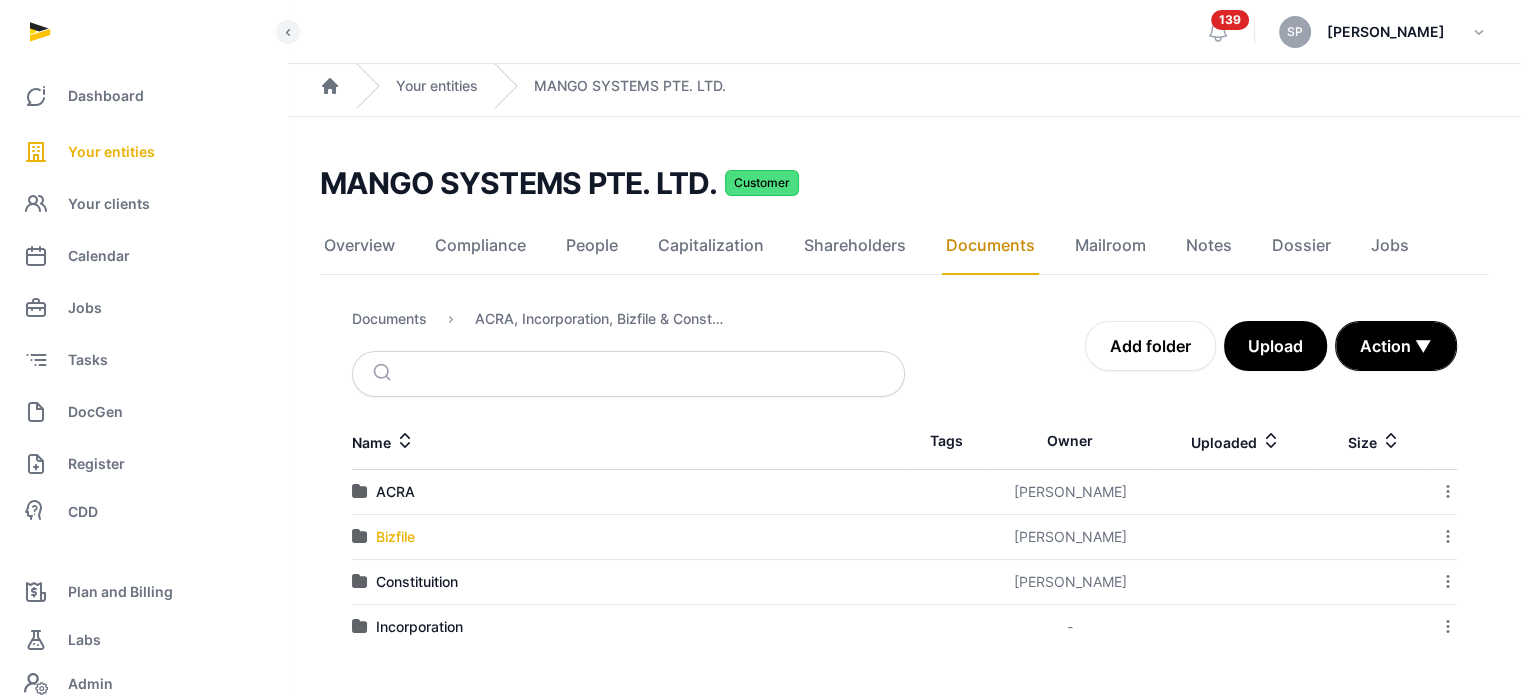 scroll, scrollTop: 0, scrollLeft: 0, axis: both 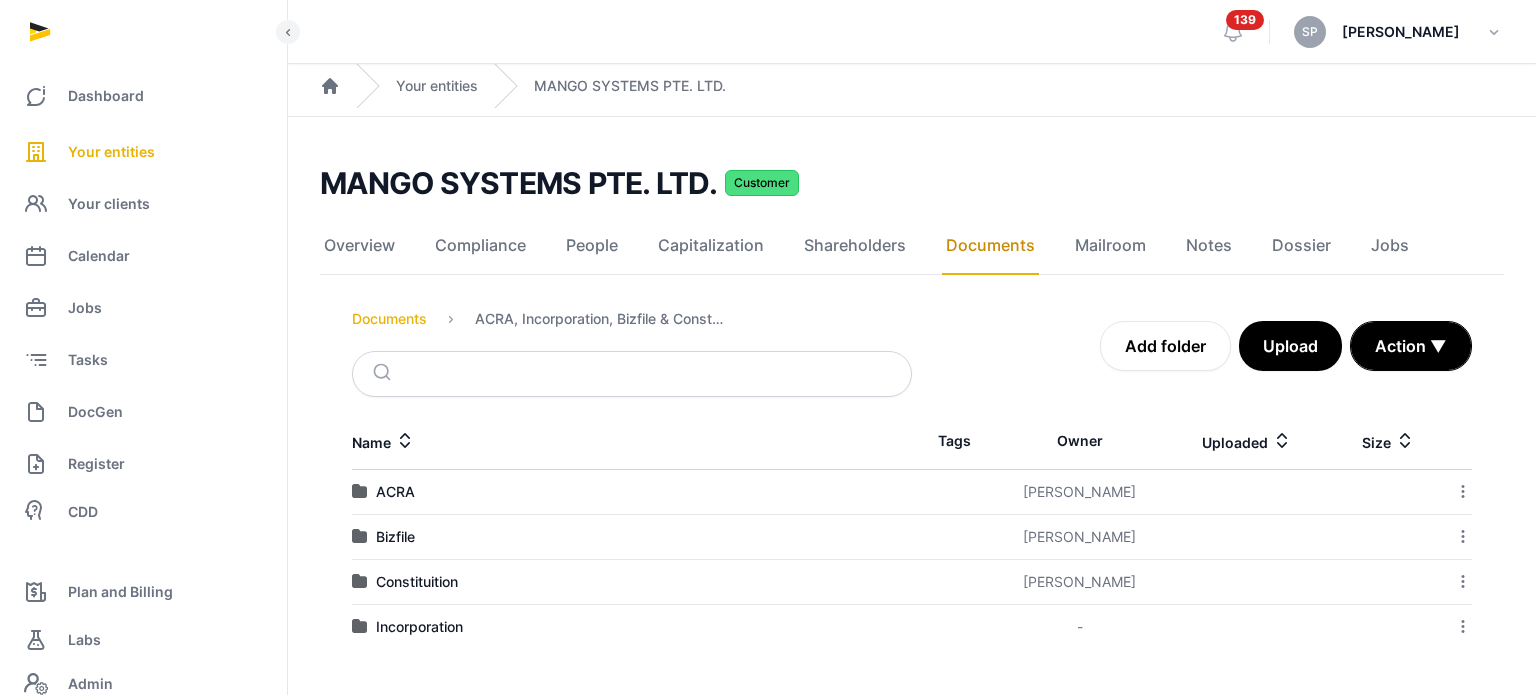 click on "Documents" at bounding box center (389, 319) 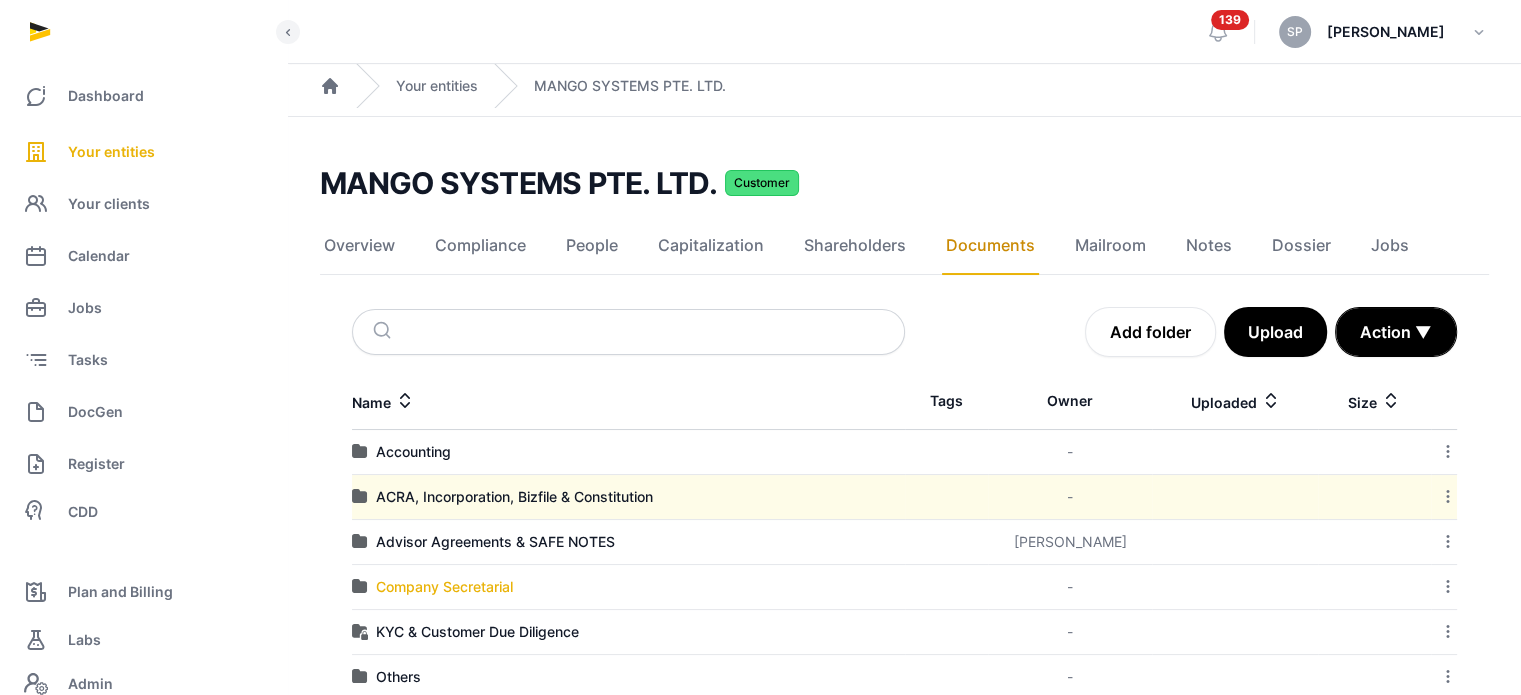 click on "Company Secretarial" at bounding box center [444, 587] 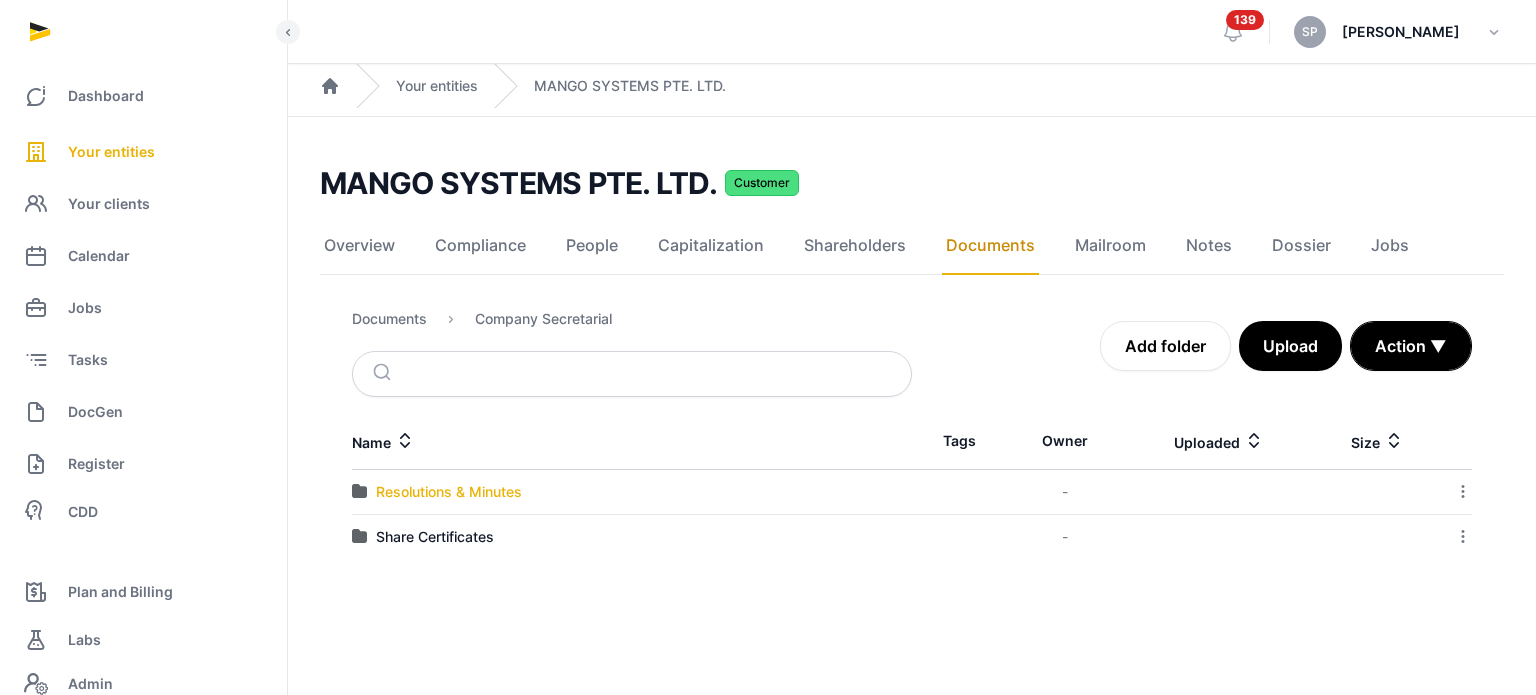 click on "Resolutions & Minutes" at bounding box center [449, 492] 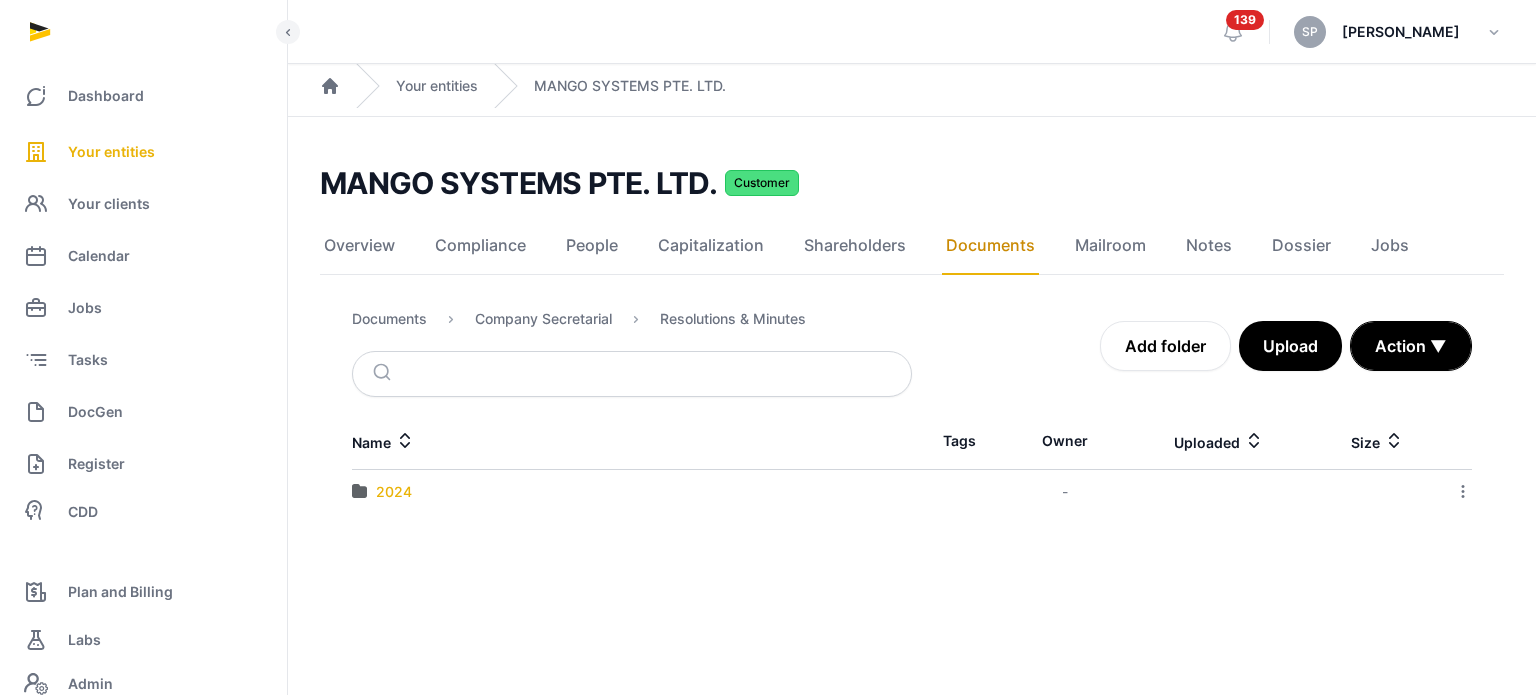 click on "2024" at bounding box center [394, 492] 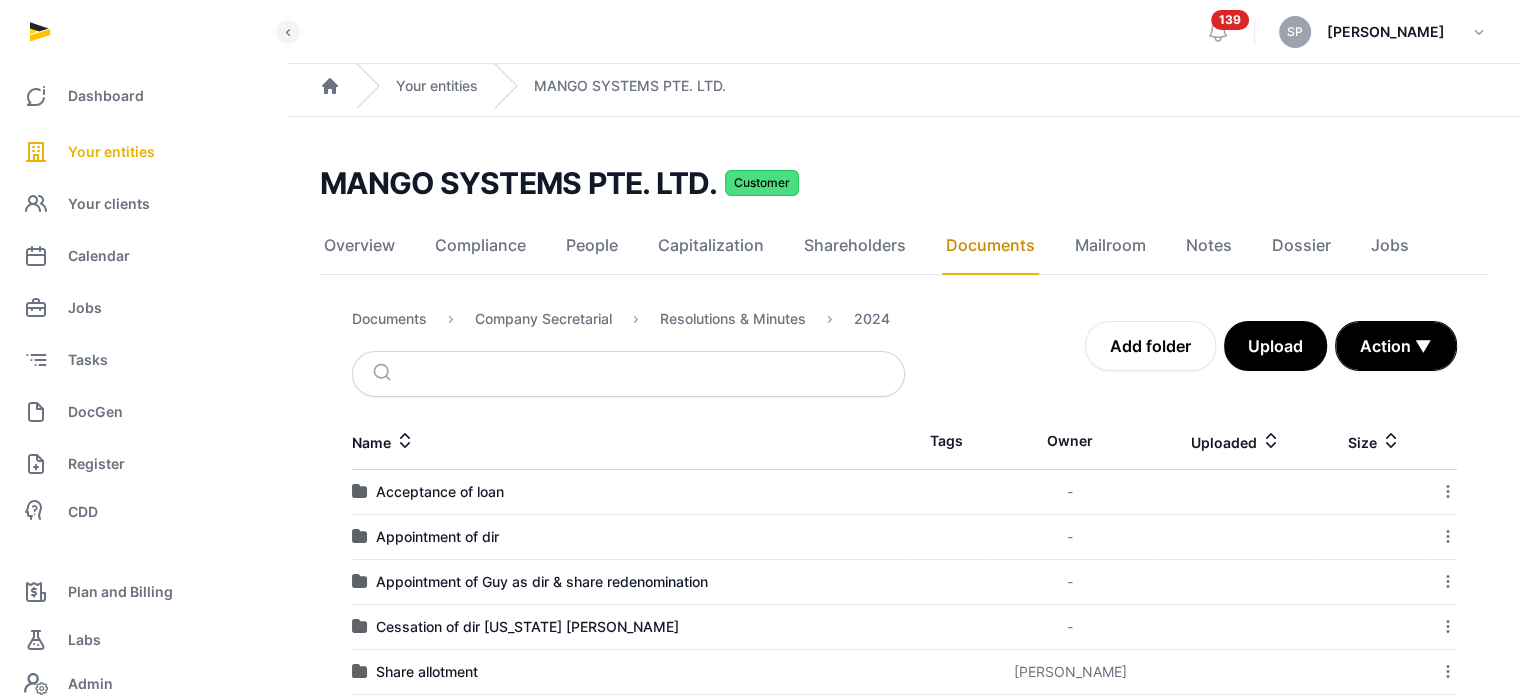 scroll, scrollTop: 126, scrollLeft: 0, axis: vertical 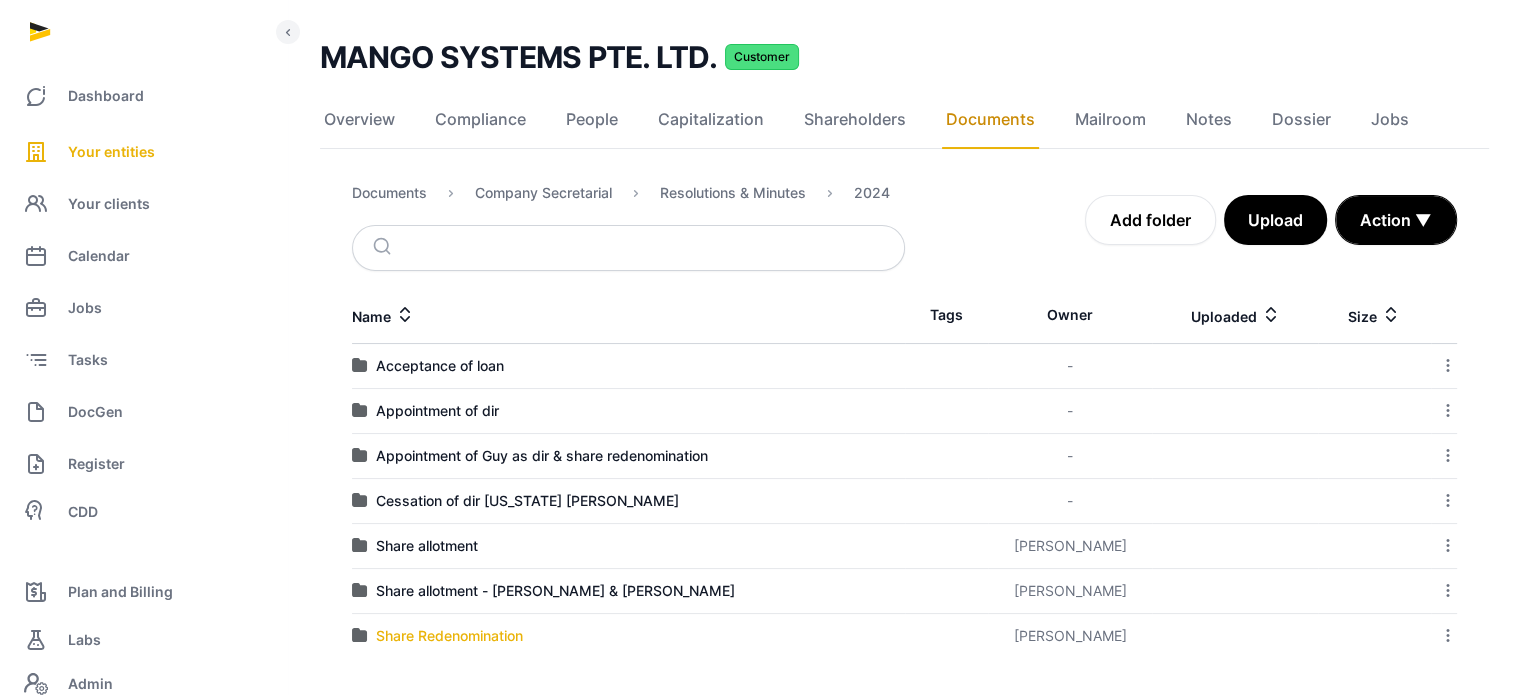click on "Share Redenomination" at bounding box center (449, 636) 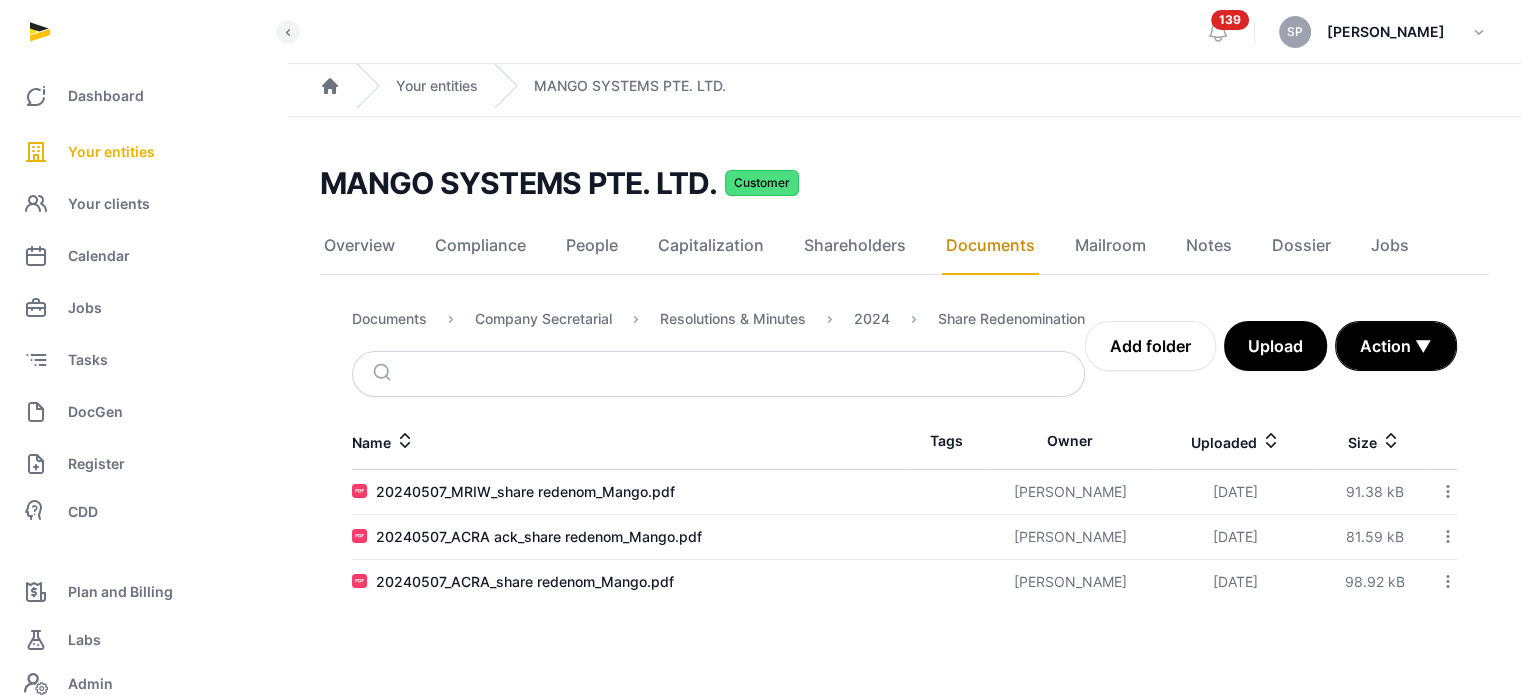 scroll, scrollTop: 0, scrollLeft: 0, axis: both 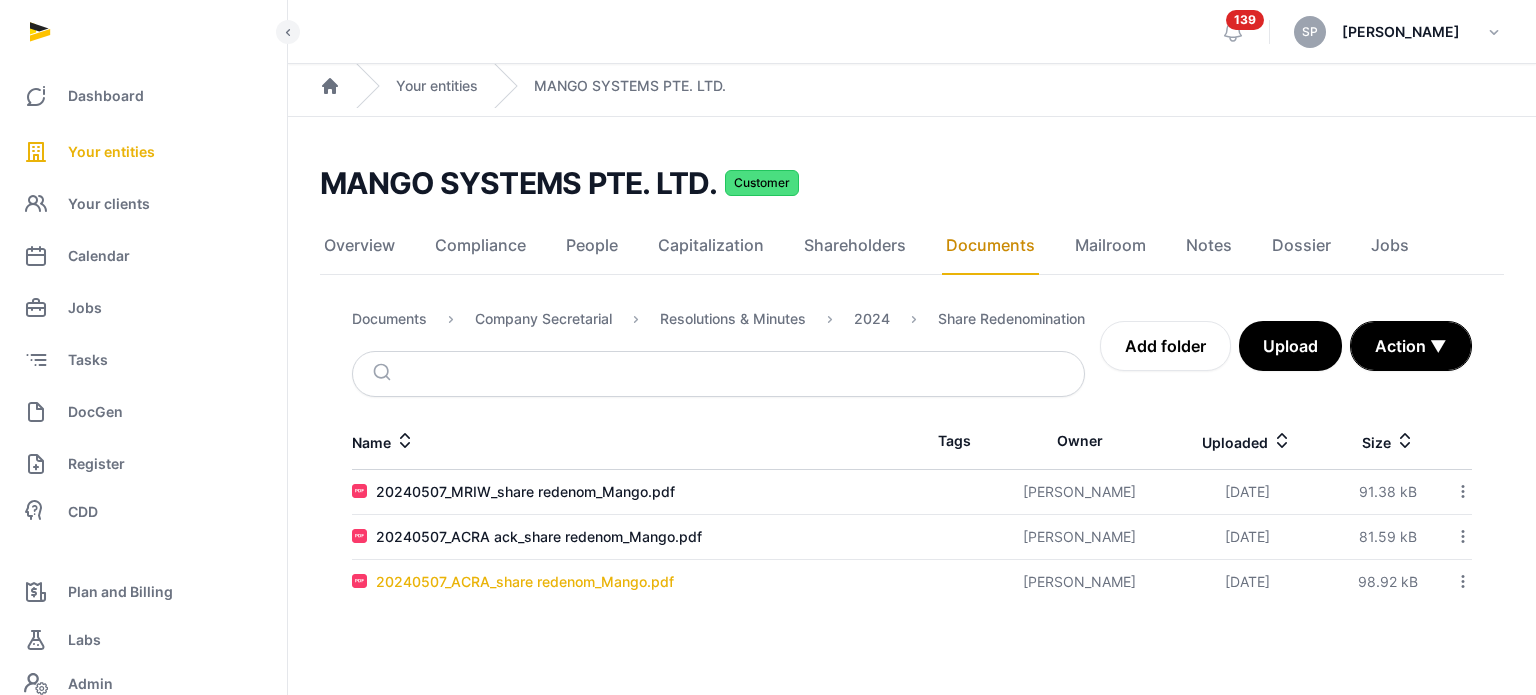click on "20240507_ACRA_share redenom_Mango.pdf" at bounding box center (525, 582) 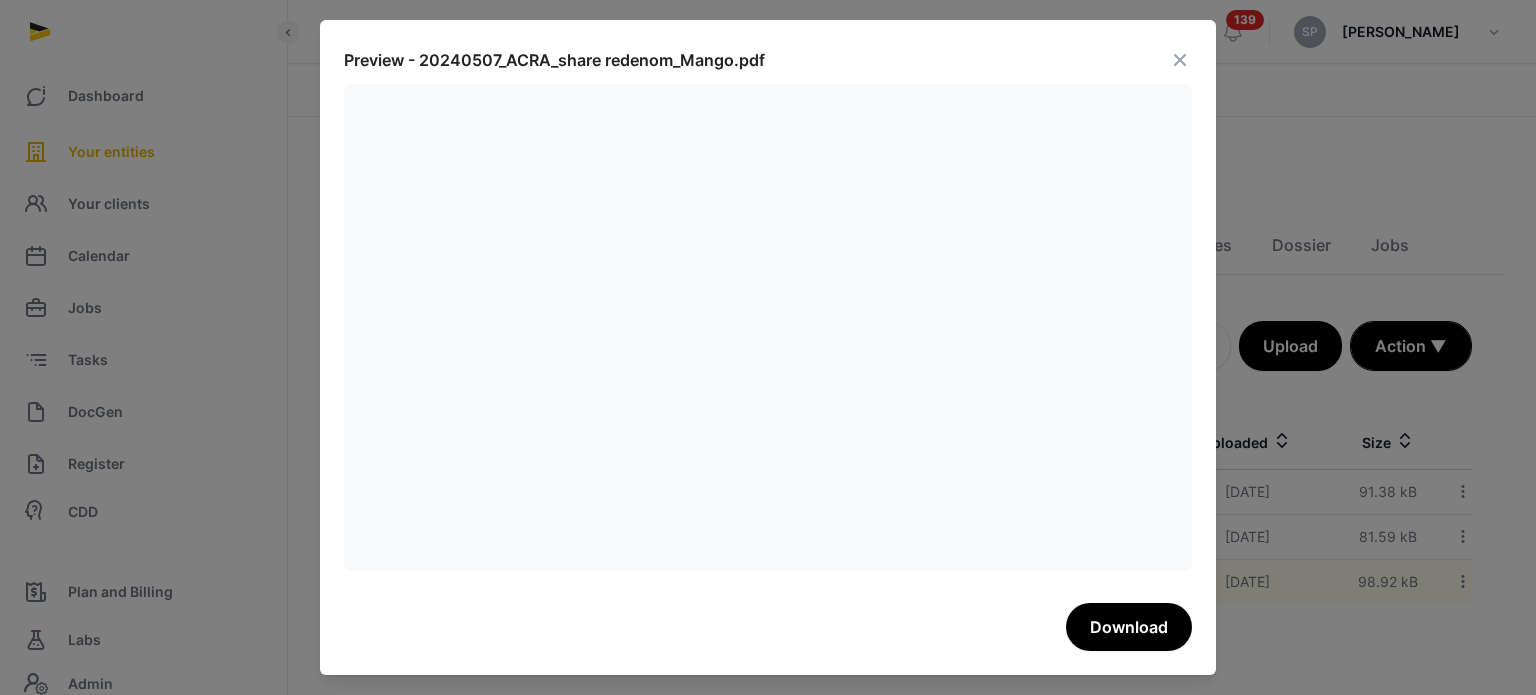 click at bounding box center (1180, 60) 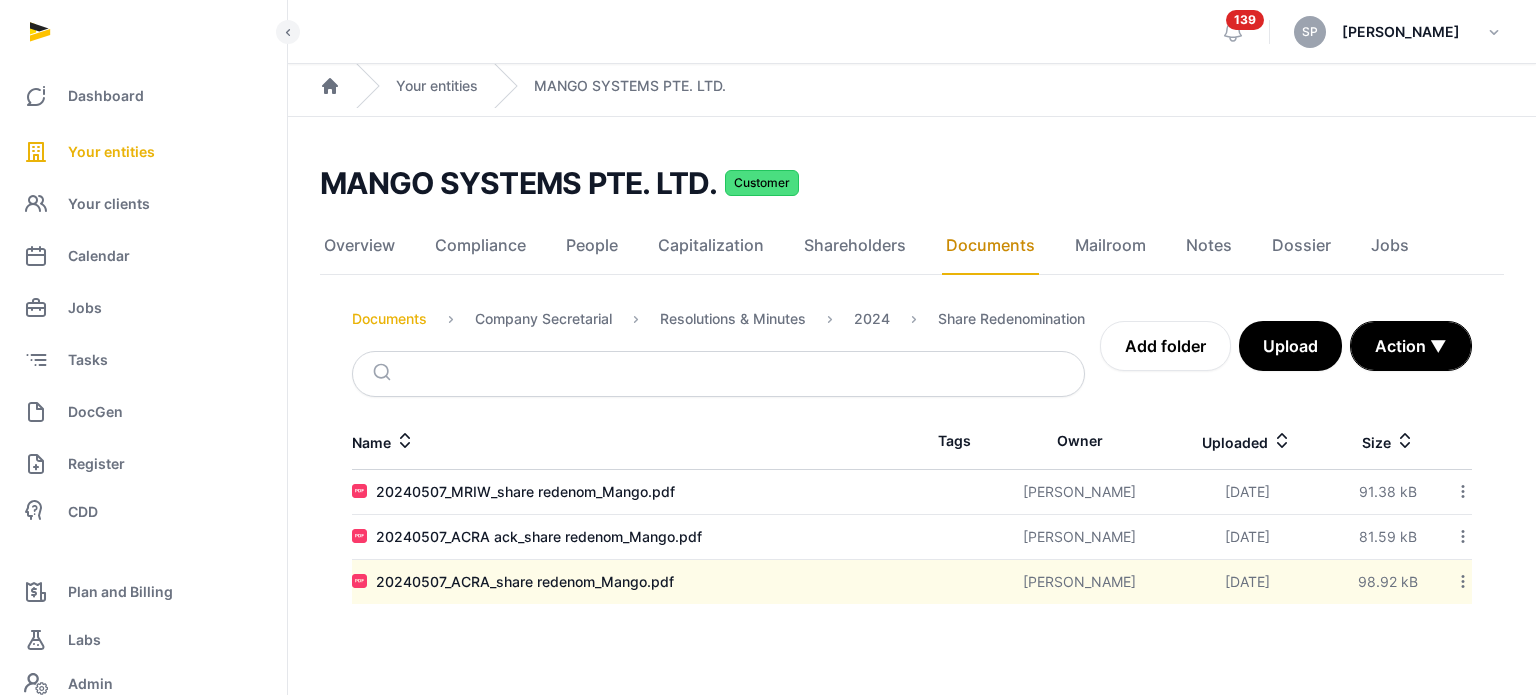 click on "Documents" at bounding box center [389, 319] 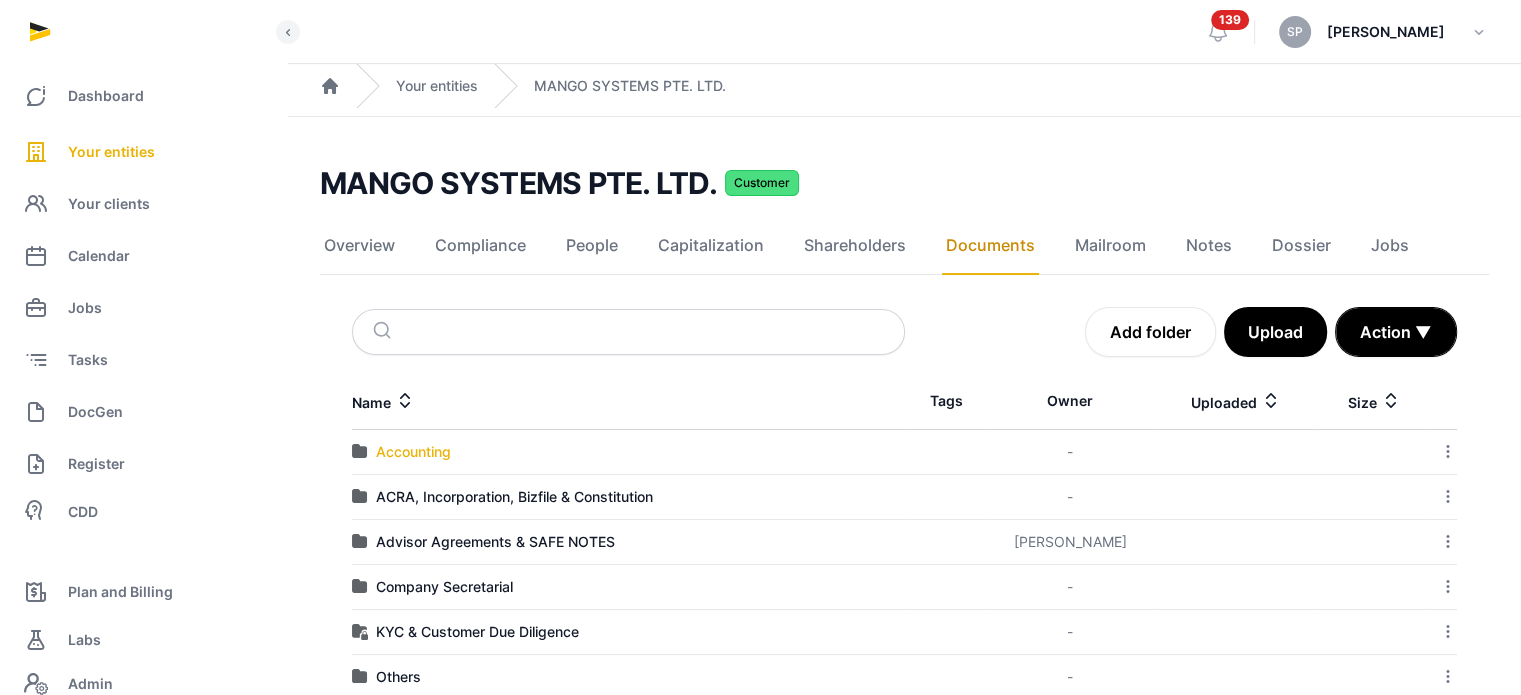 click on "Accounting" at bounding box center [413, 452] 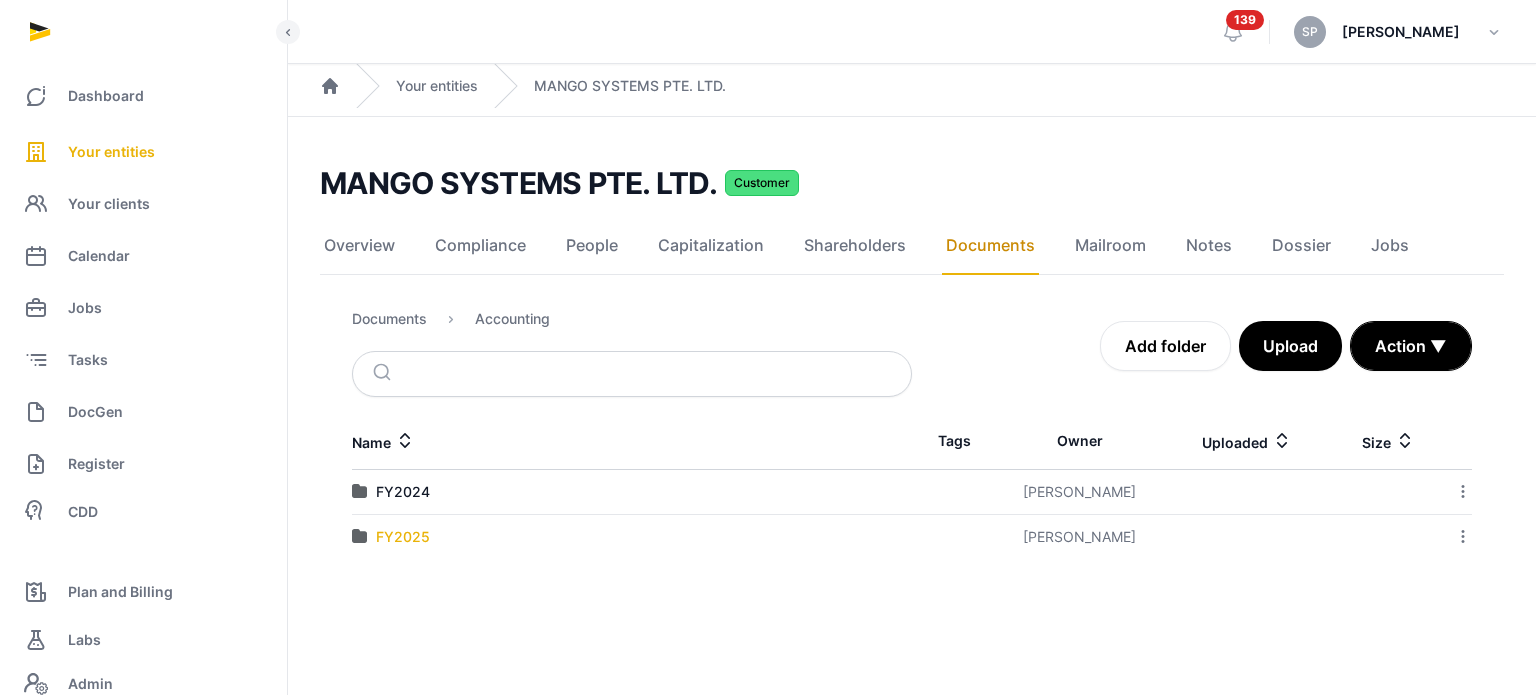 click on "FY2025" at bounding box center [403, 537] 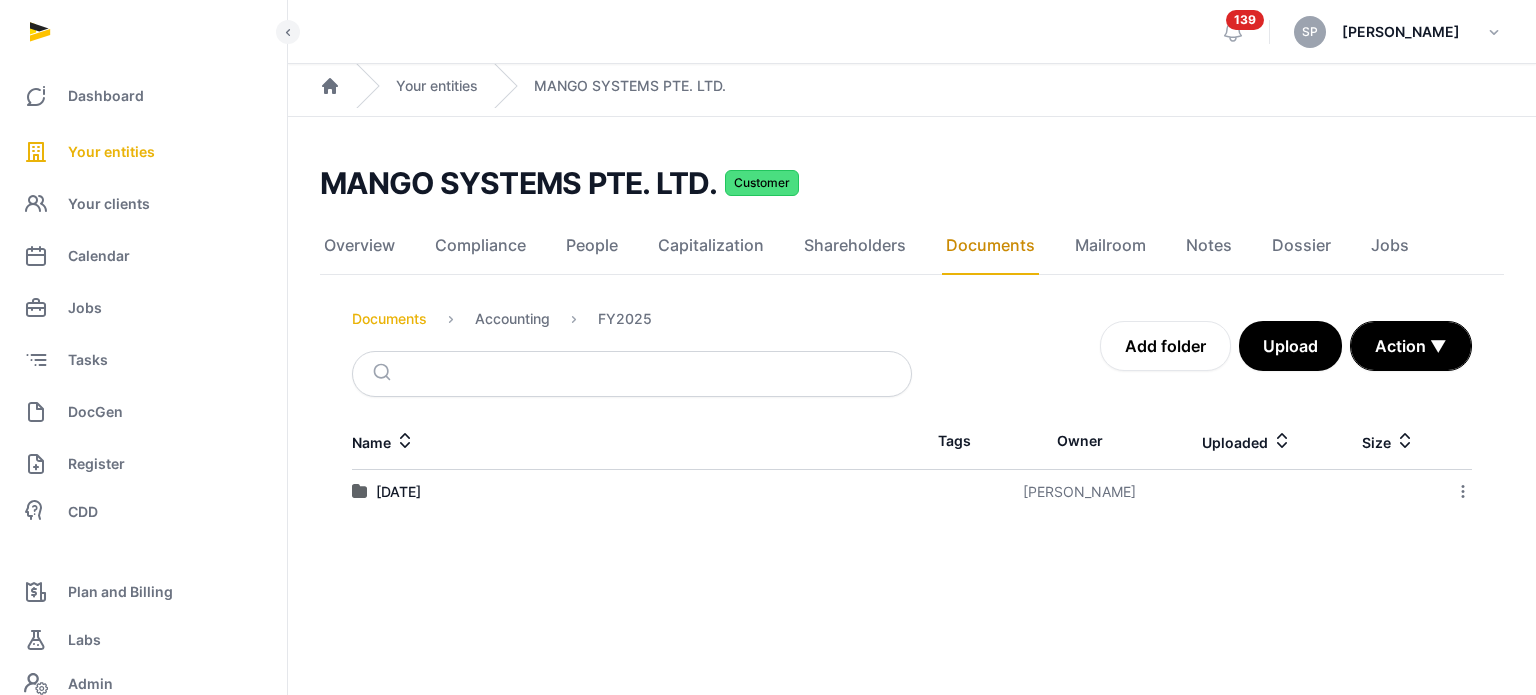 click on "Documents" at bounding box center (389, 319) 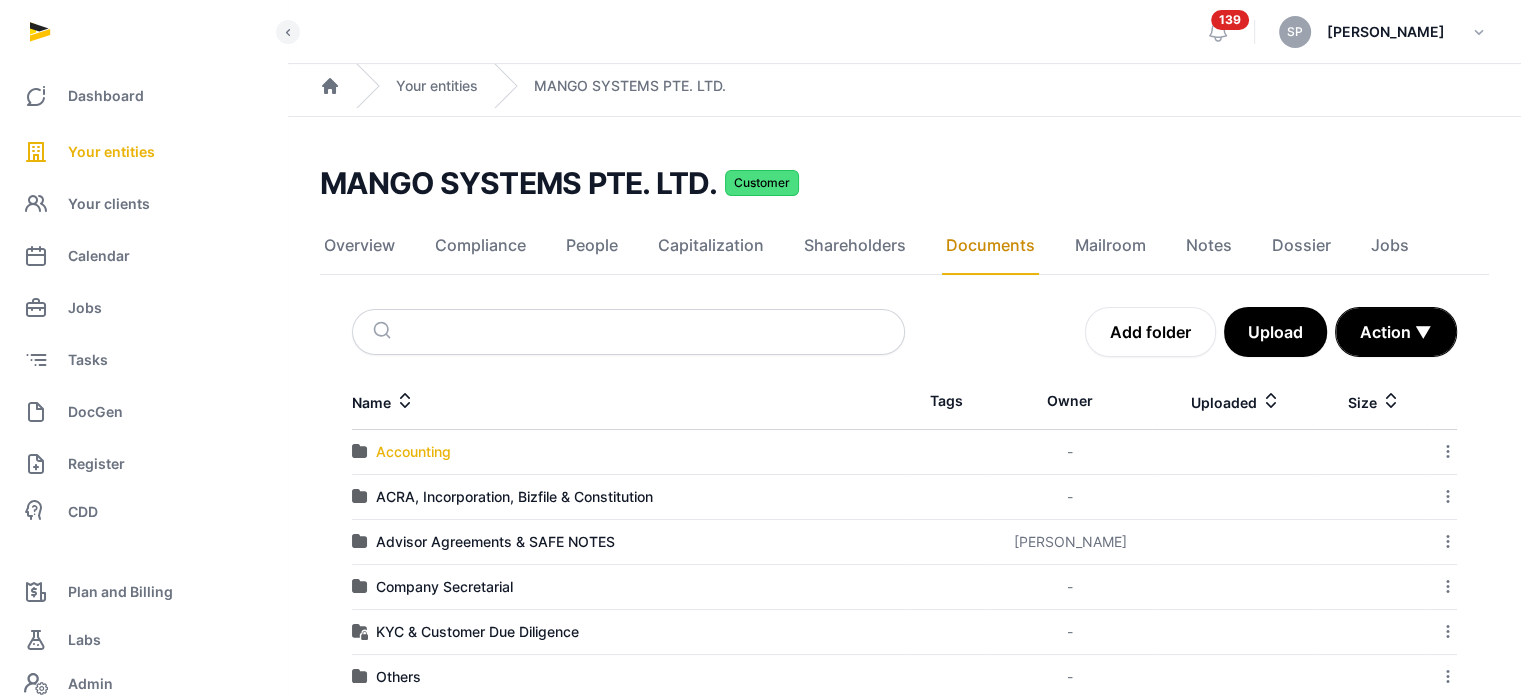 click on "Accounting" at bounding box center (413, 452) 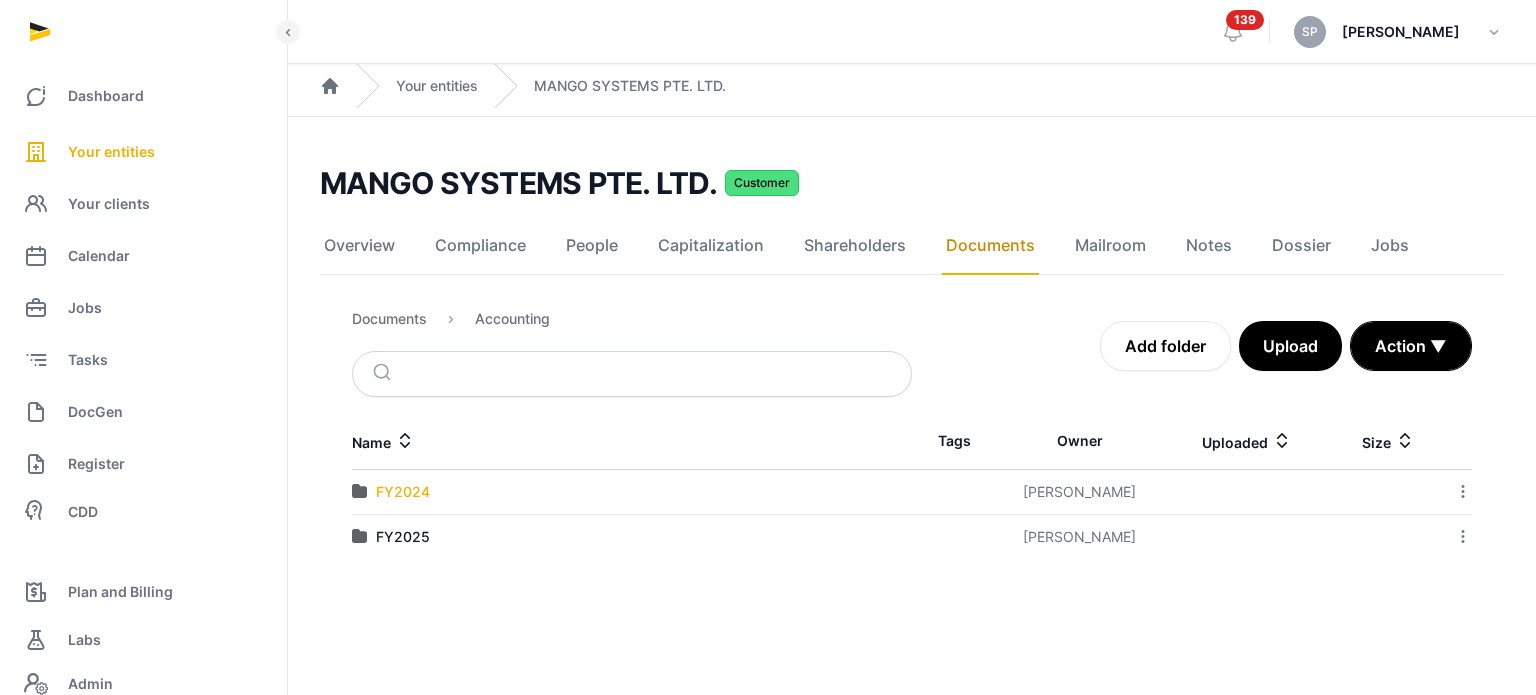 click on "FY2024" at bounding box center (403, 492) 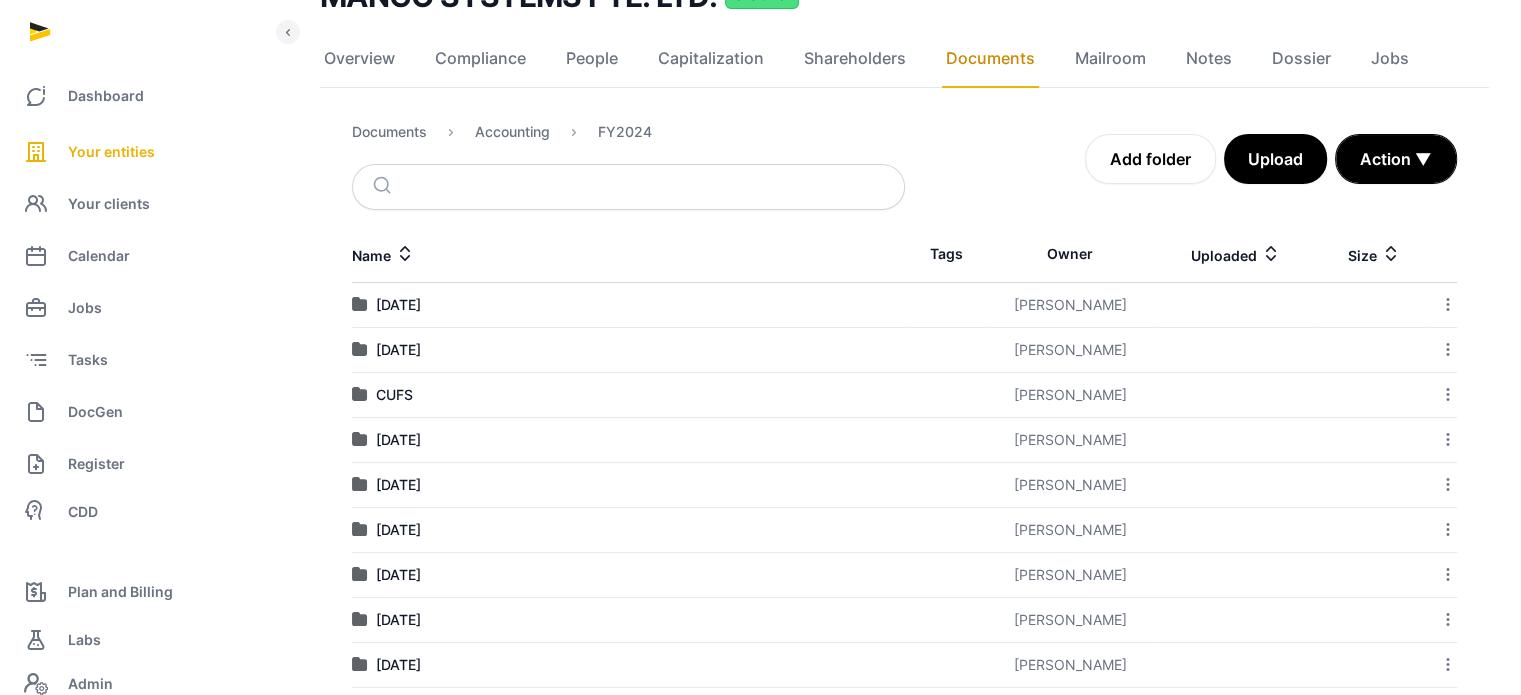 scroll, scrollTop: 189, scrollLeft: 0, axis: vertical 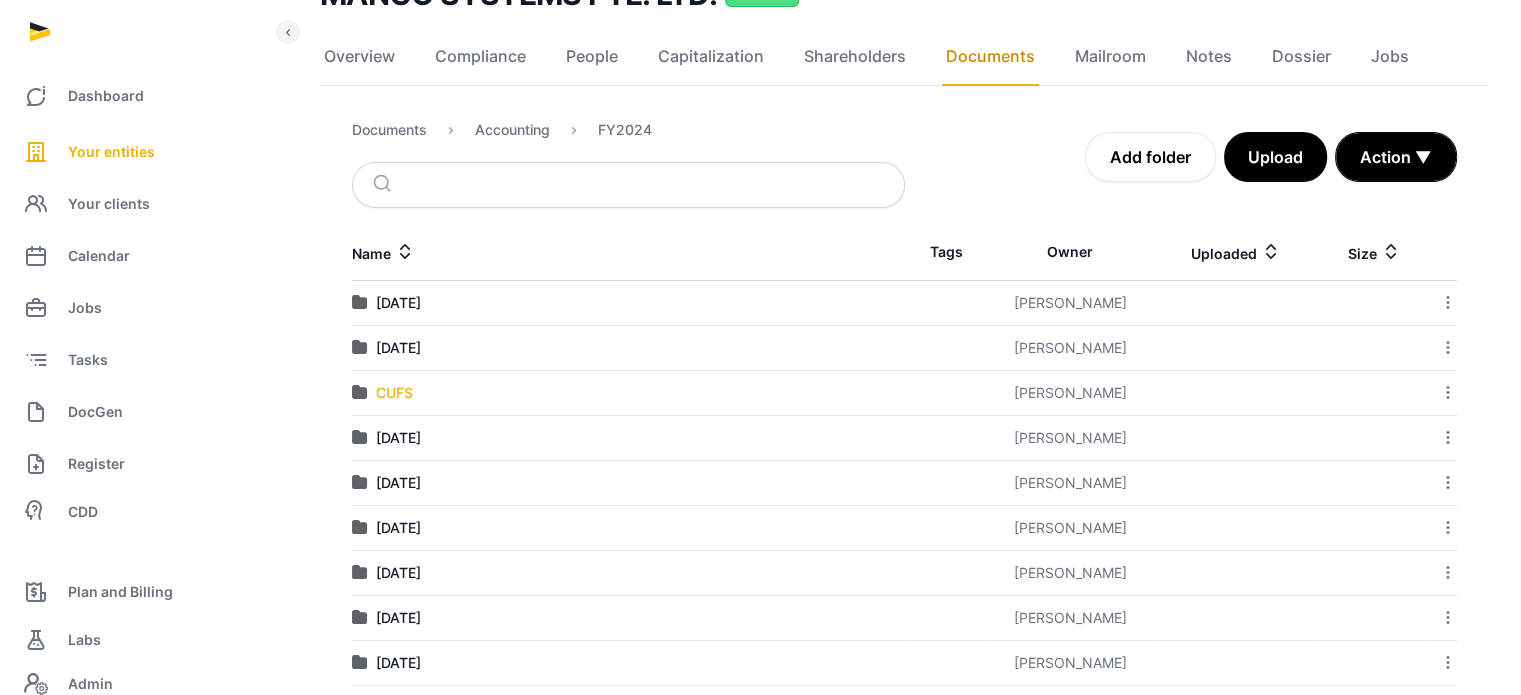 click on "CUFS" at bounding box center [394, 393] 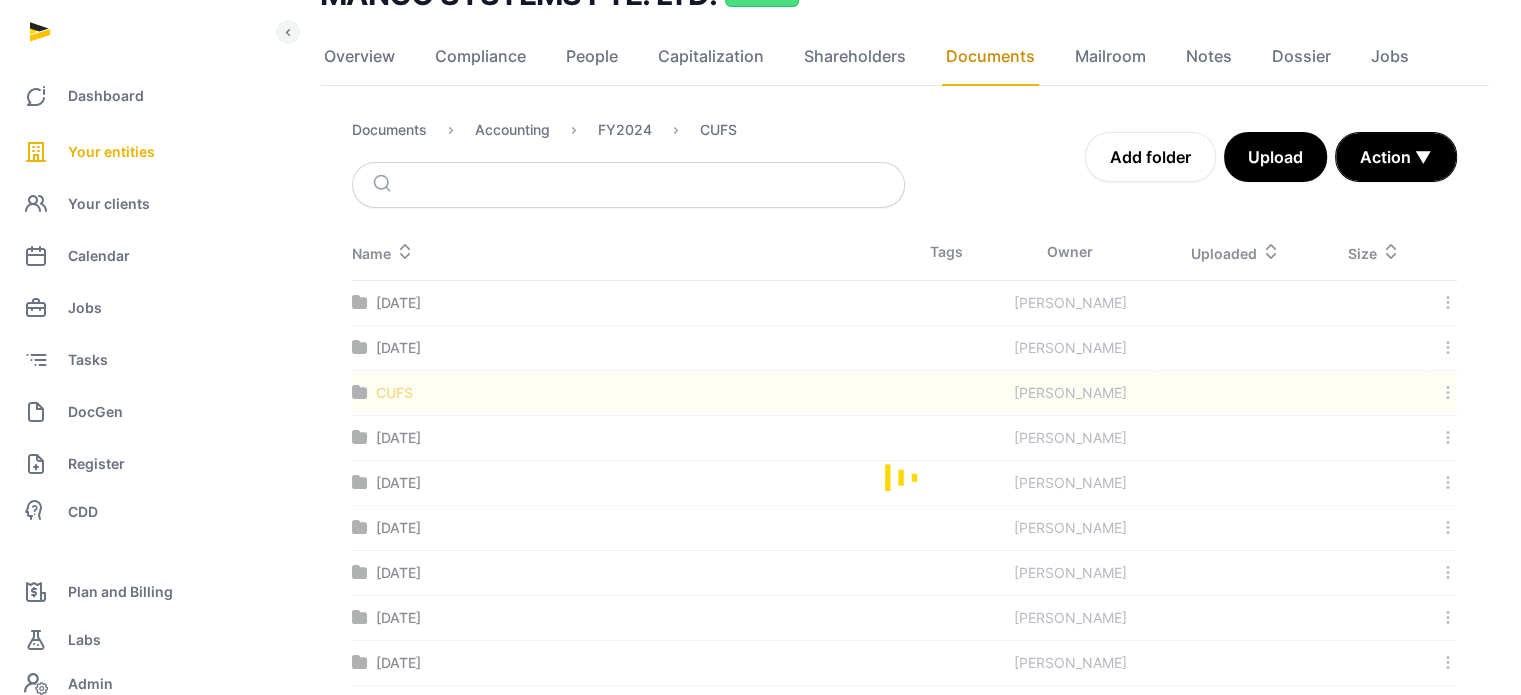 scroll, scrollTop: 0, scrollLeft: 0, axis: both 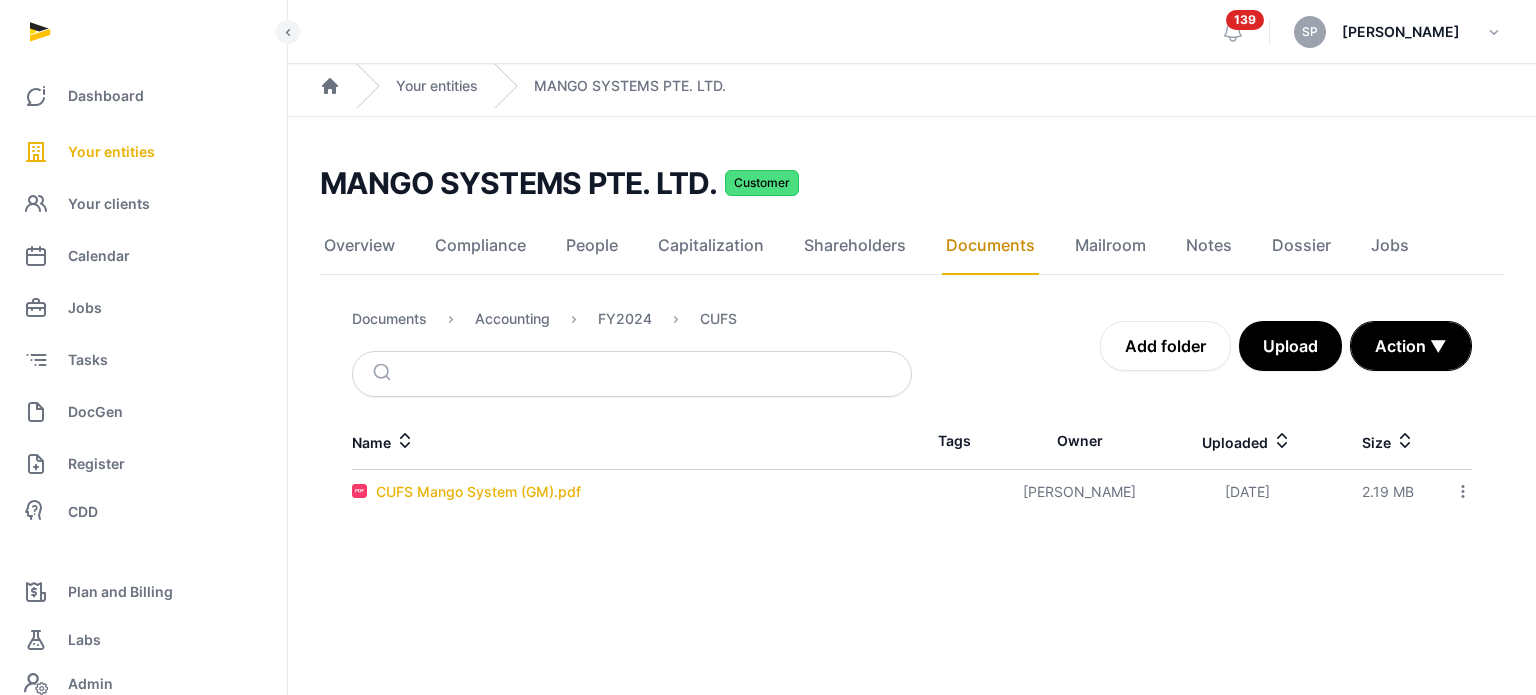 click on "CUFS Mango System (GM).pdf" at bounding box center (478, 492) 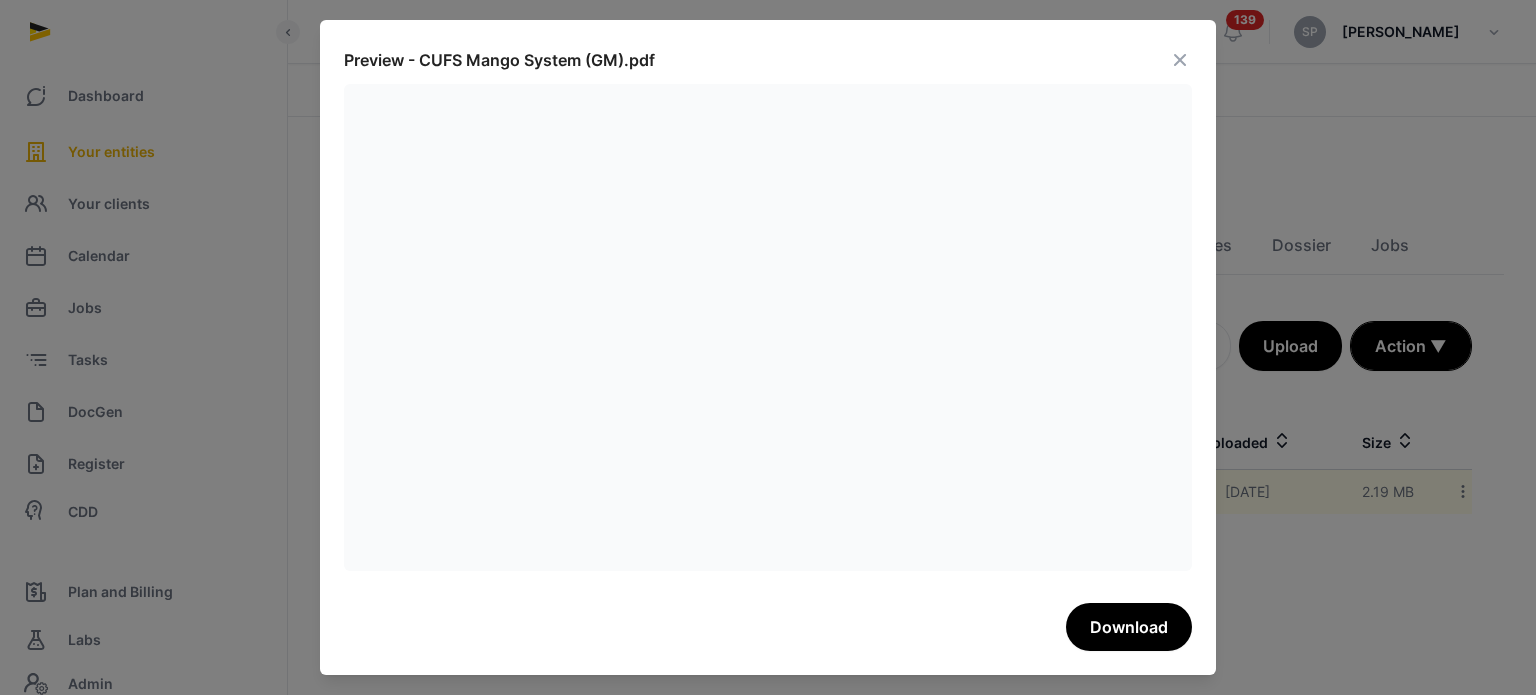 click at bounding box center (1180, 60) 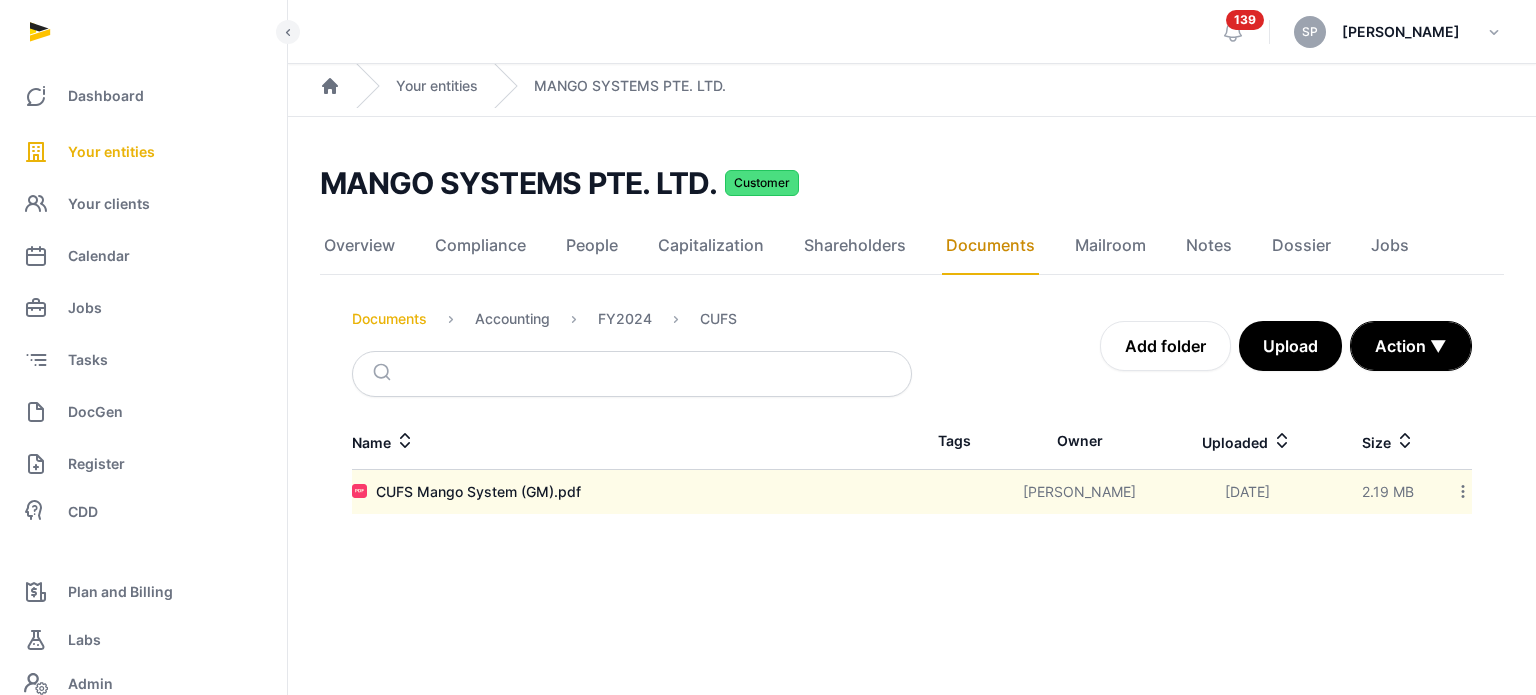 click on "Documents" at bounding box center (389, 319) 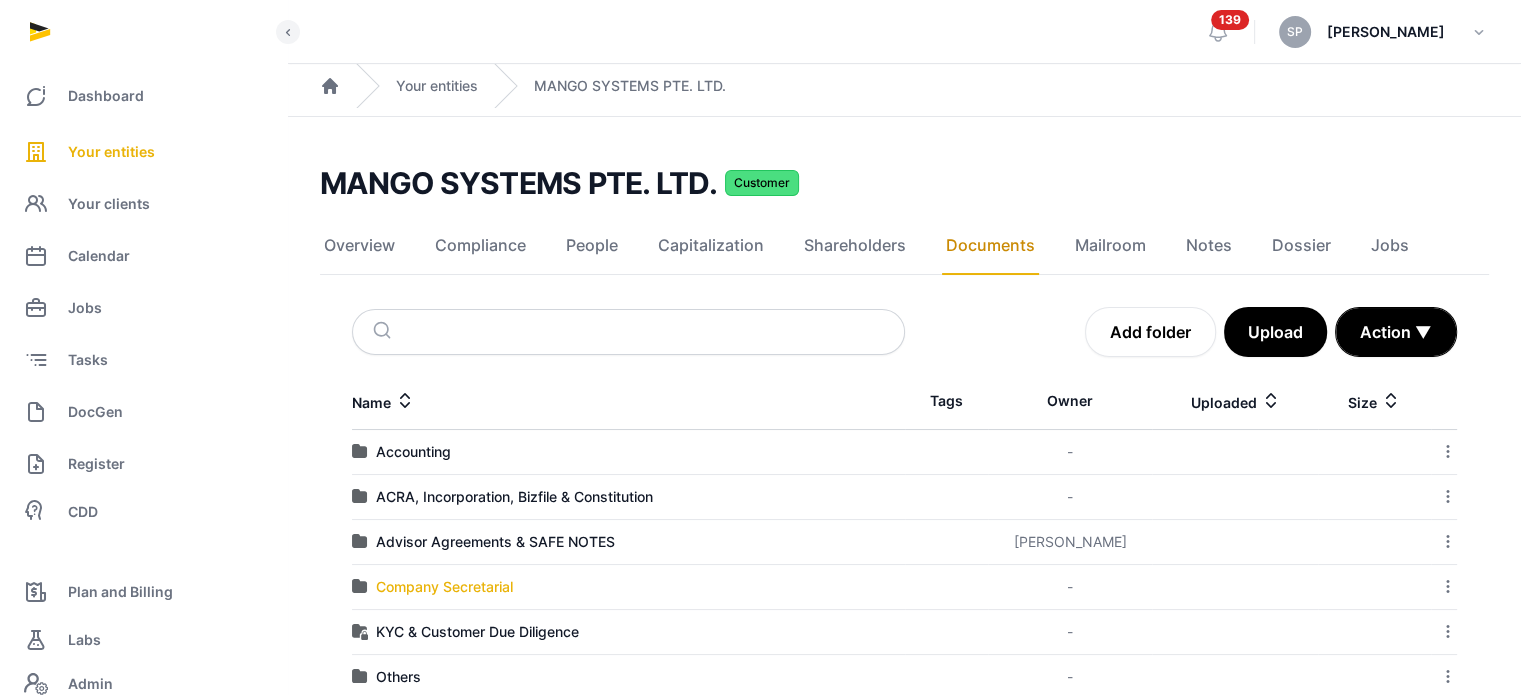 click on "Company Secretarial" at bounding box center [444, 587] 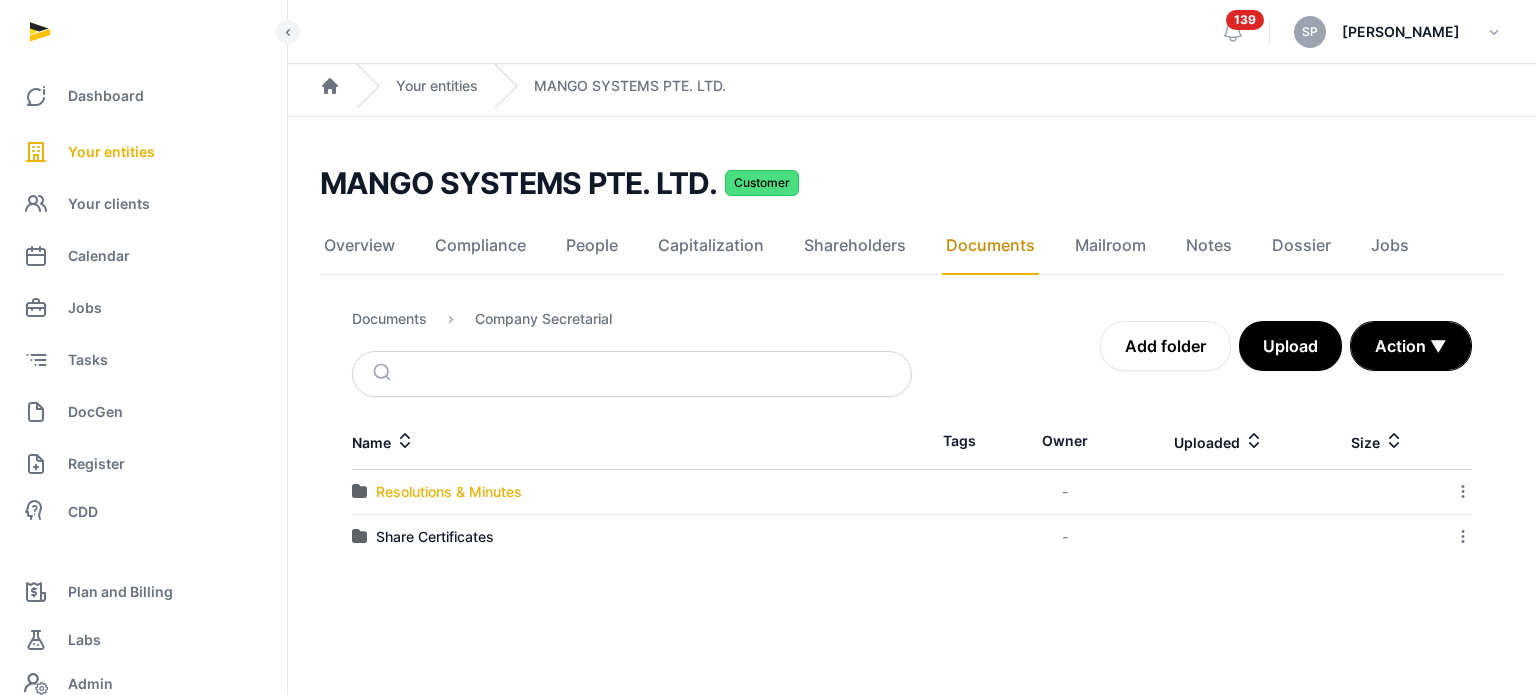 click on "Resolutions & Minutes" at bounding box center (449, 492) 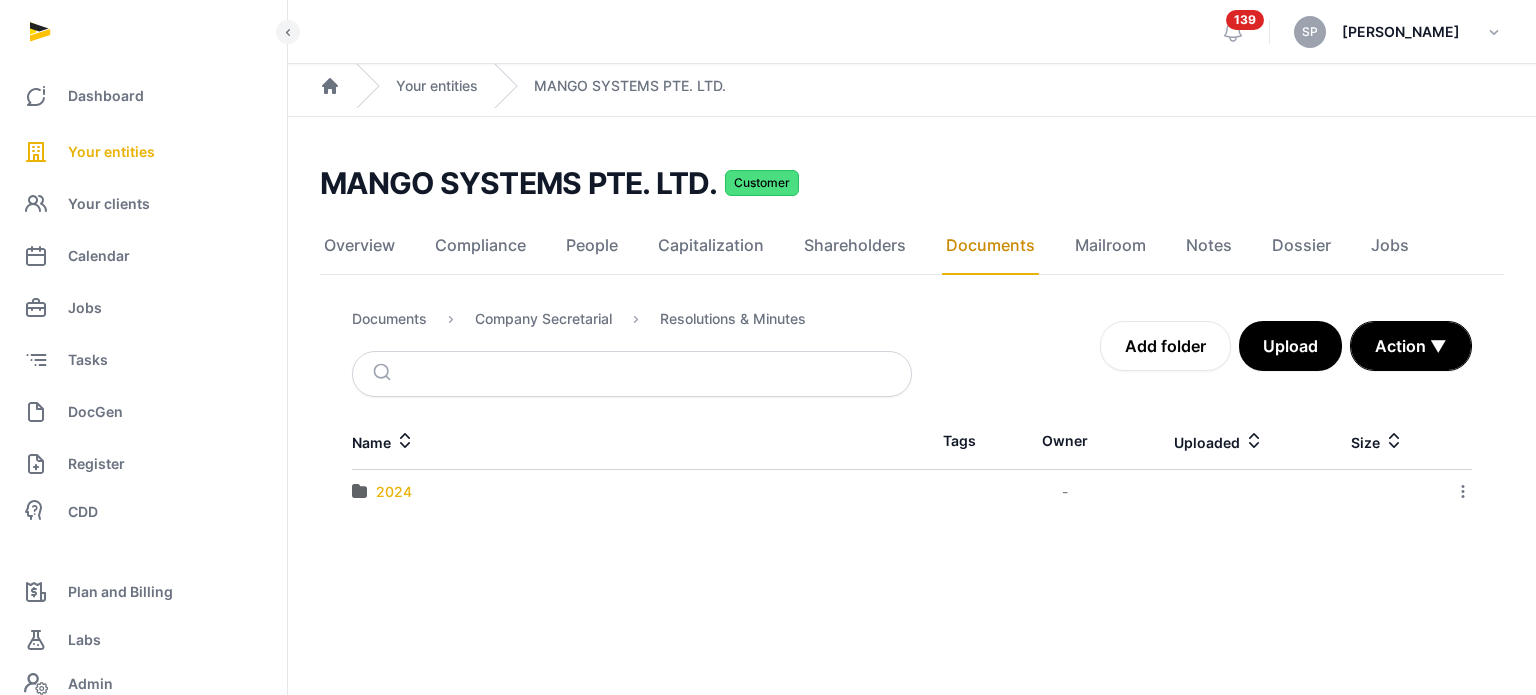 click on "2024" at bounding box center (394, 492) 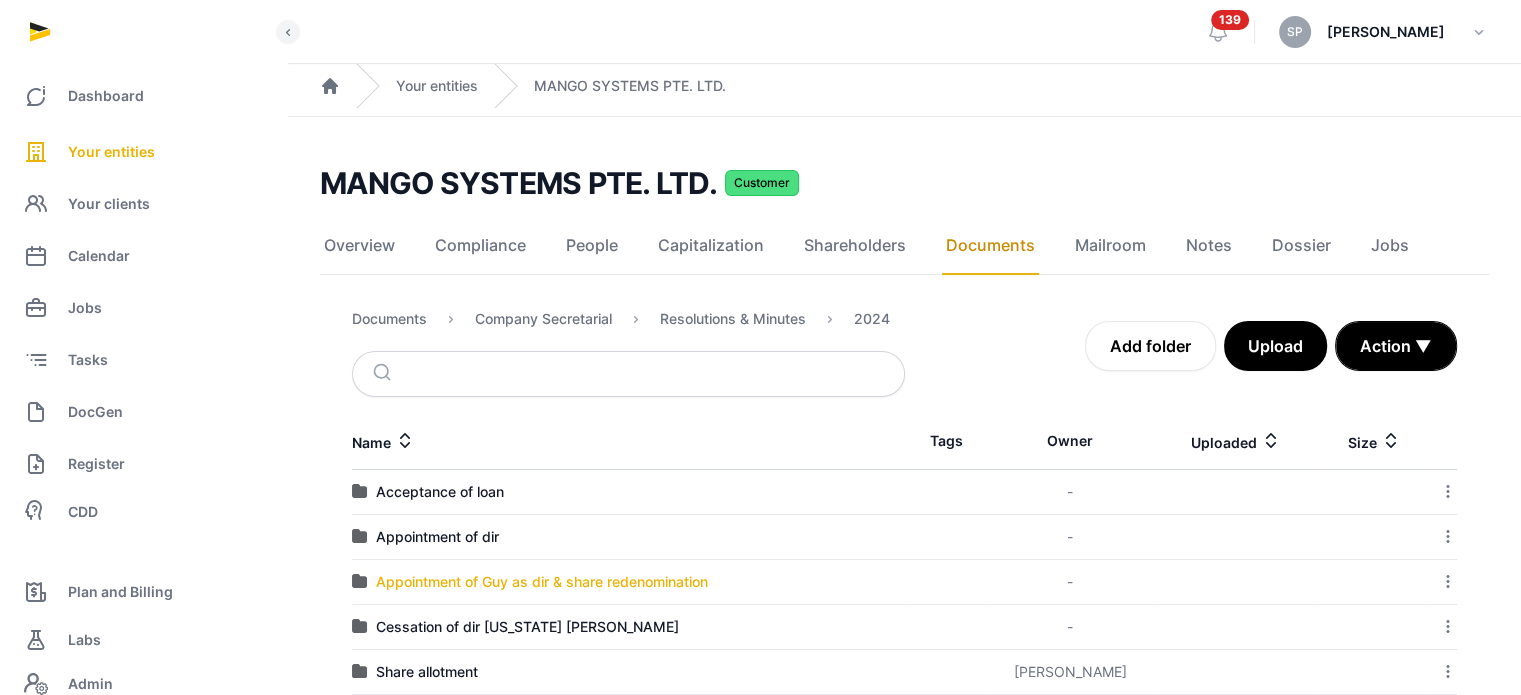 click on "Appointment of Guy as dir & share redenomination" at bounding box center [542, 582] 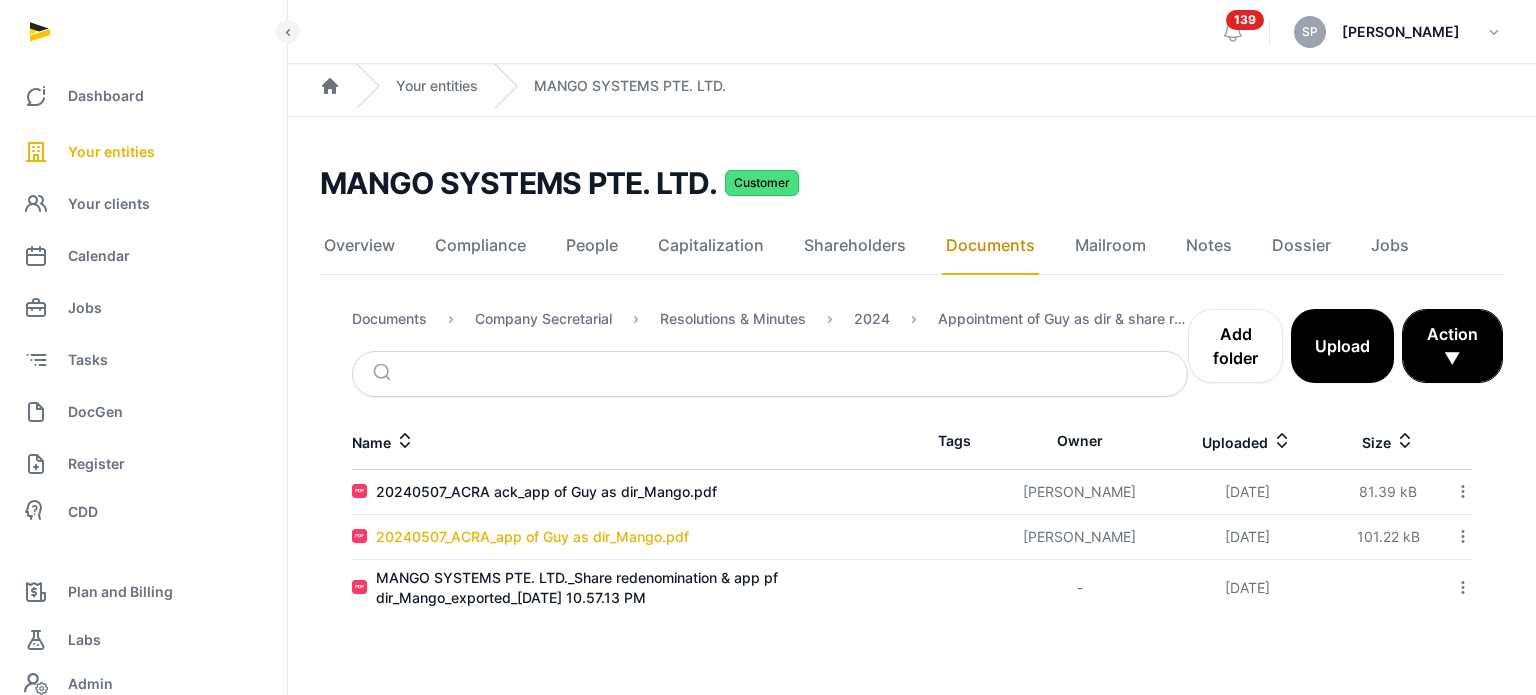 click on "20240507_ACRA_app of Guy as dir_Mango.pdf" at bounding box center [532, 537] 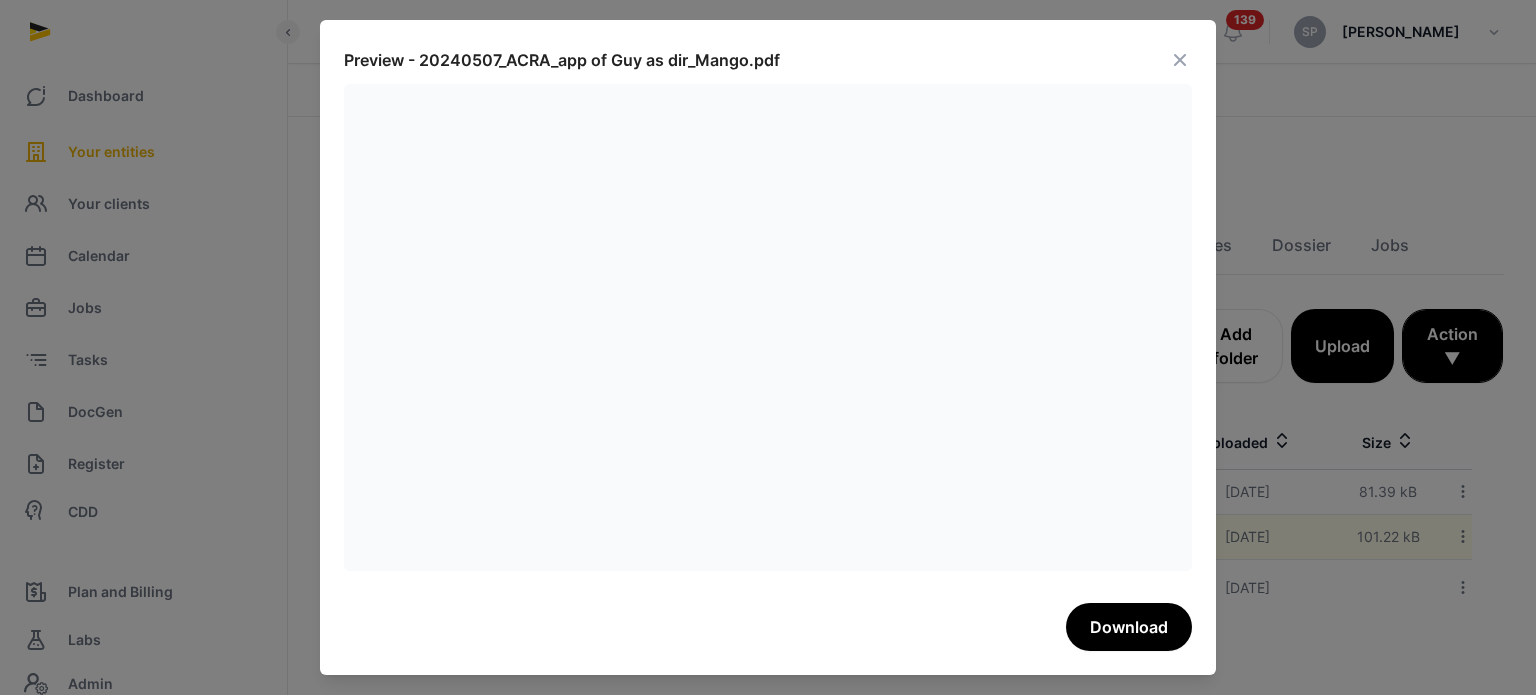 click at bounding box center [1180, 60] 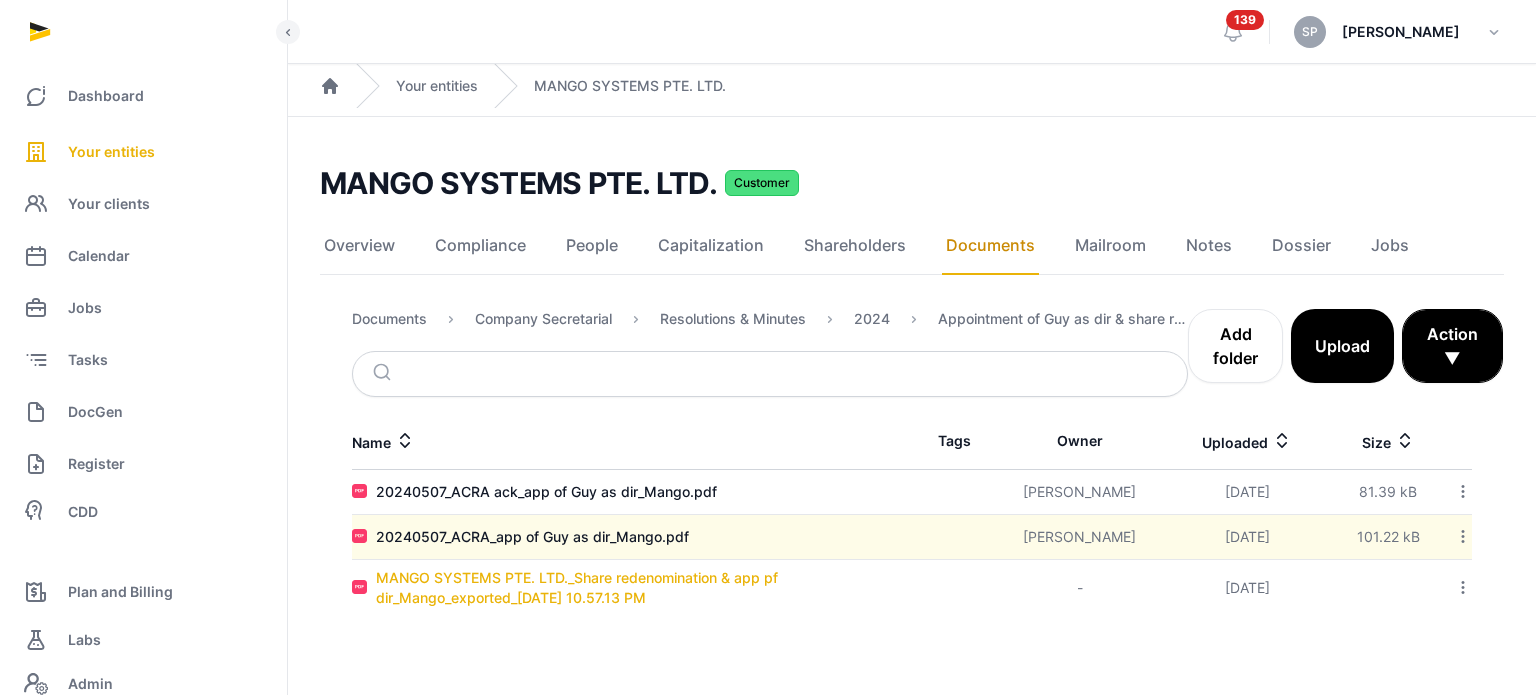 click on "MANGO SYSTEMS PTE. LTD._Share redenomination & app pf dir_Mango_exported_2024-05-06 10.57.13 PM" at bounding box center (644, 588) 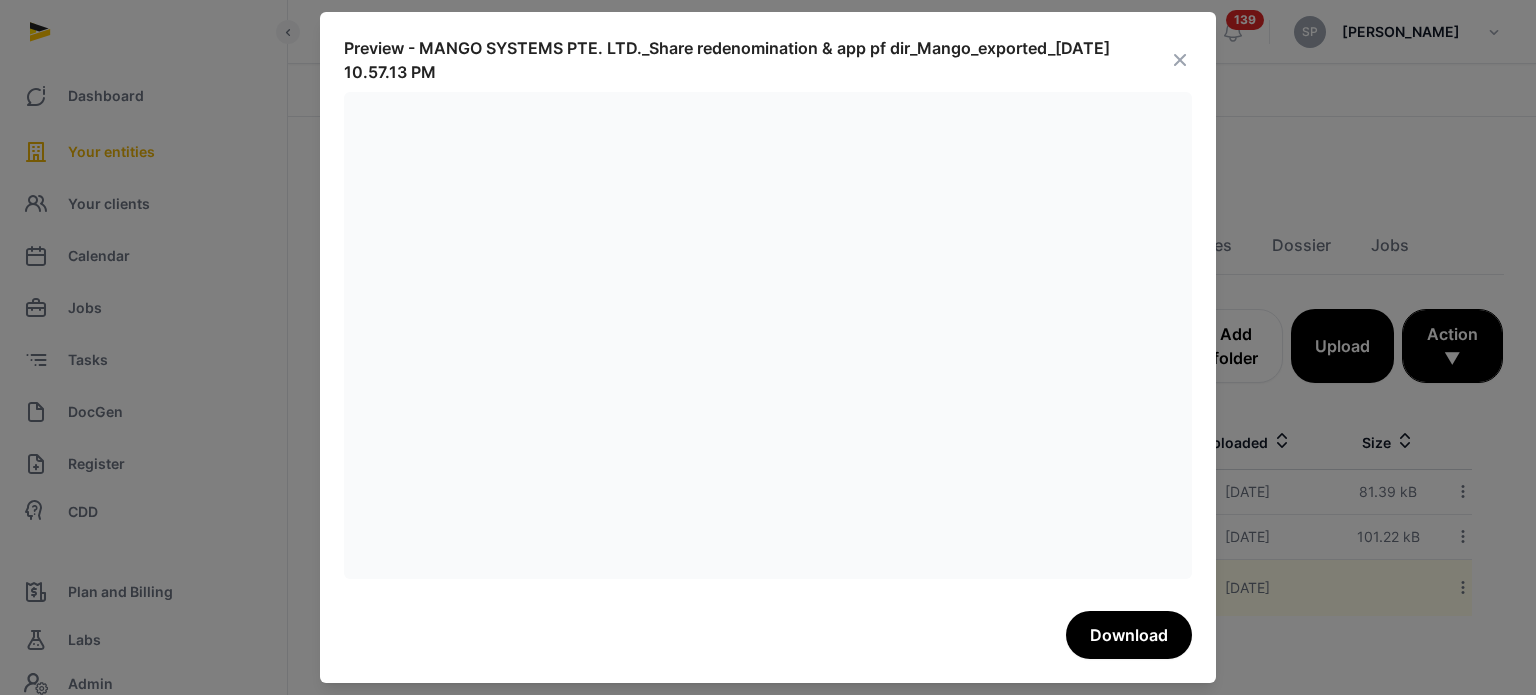 click at bounding box center [1180, 60] 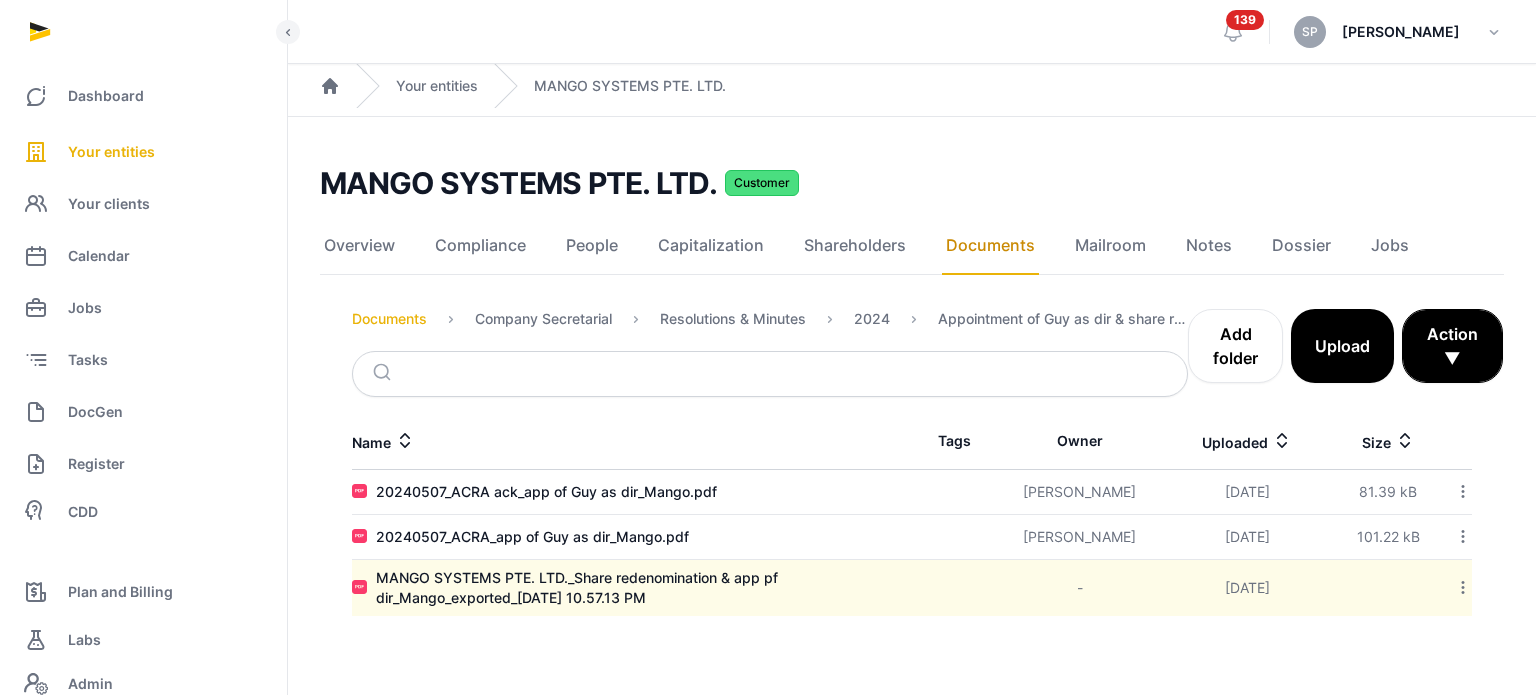 click on "Documents" at bounding box center (389, 319) 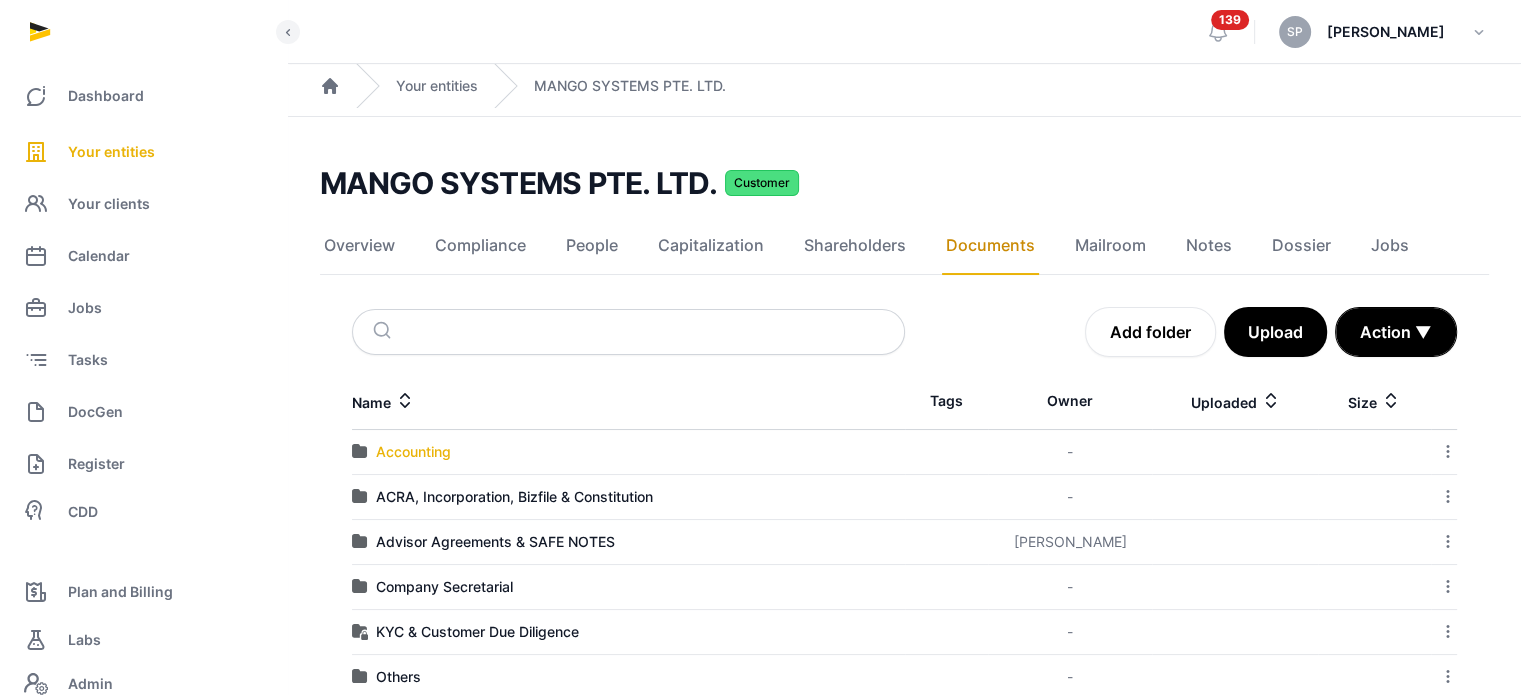 click on "Accounting" at bounding box center [413, 452] 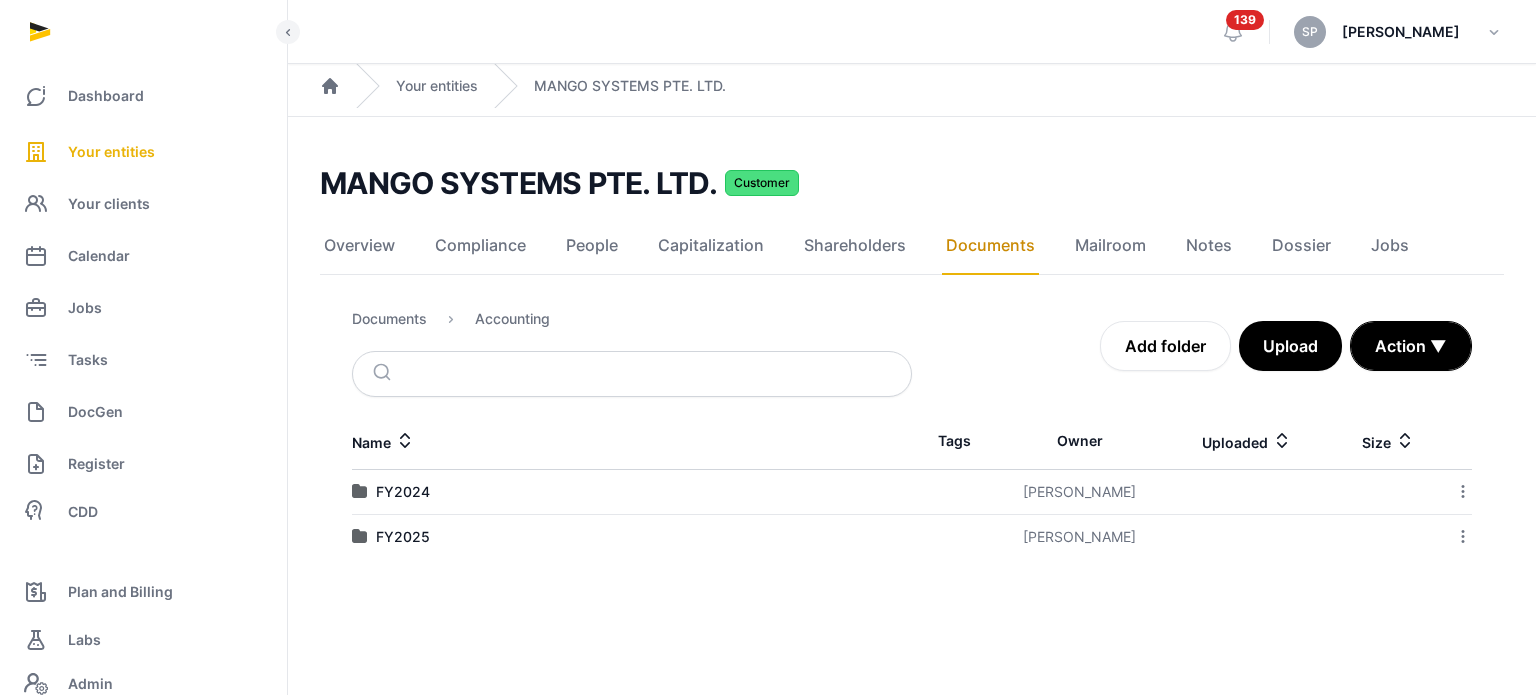 click on "FY2024" at bounding box center [632, 492] 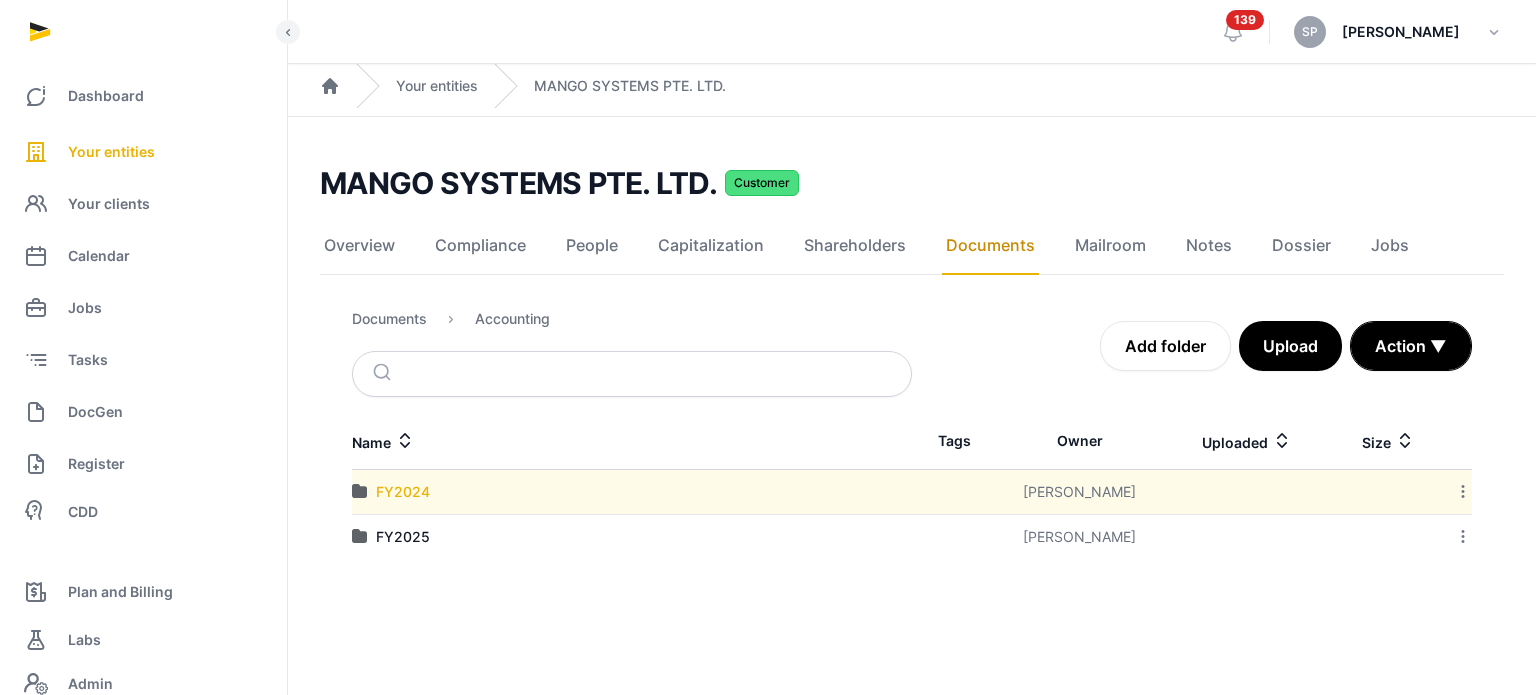 click on "FY2024" at bounding box center [403, 492] 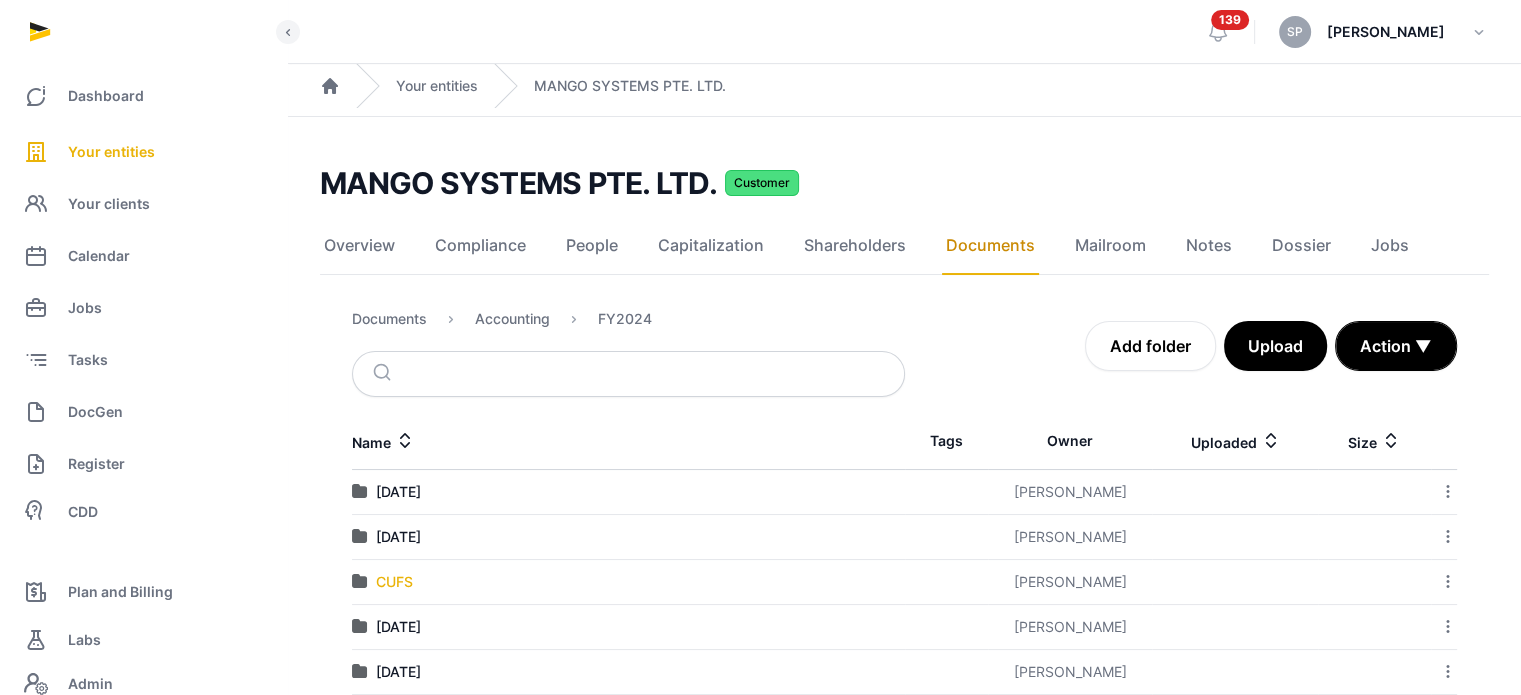 click on "CUFS" at bounding box center [394, 582] 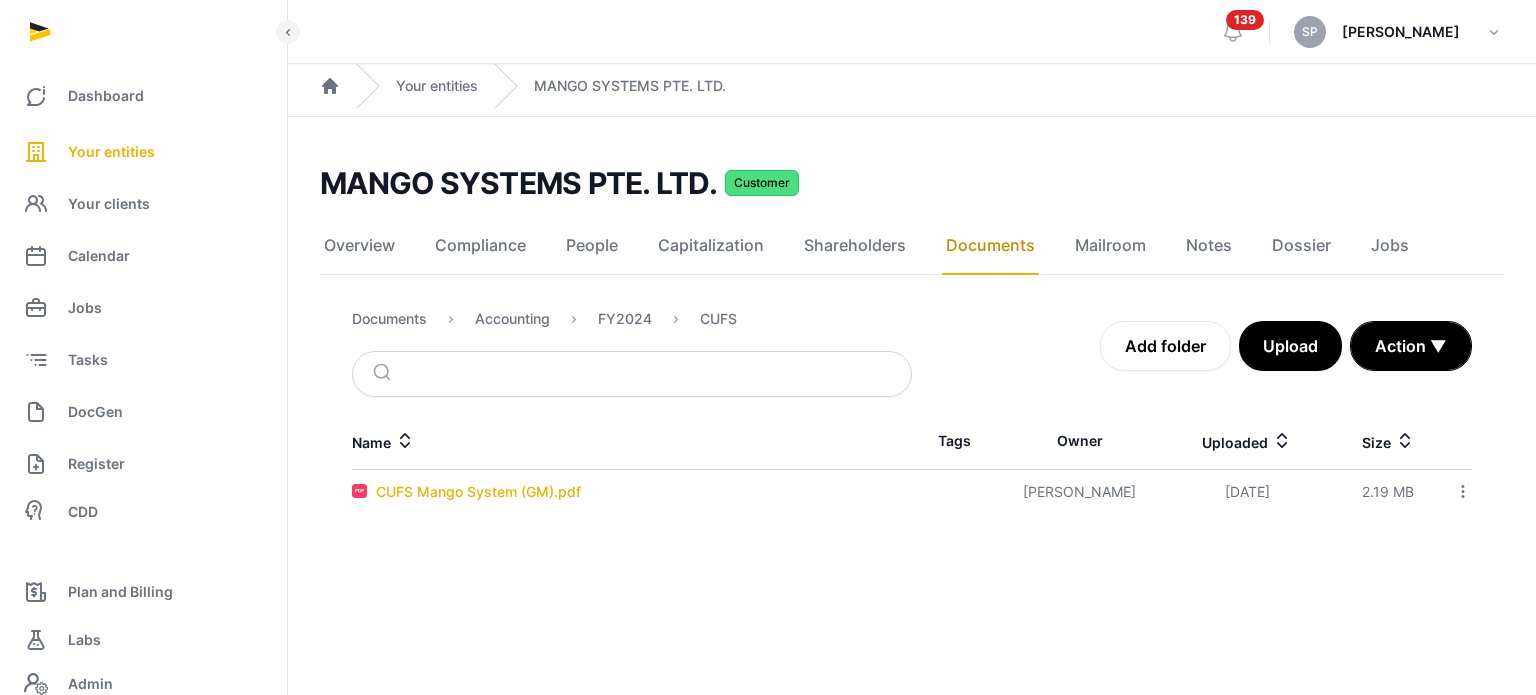 click on "CUFS Mango System (GM).pdf" at bounding box center (478, 492) 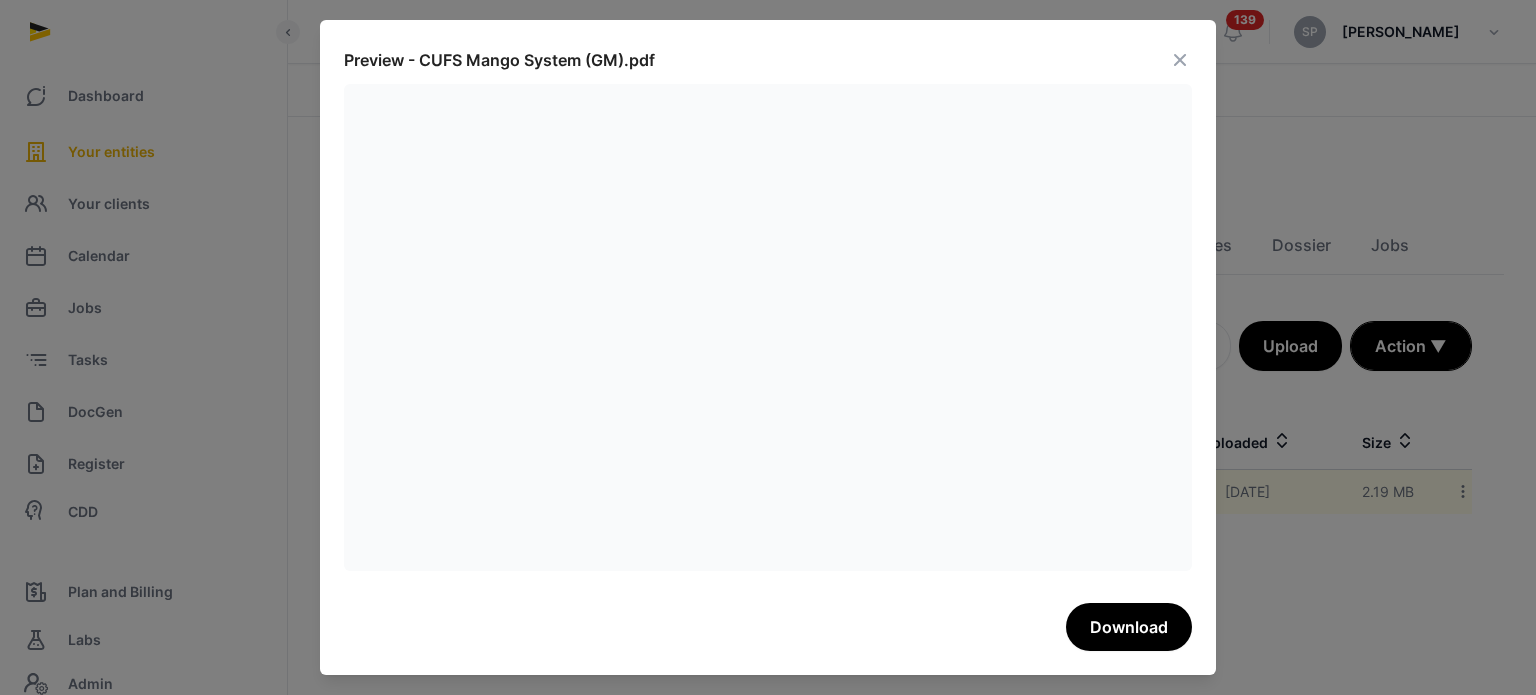 click on "Preview - CUFS Mango System (GM).pdf Download" at bounding box center (768, 347) 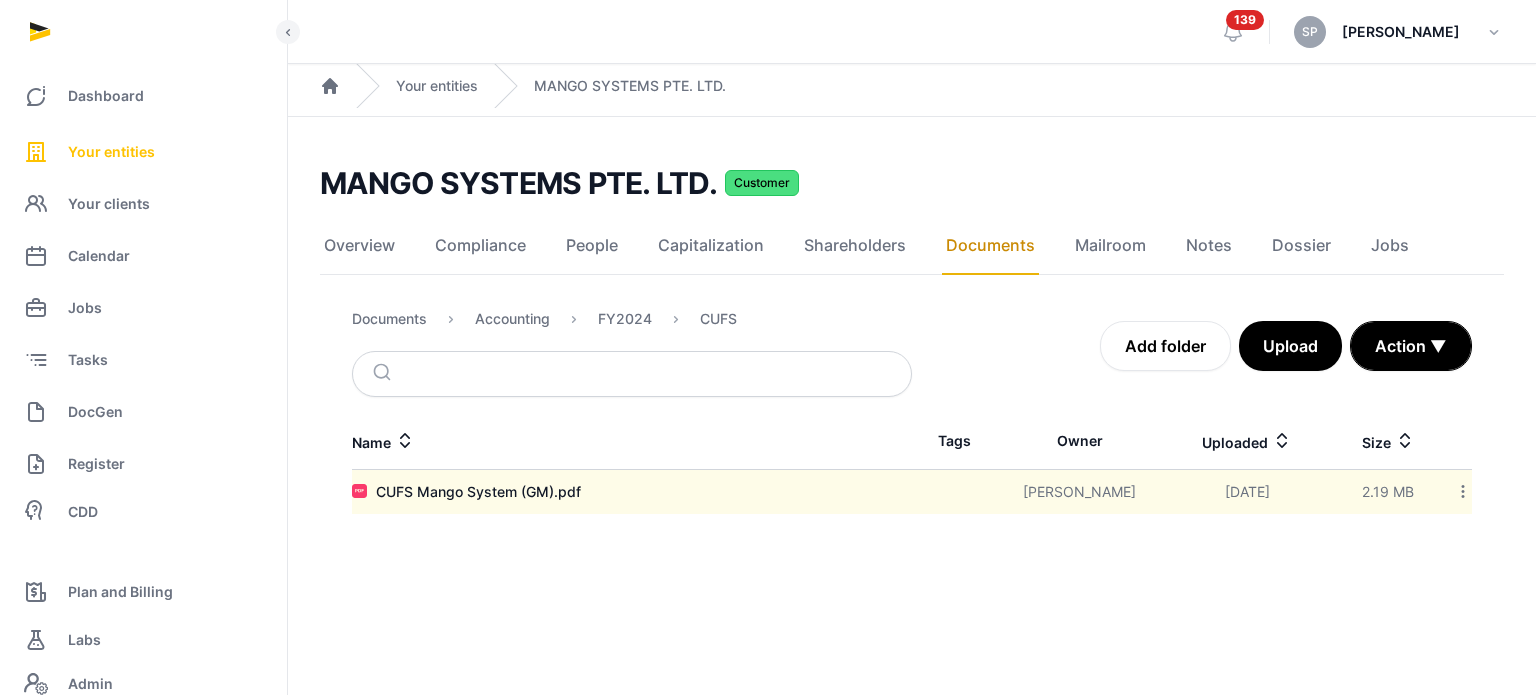 click on "Your entities" at bounding box center [111, 152] 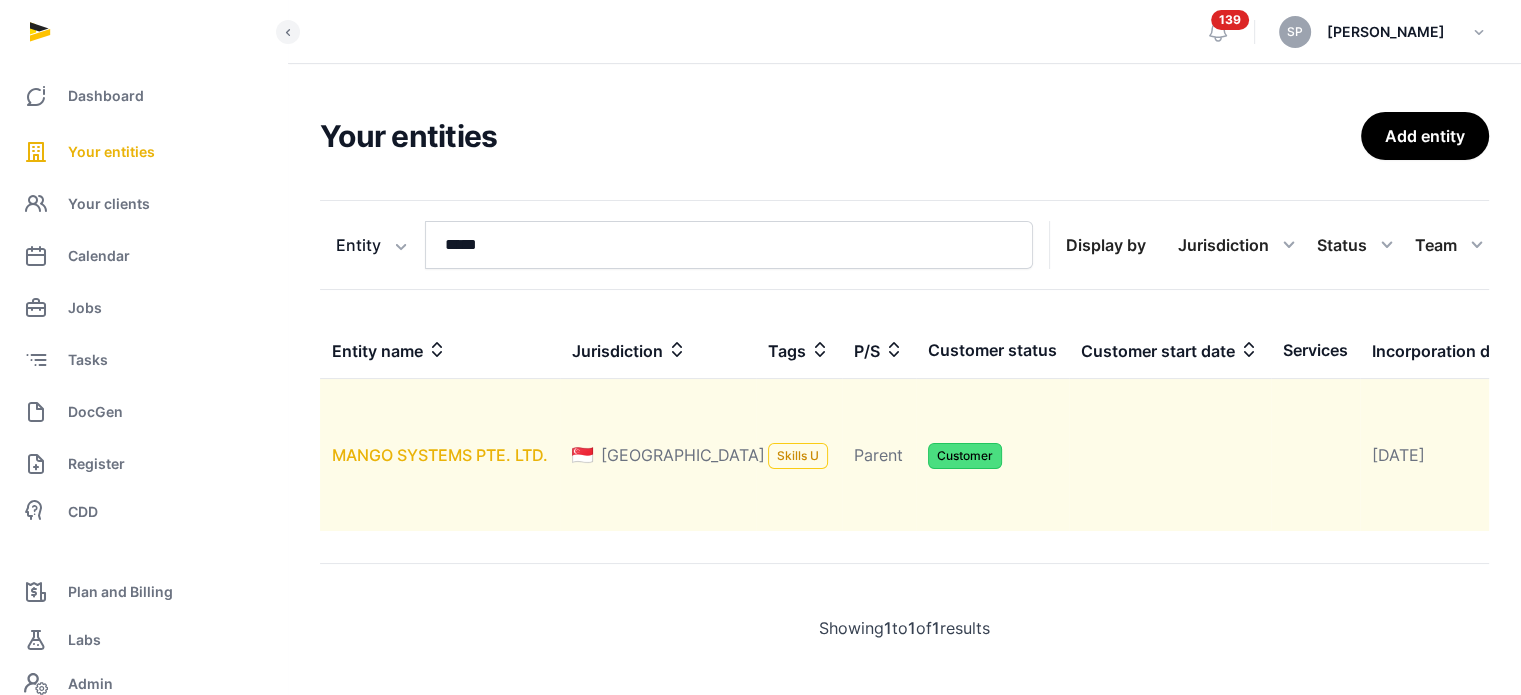 click on "MANGO SYSTEMS PTE. LTD." at bounding box center (440, 455) 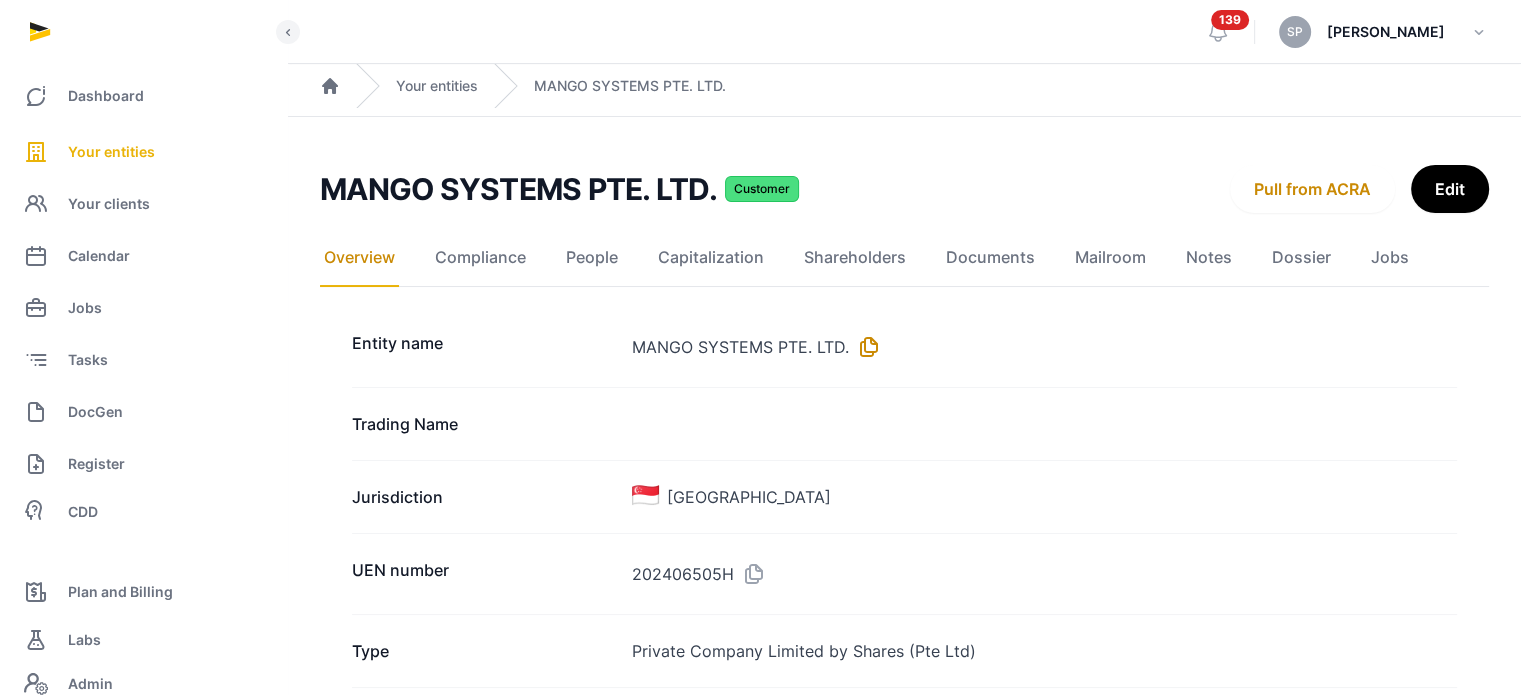 click at bounding box center [865, 347] 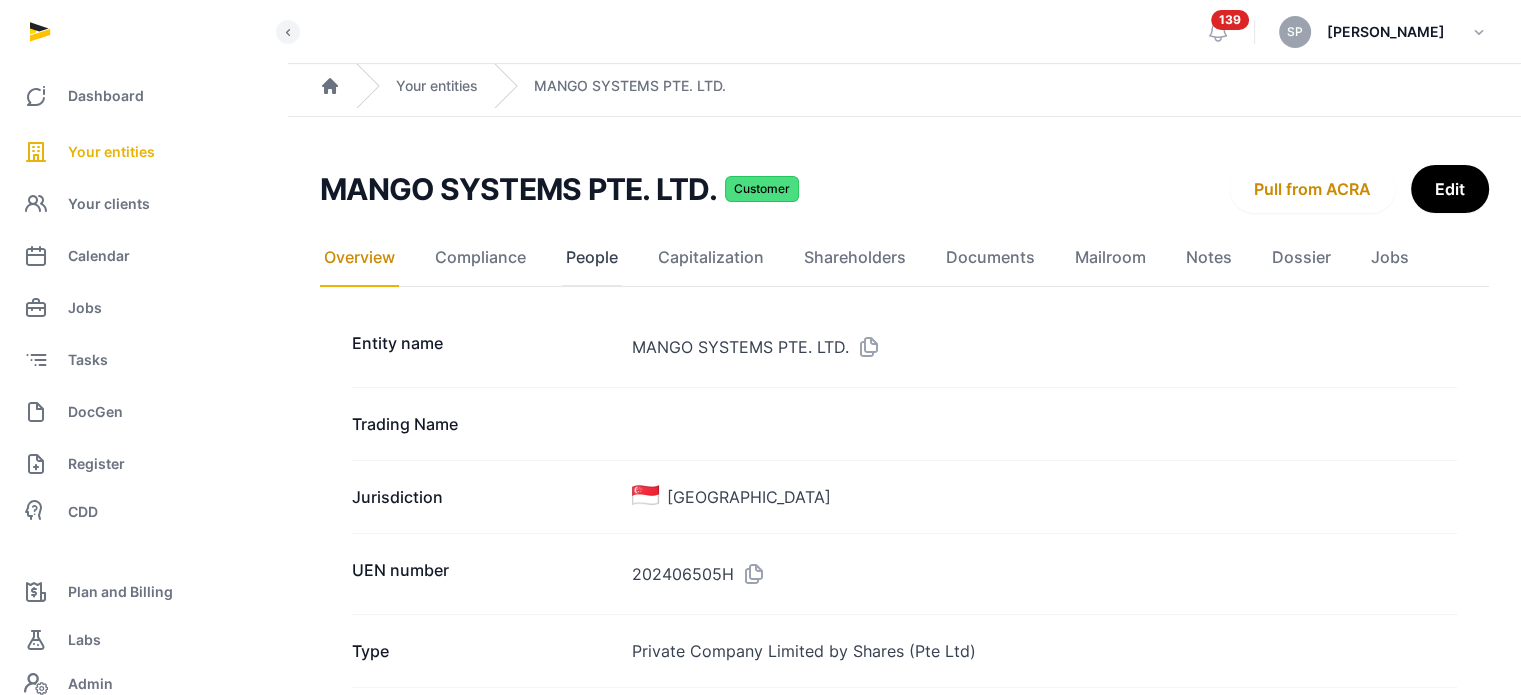 click on "People" 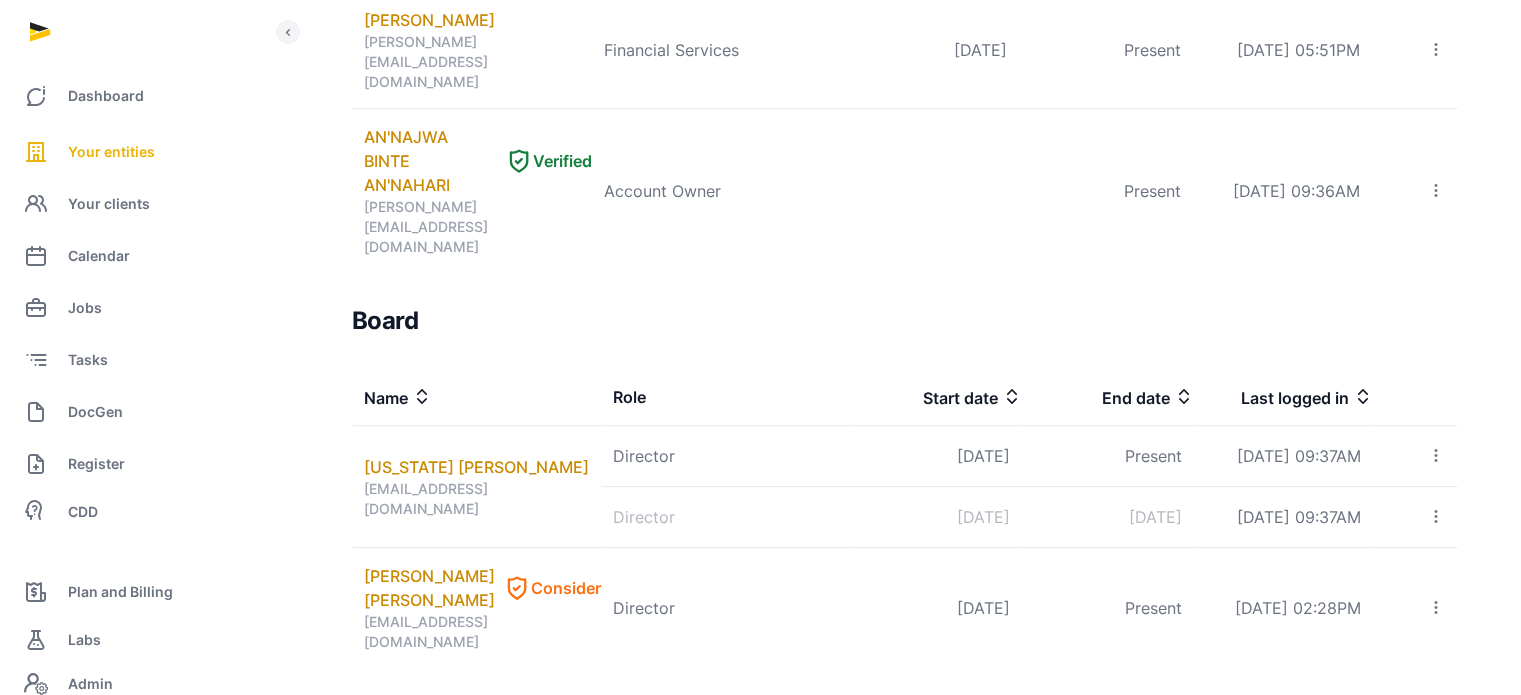 scroll, scrollTop: 1135, scrollLeft: 0, axis: vertical 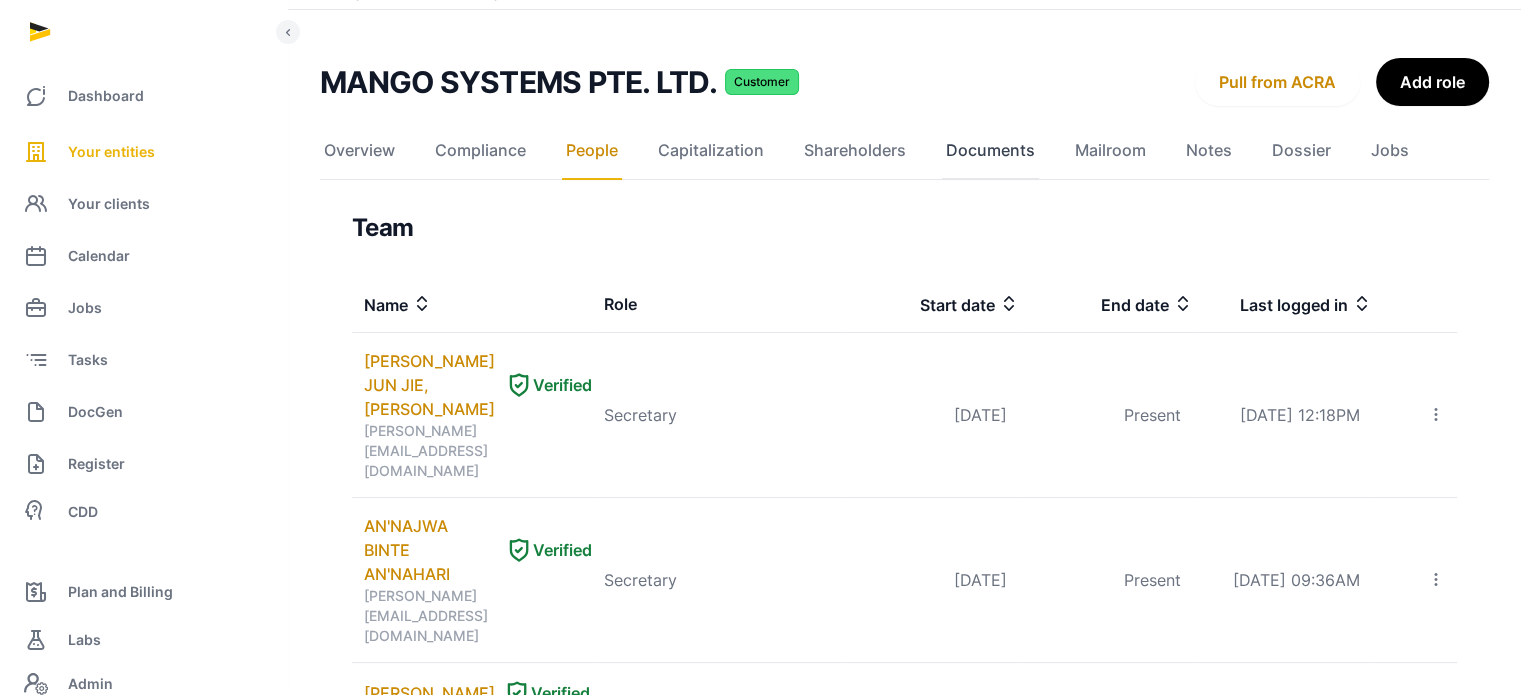 click on "Documents" 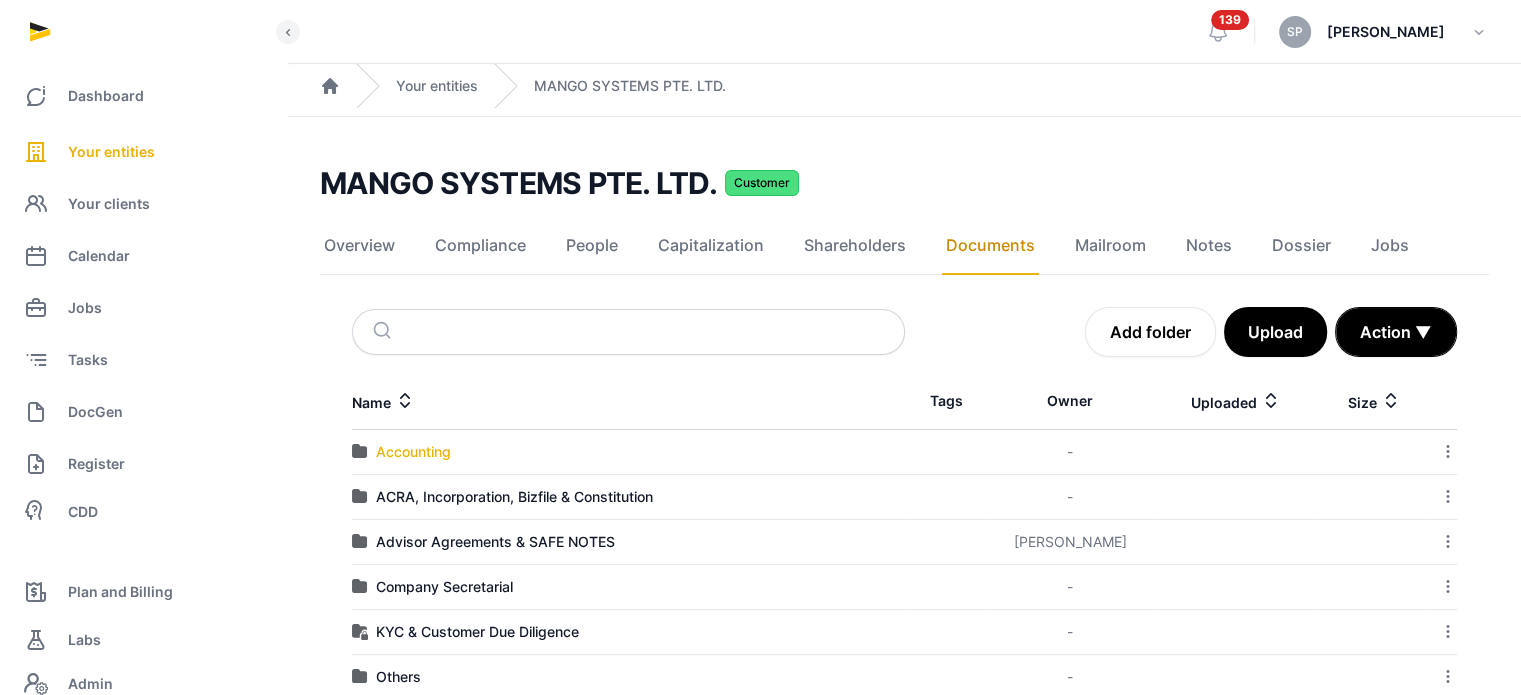 click on "Accounting" at bounding box center (413, 452) 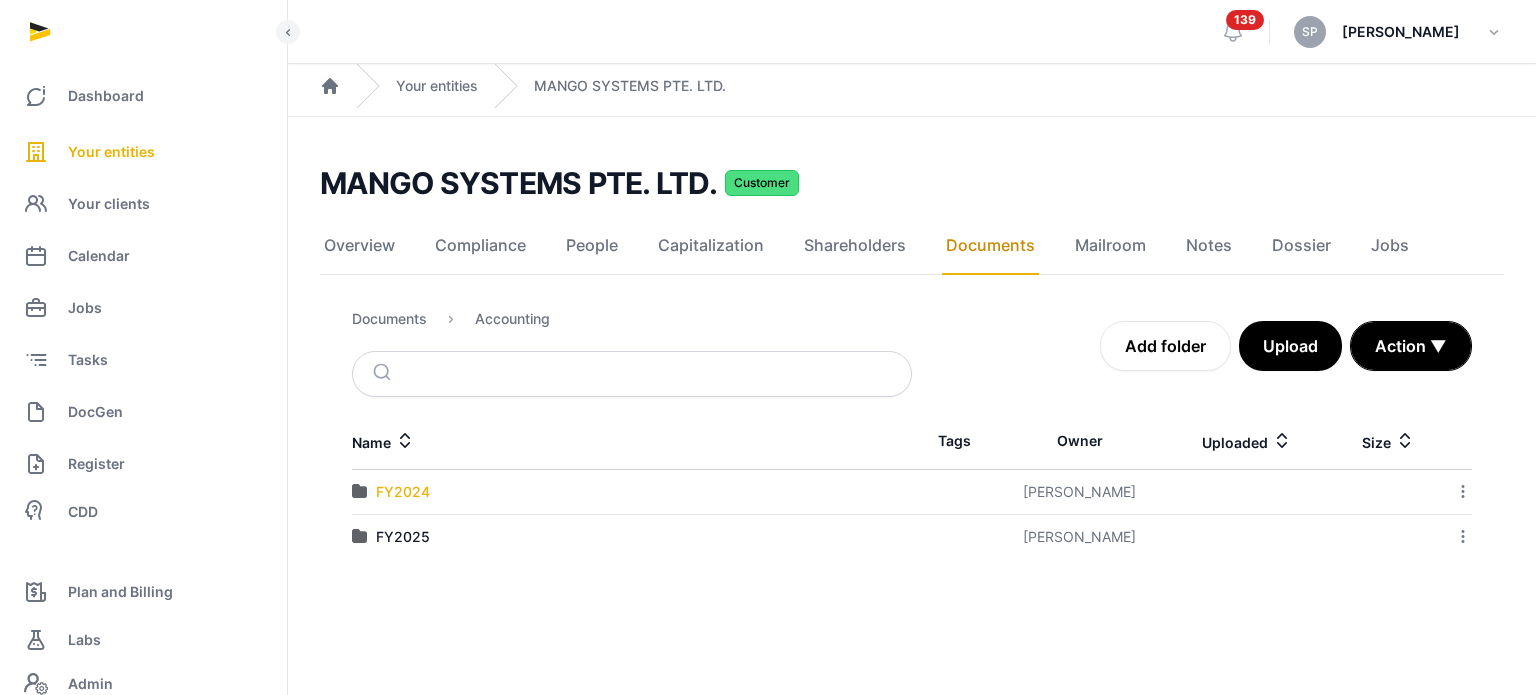 click on "FY2024" at bounding box center [403, 492] 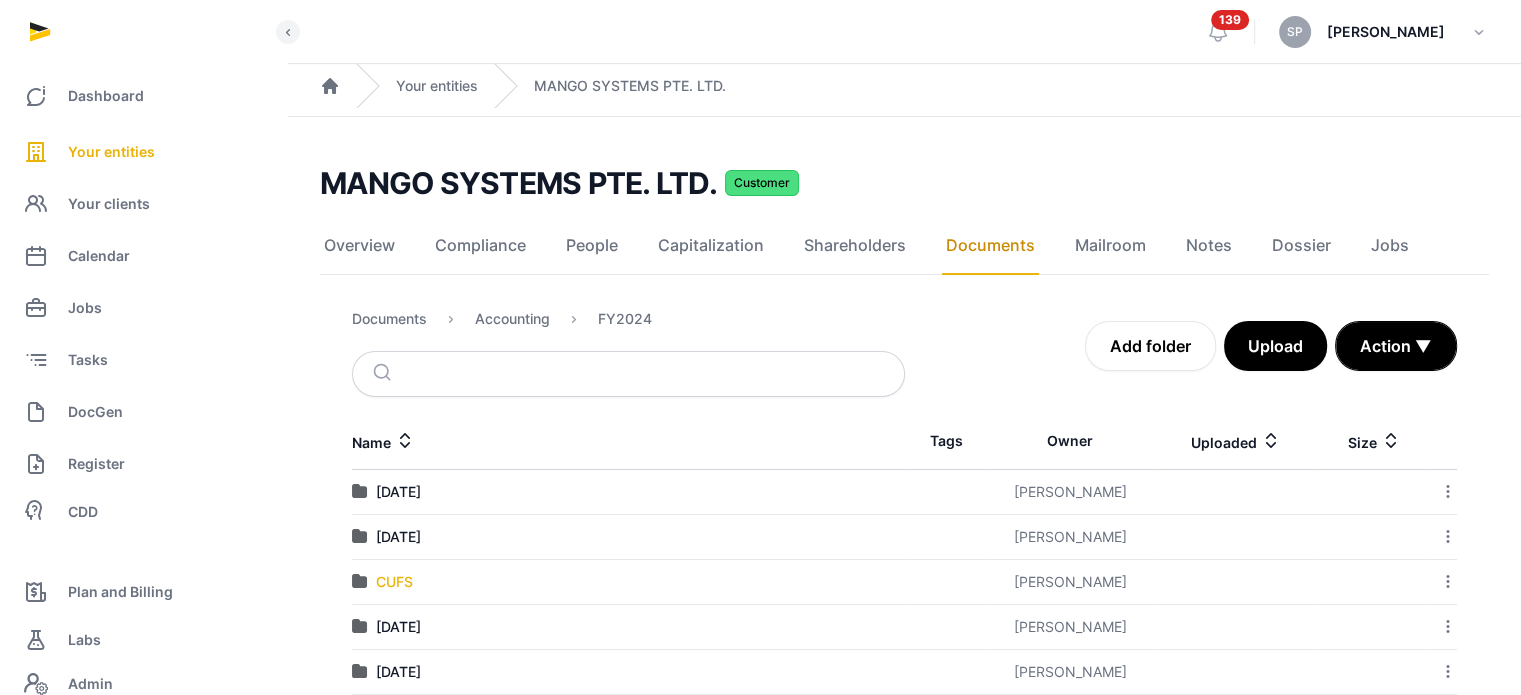 click on "CUFS" at bounding box center [394, 582] 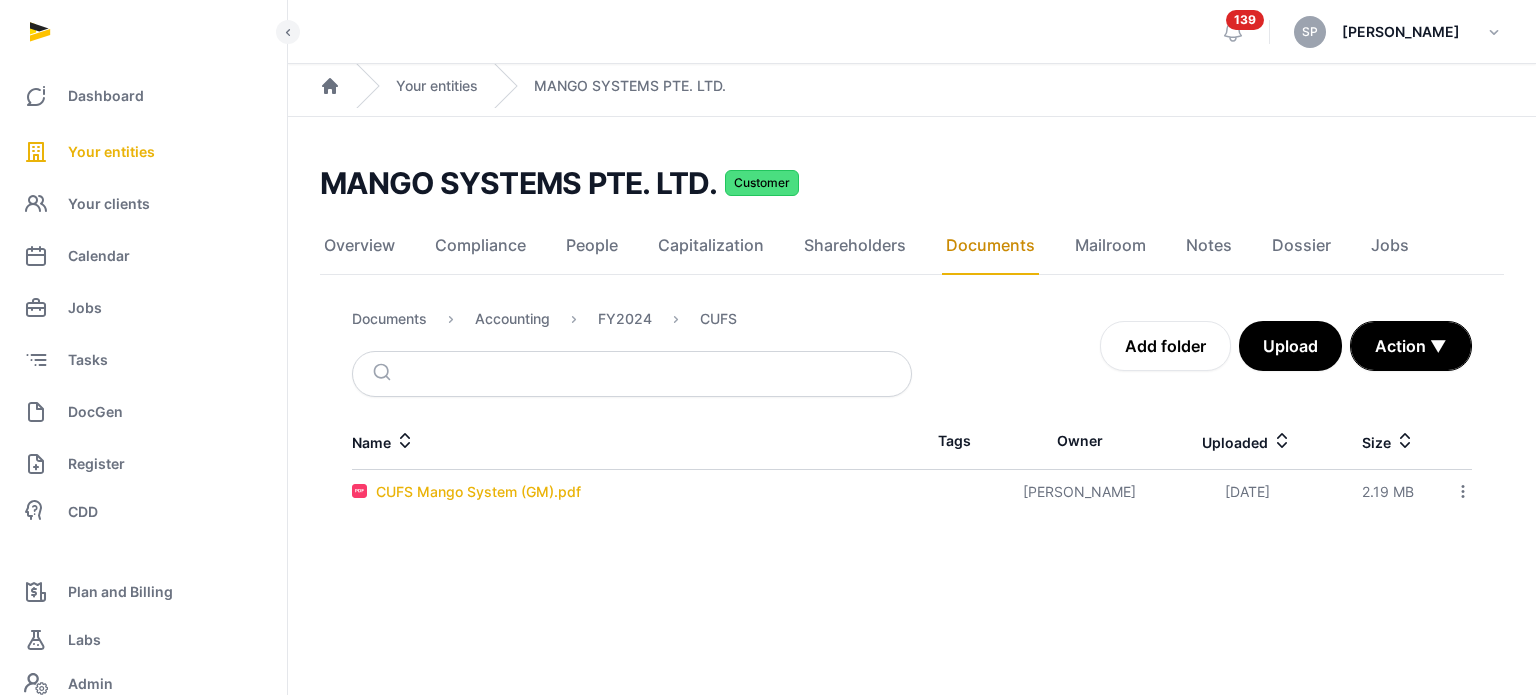 click on "CUFS Mango System (GM).pdf" at bounding box center [478, 492] 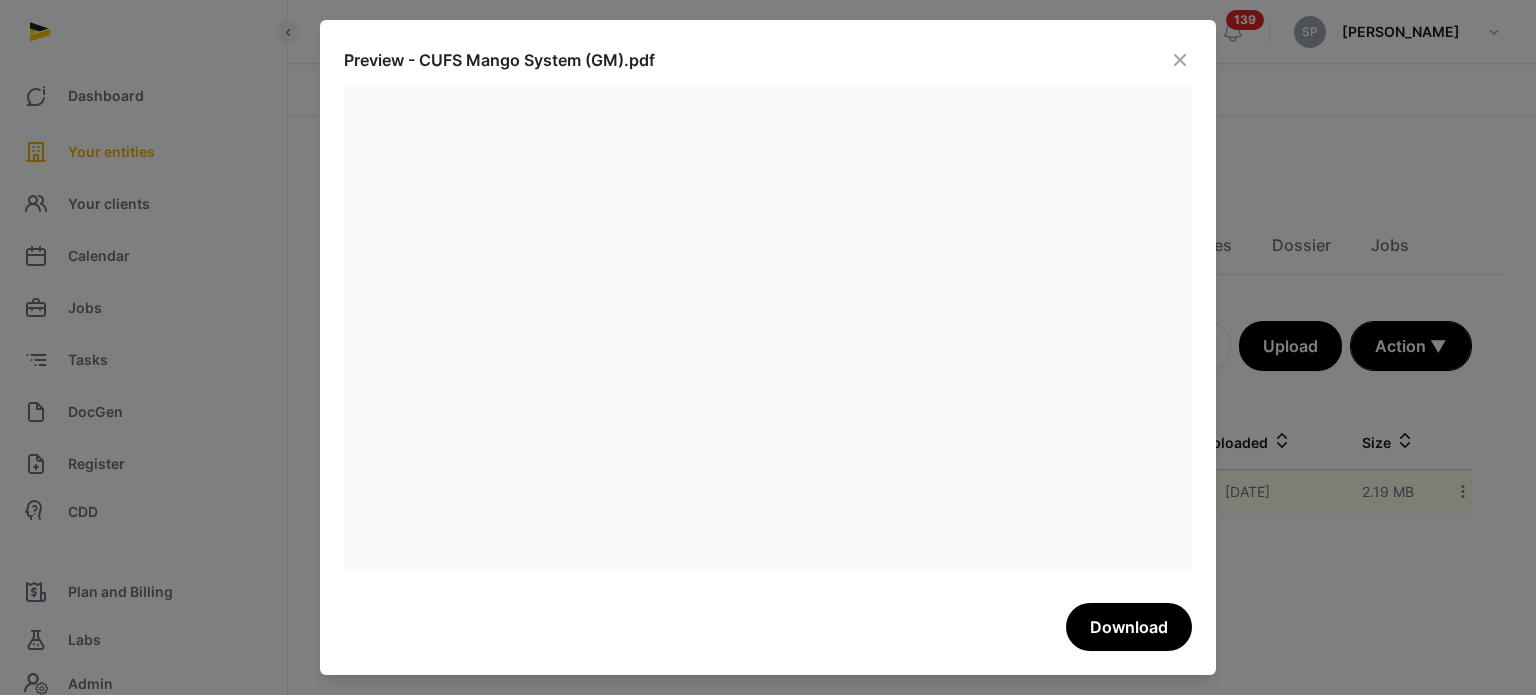 click at bounding box center [1180, 60] 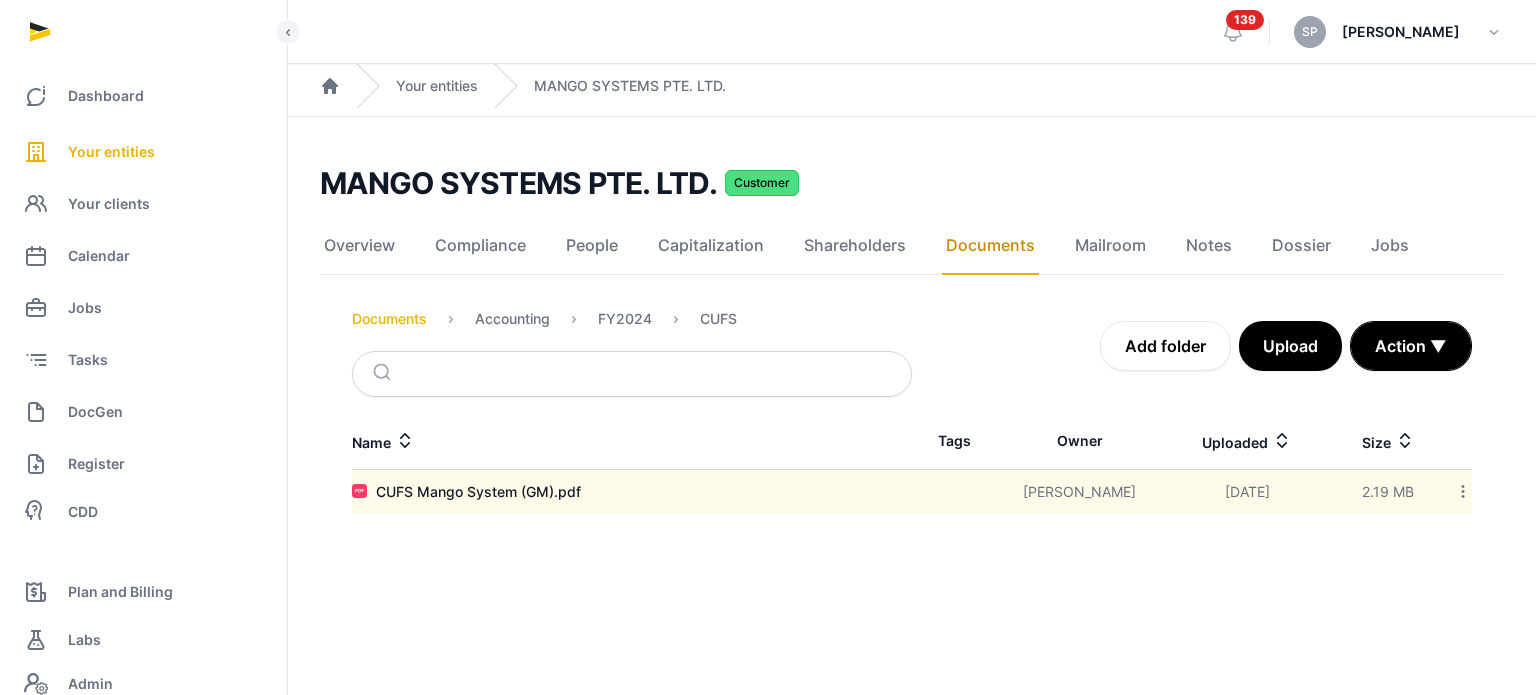 click on "Documents" at bounding box center [389, 319] 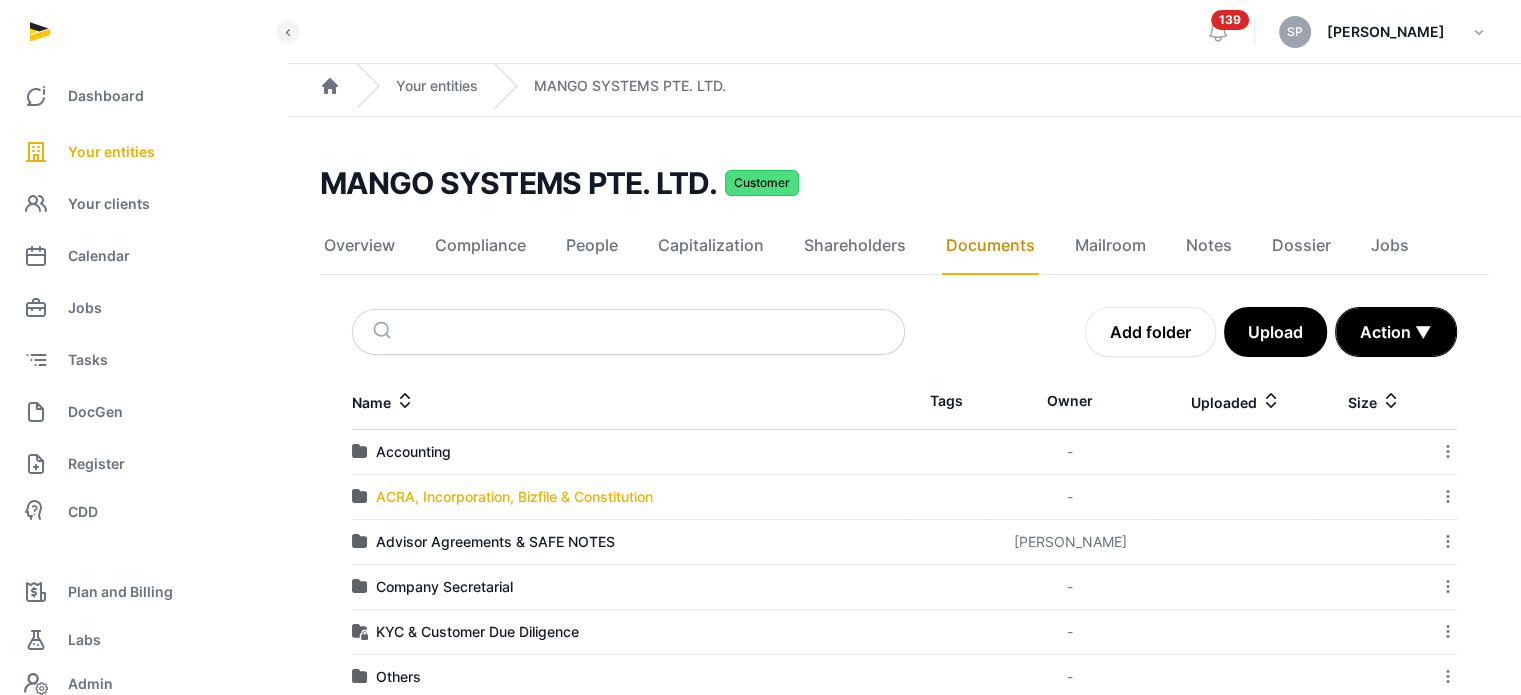click on "ACRA, Incorporation, Bizfile & Constitution" at bounding box center [514, 497] 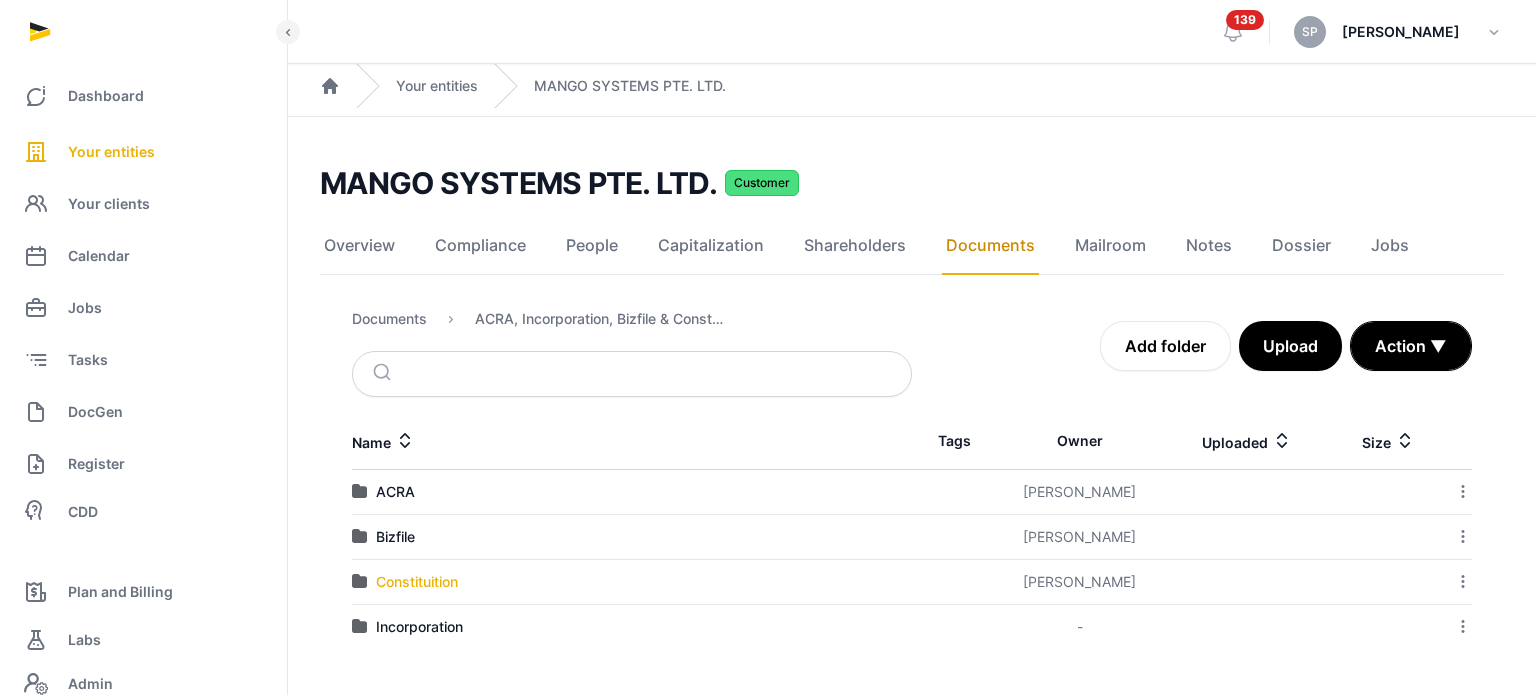 click on "Constituition" at bounding box center [417, 582] 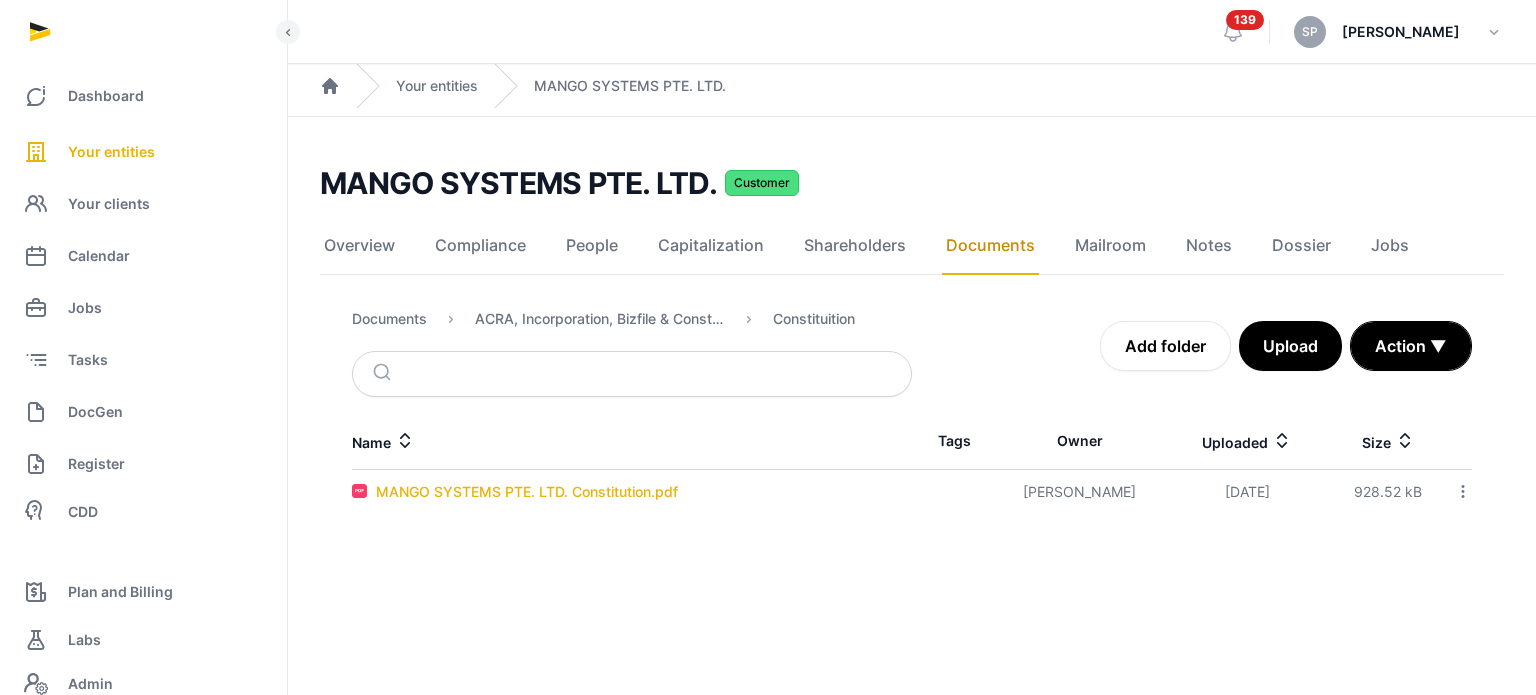 click on "MANGO SYSTEMS PTE. LTD. Constitution.pdf" at bounding box center (527, 492) 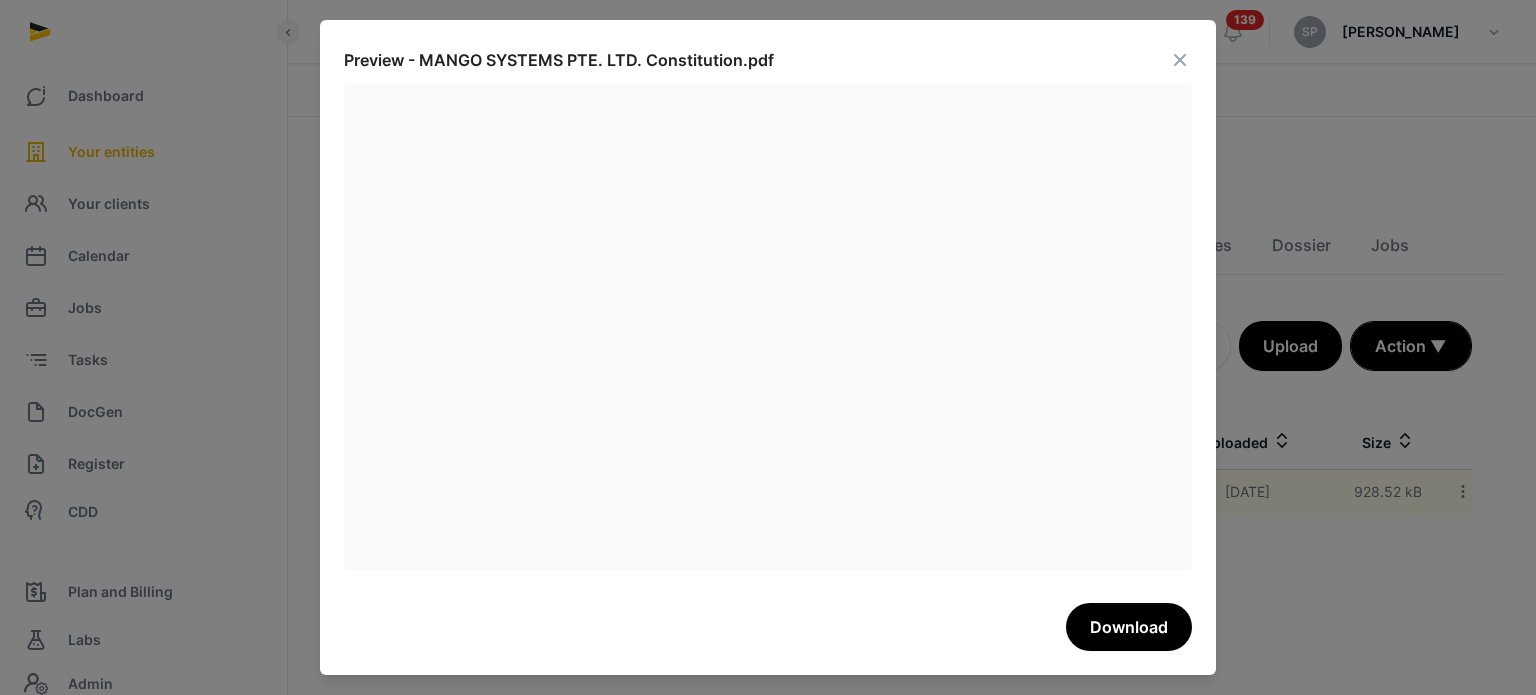 click at bounding box center (1180, 60) 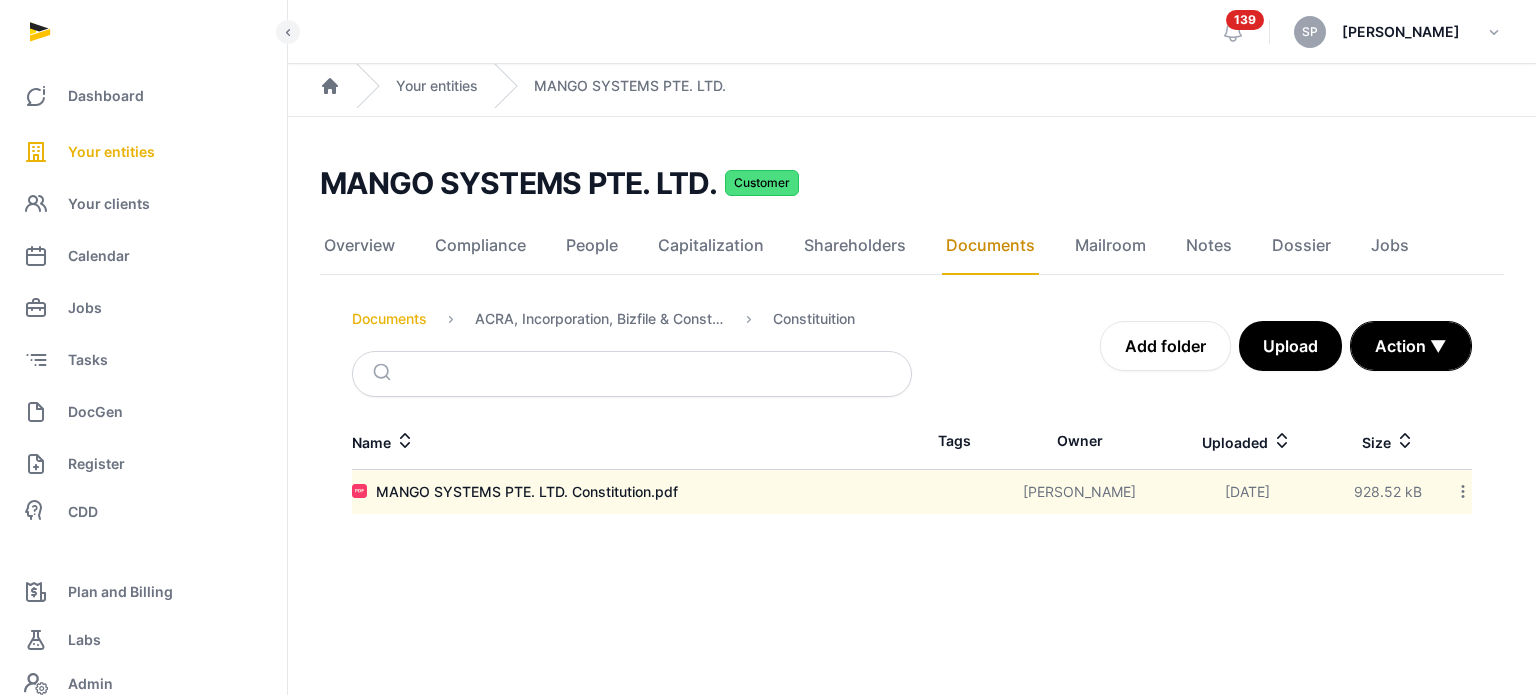 click on "Documents" at bounding box center [389, 319] 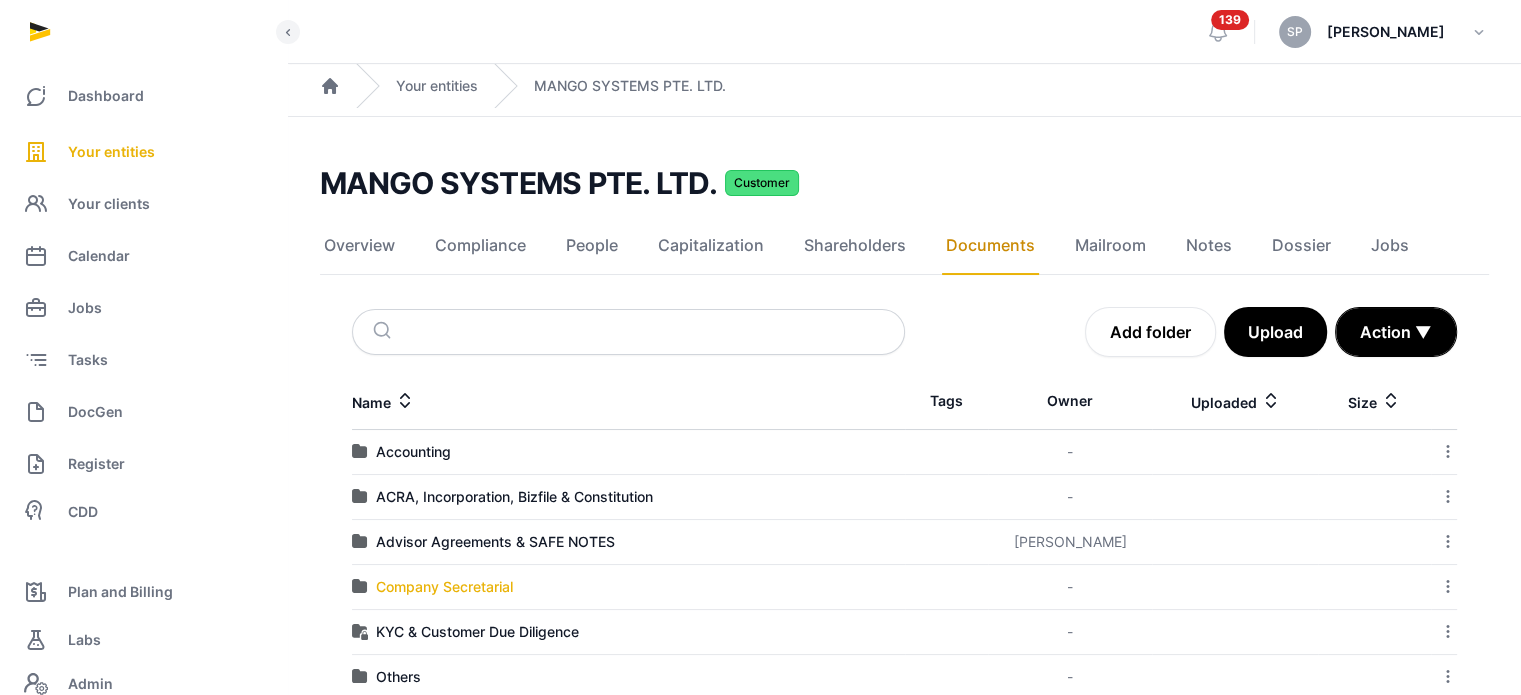 click on "Company Secretarial" at bounding box center [444, 587] 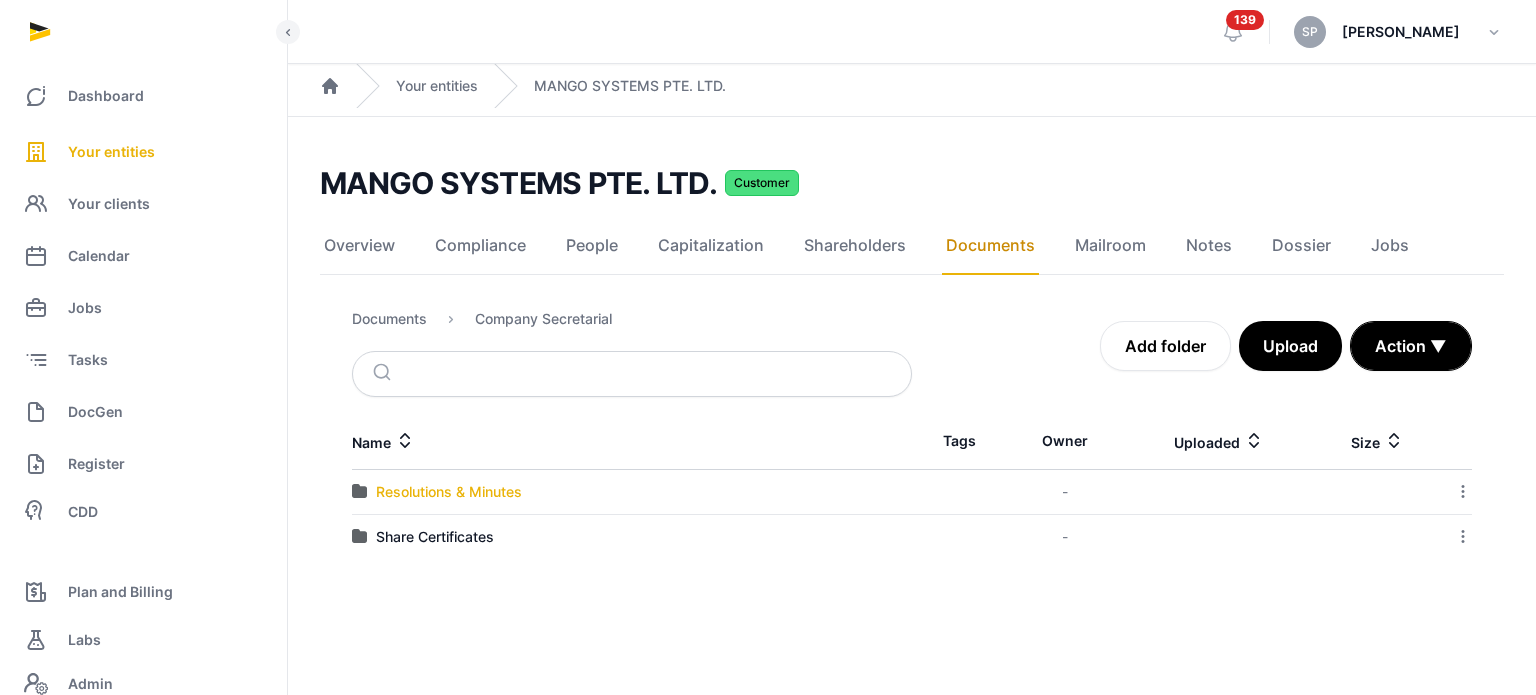 click on "Resolutions & Minutes" at bounding box center (449, 492) 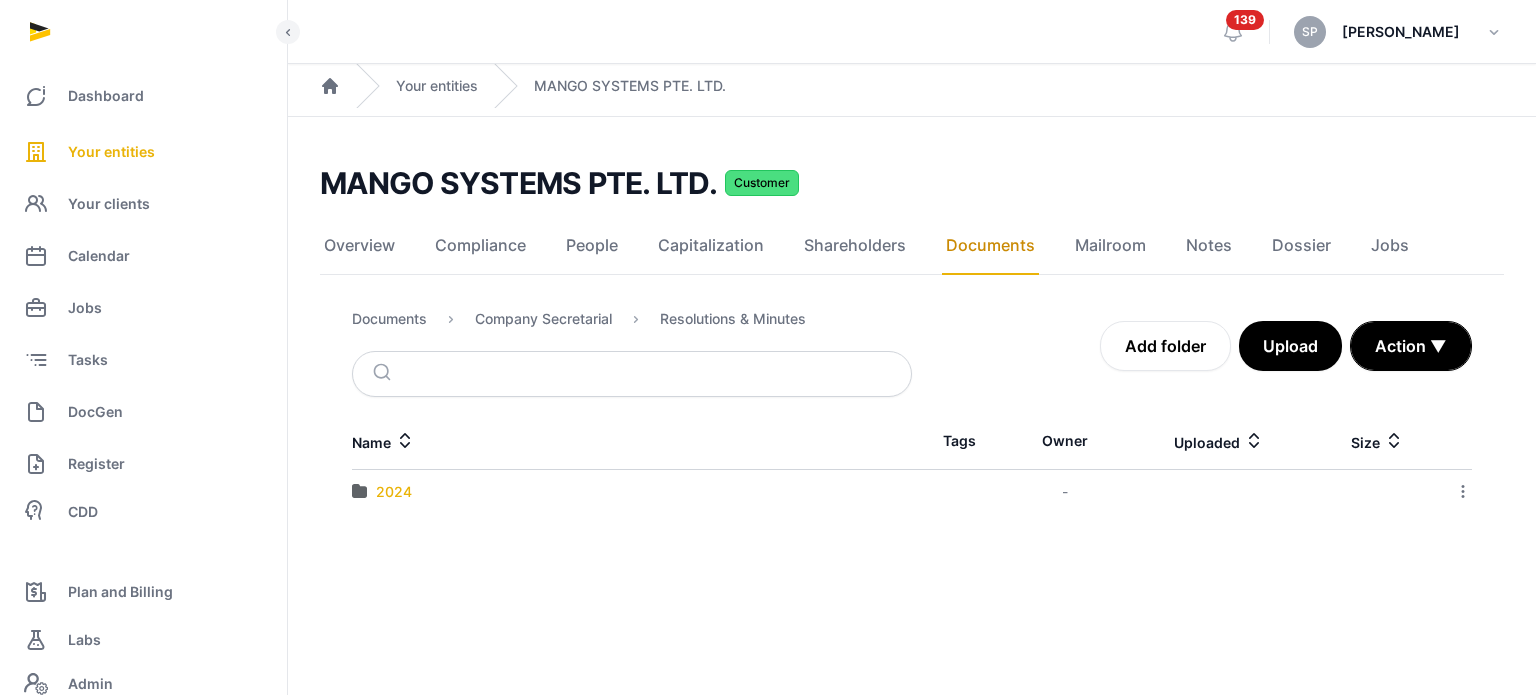 click on "2024" at bounding box center [394, 492] 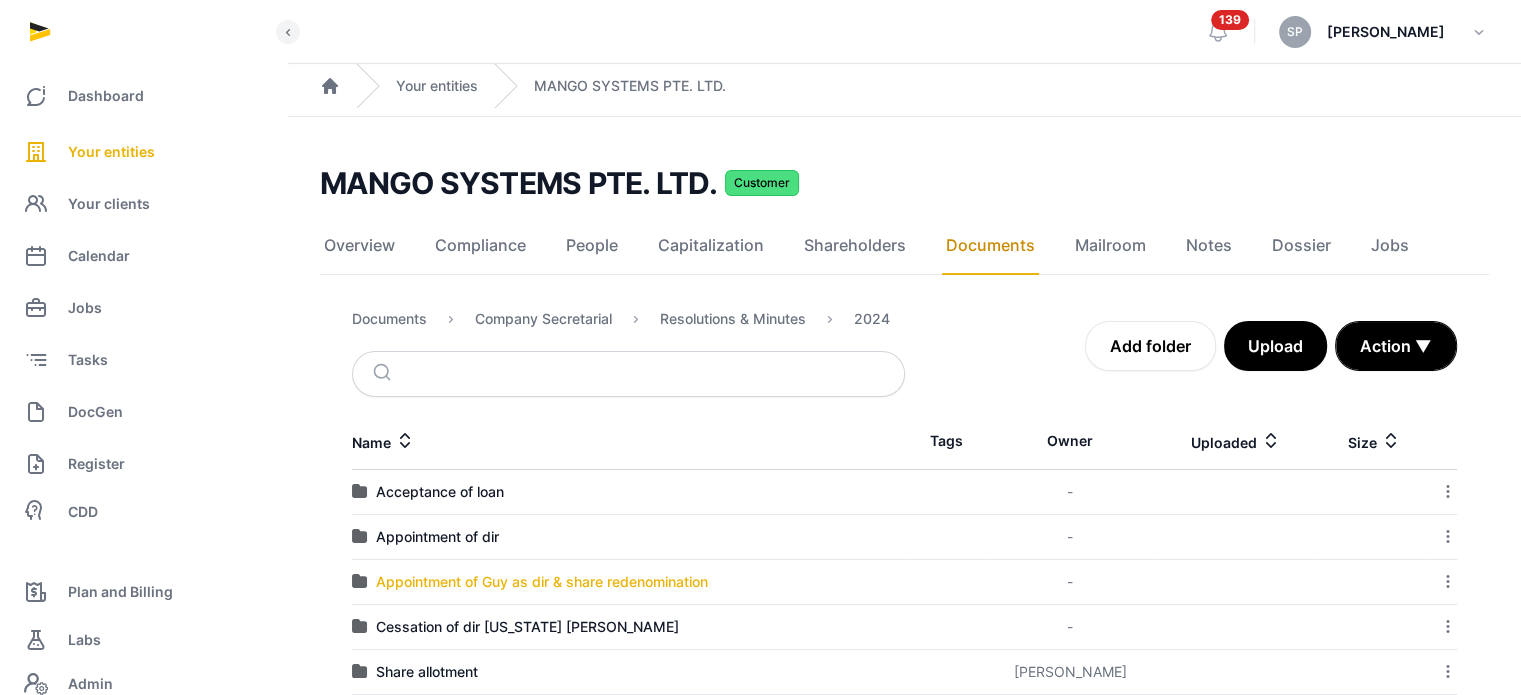 click on "Appointment of Guy as dir & share redenomination" at bounding box center [542, 582] 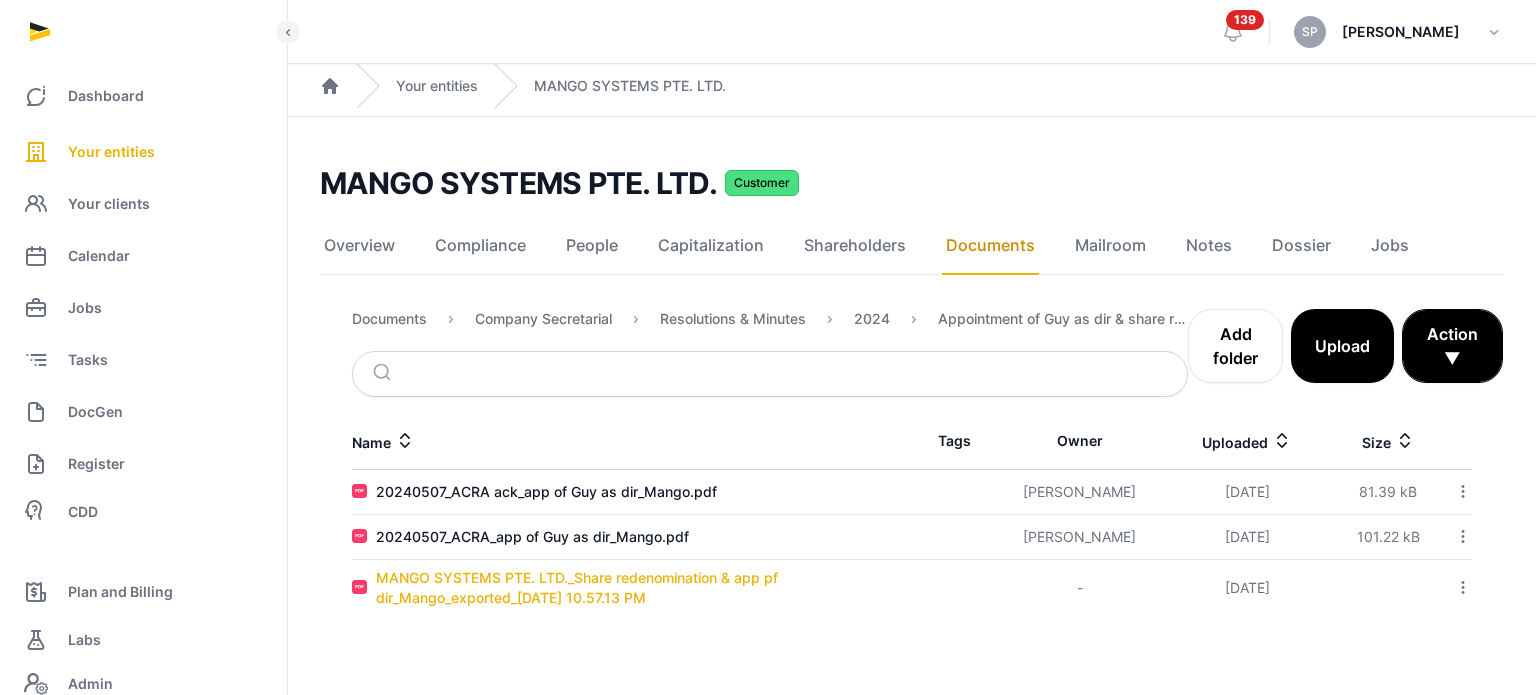 click on "MANGO SYSTEMS PTE. LTD._Share redenomination & app pf dir_Mango_exported_2024-05-06 10.57.13 PM" at bounding box center [644, 588] 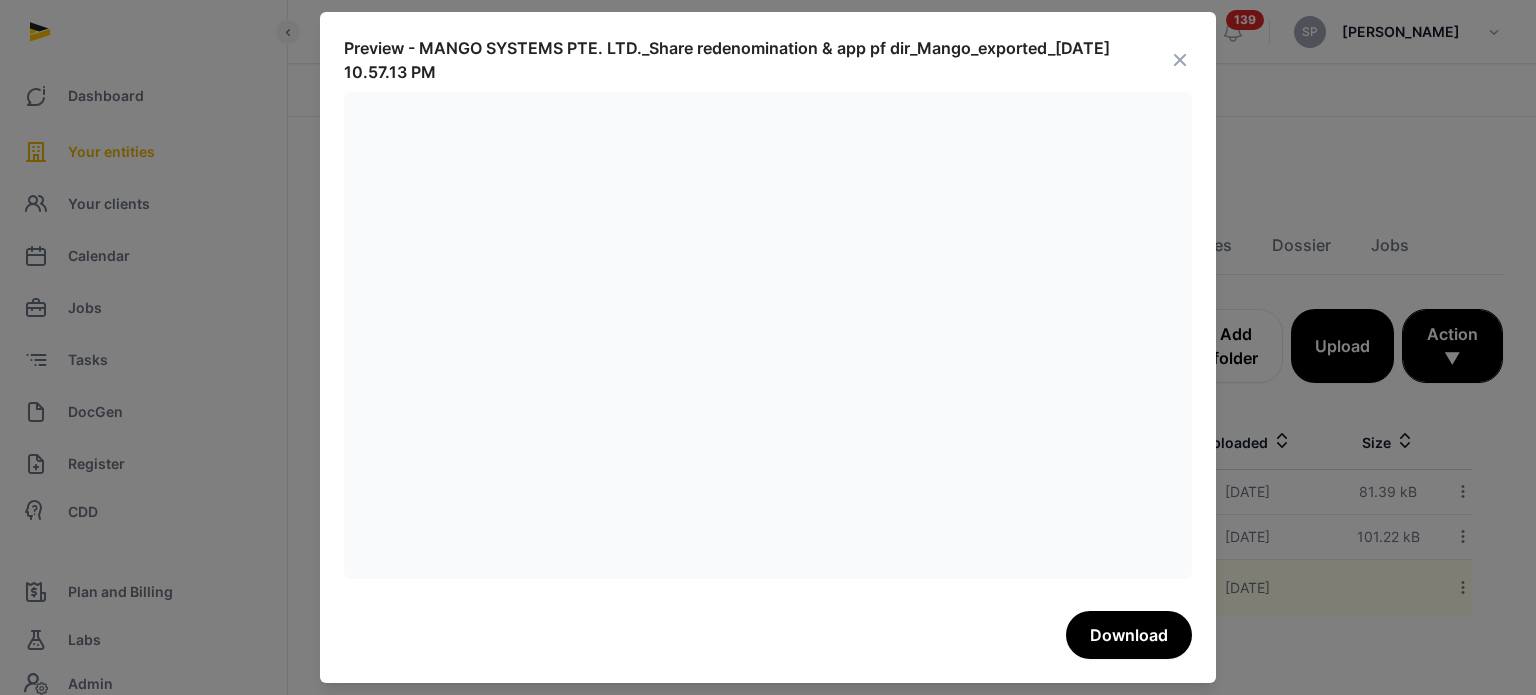 click at bounding box center [1180, 60] 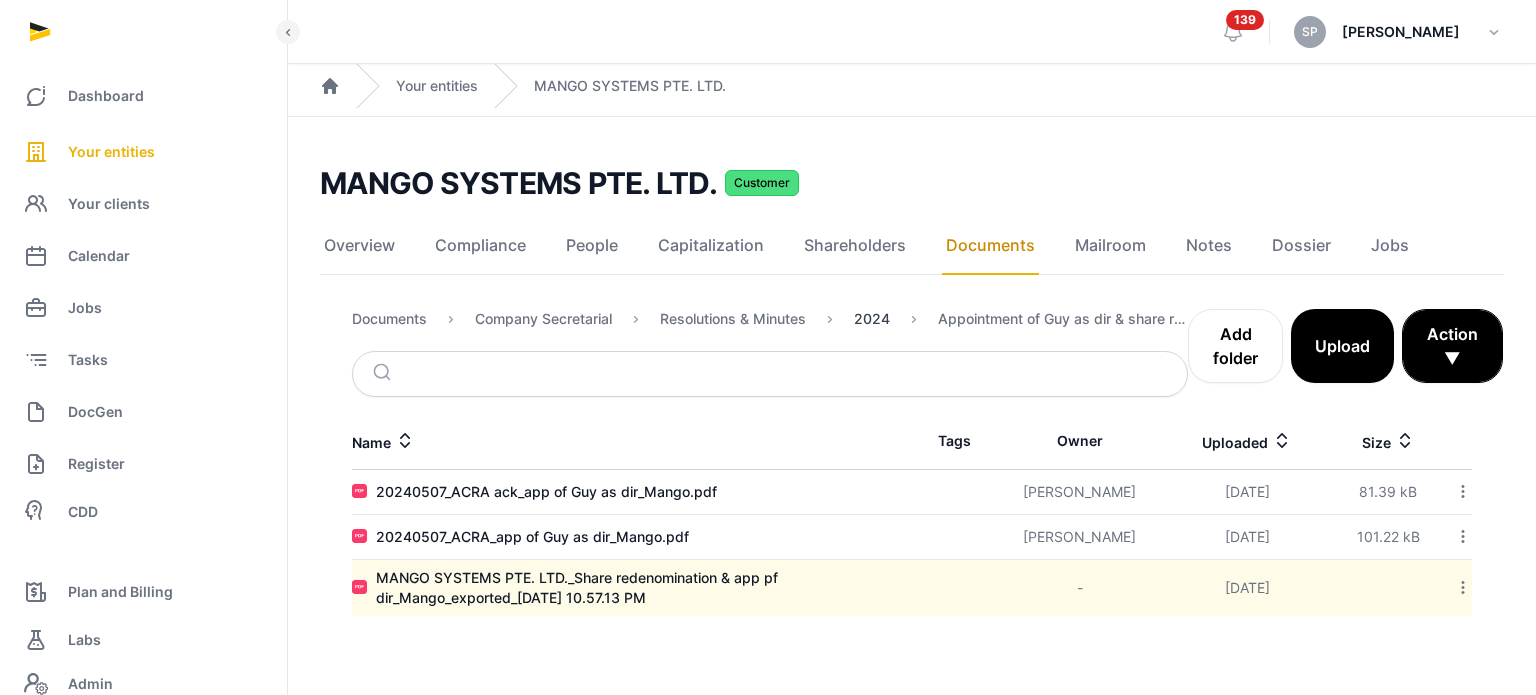 click on "2024" at bounding box center (872, 319) 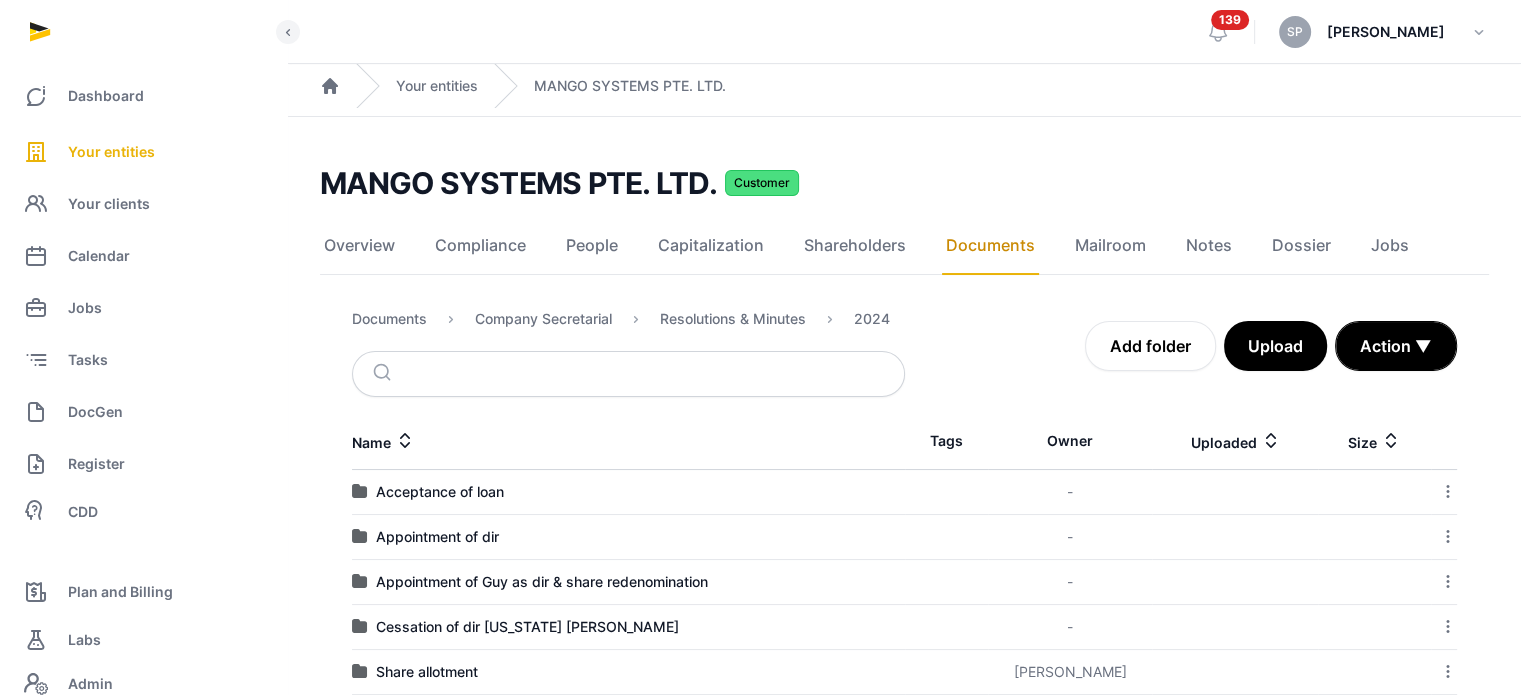 scroll, scrollTop: 126, scrollLeft: 0, axis: vertical 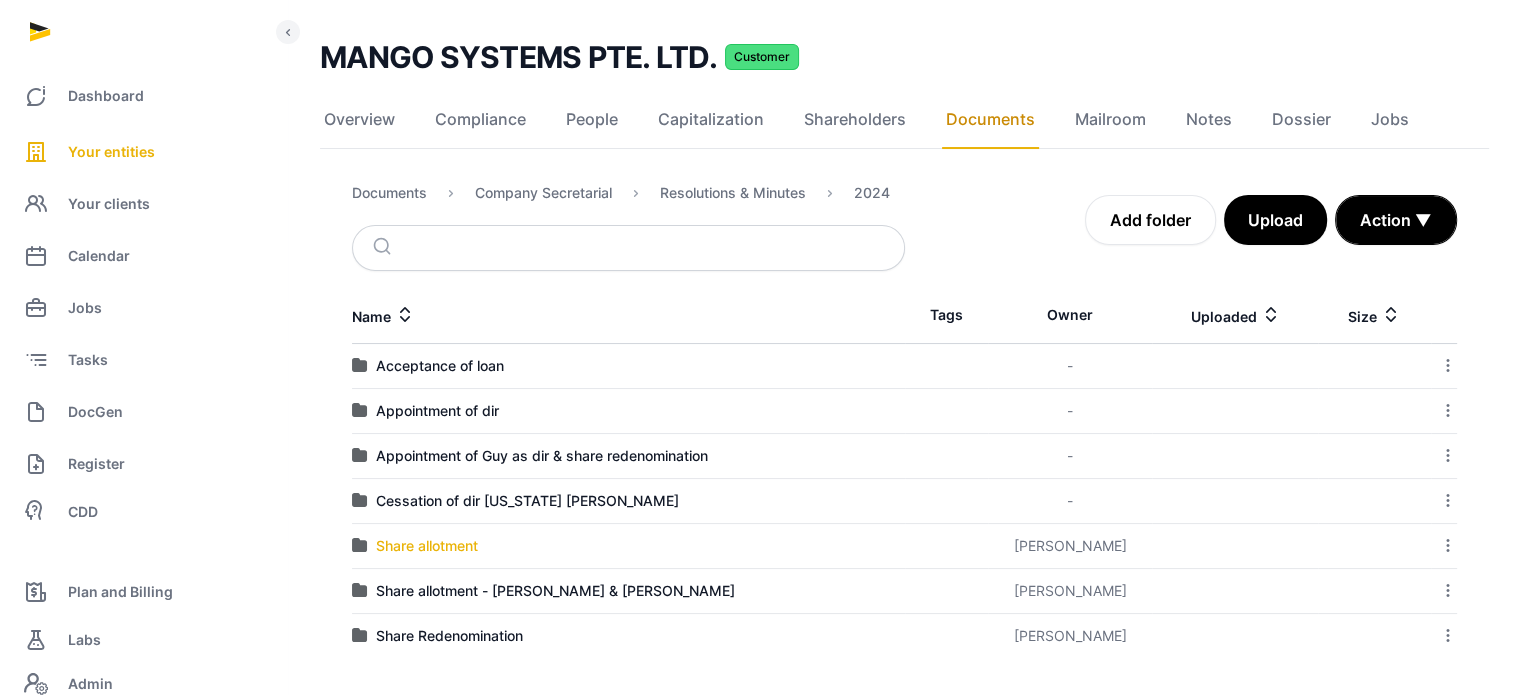 click on "Share allotment" at bounding box center (427, 546) 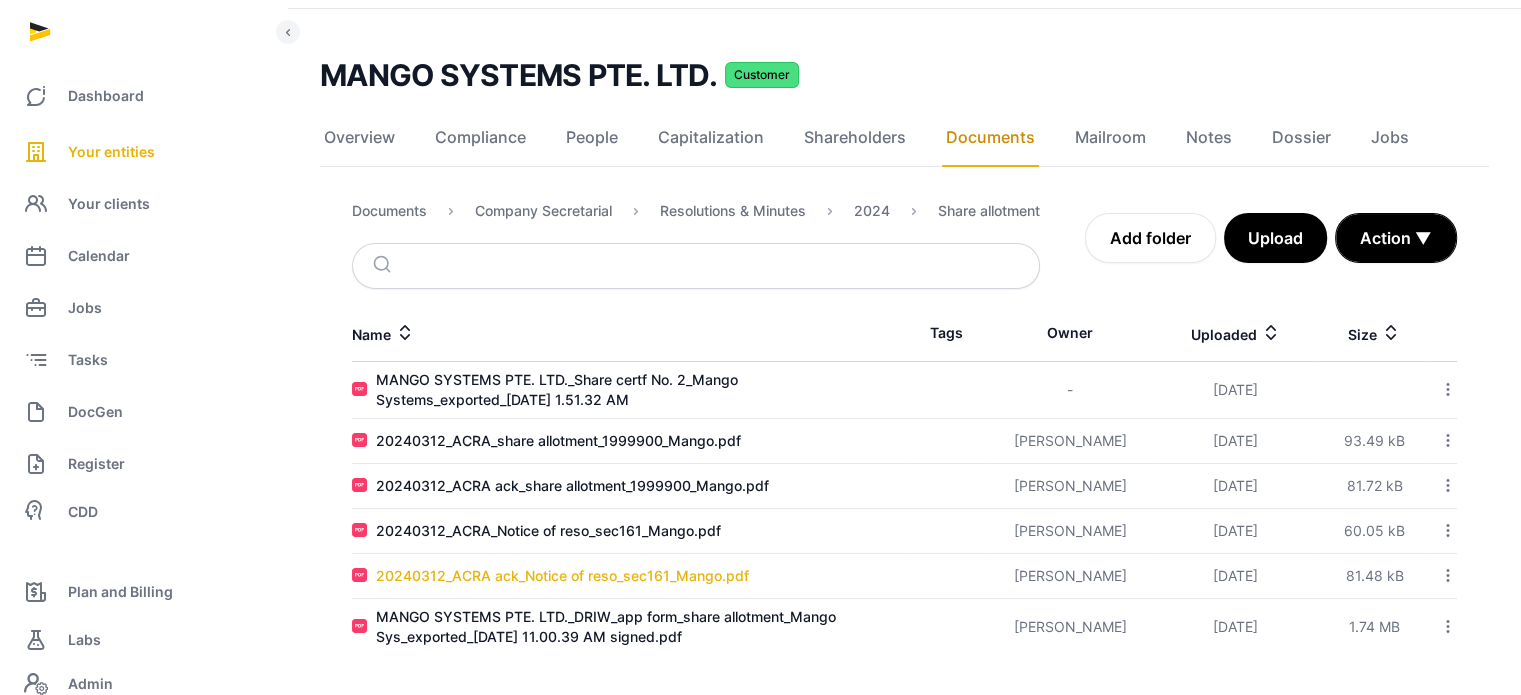 scroll, scrollTop: 105, scrollLeft: 0, axis: vertical 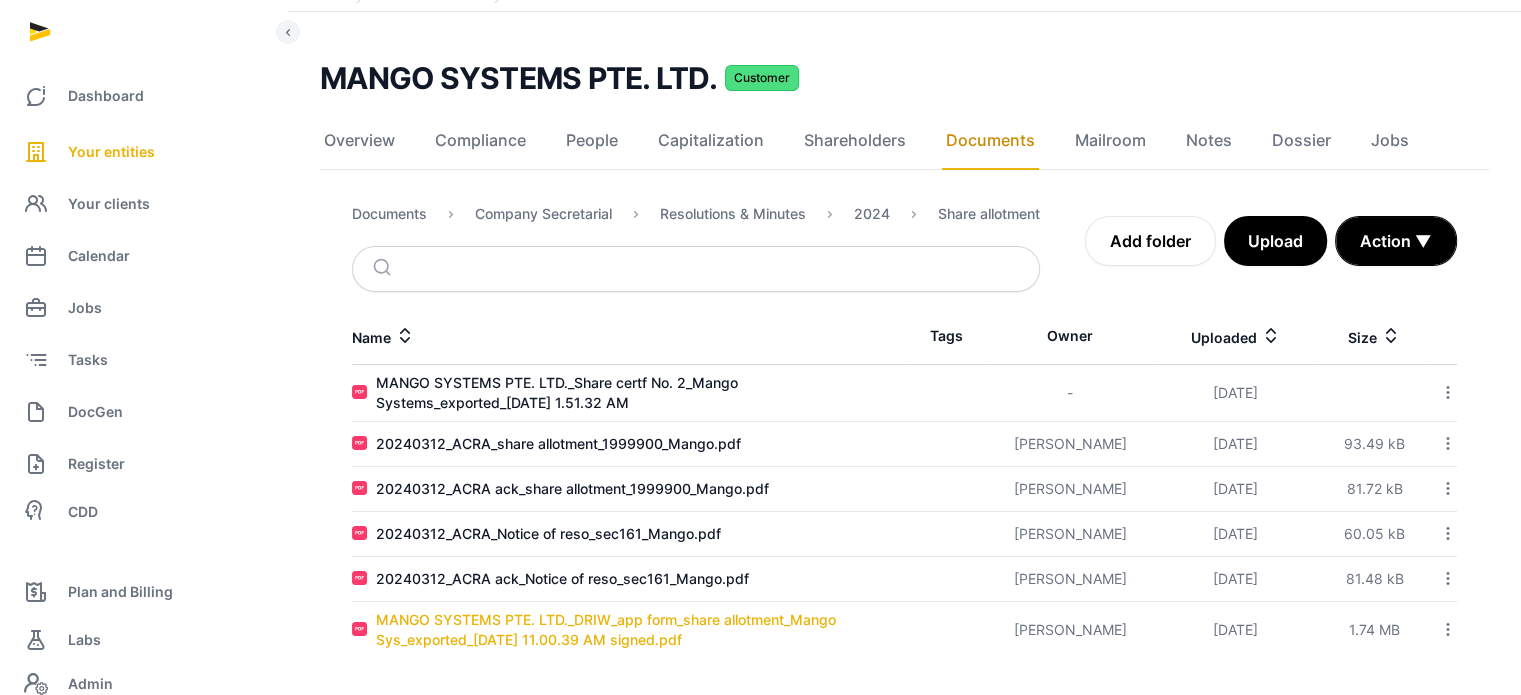 click on "MANGO SYSTEMS PTE. LTD._DRIW_app form_share allotment_Mango Sys_exported_2024-03-12 11.00.39 AM signed.pdf" at bounding box center (640, 630) 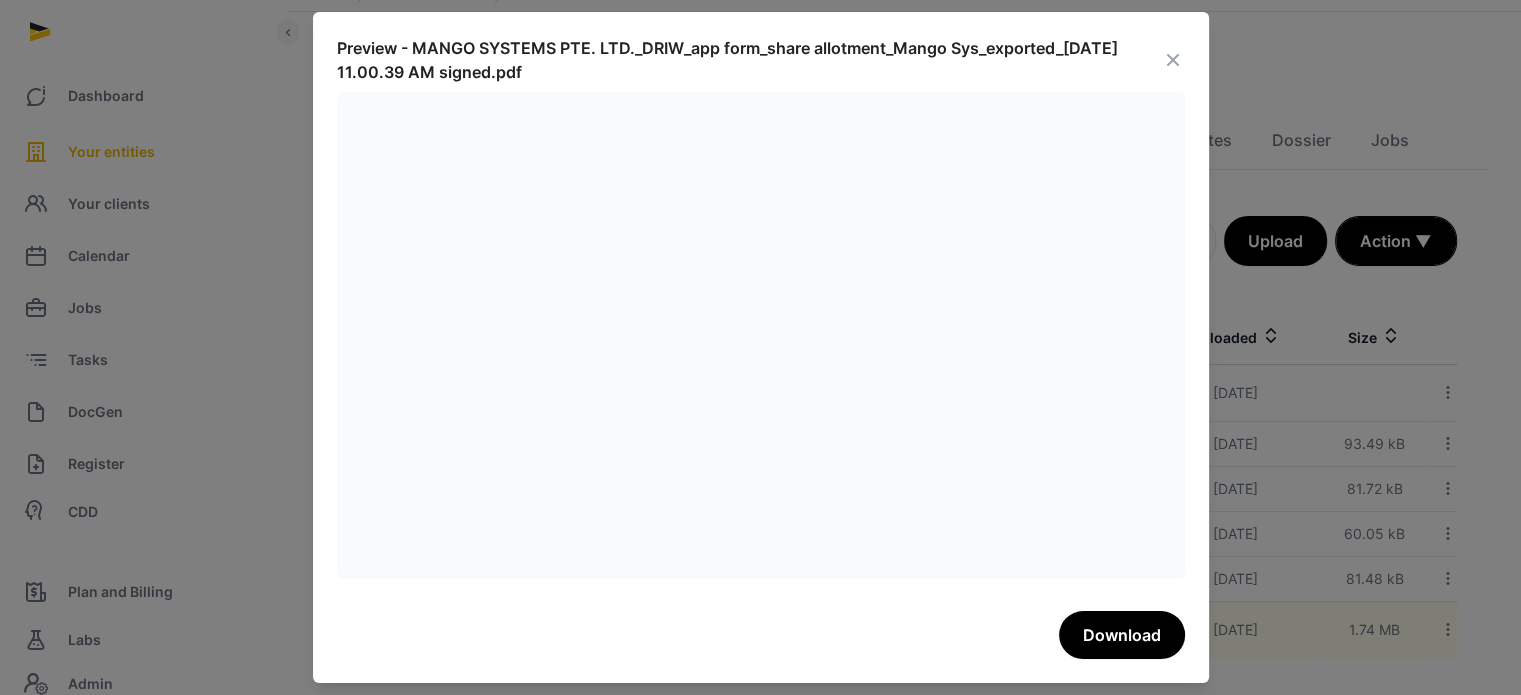 click at bounding box center (1173, 60) 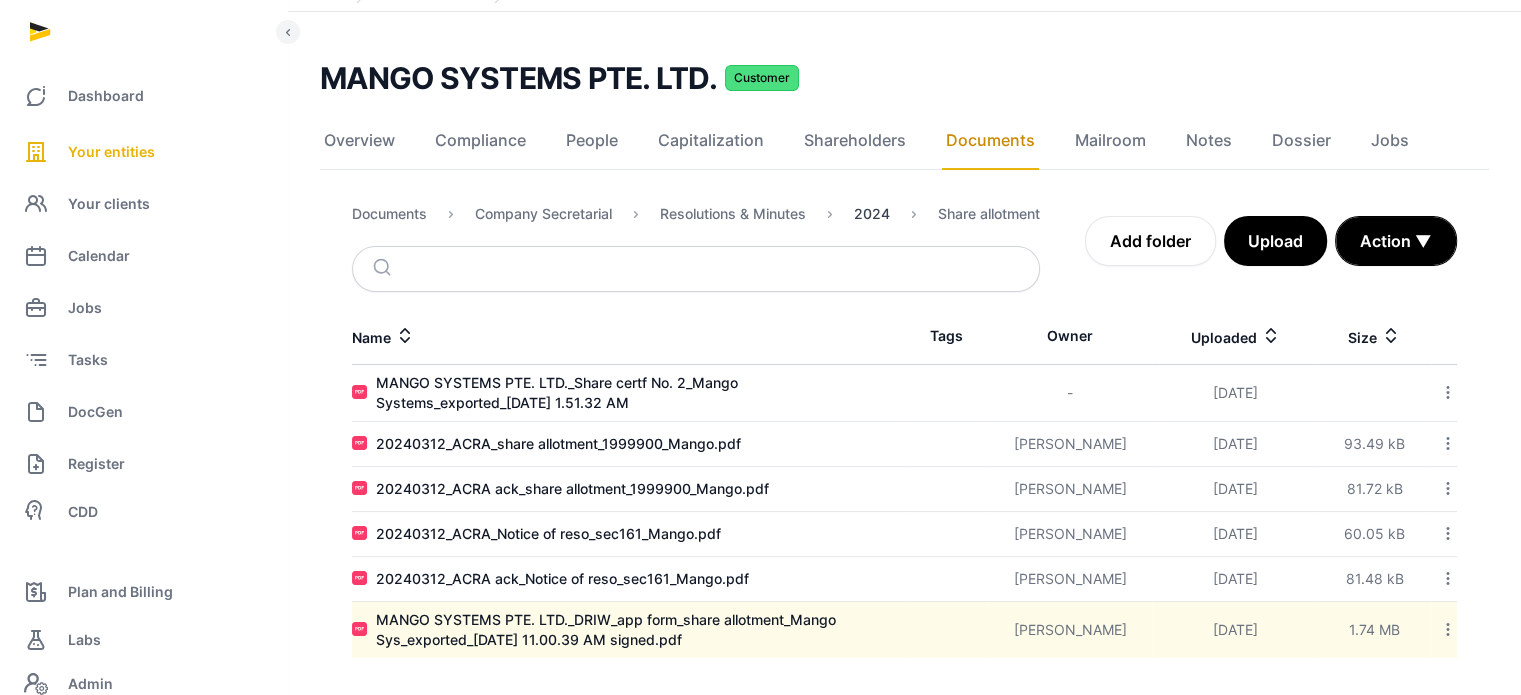 click on "2024" at bounding box center (872, 214) 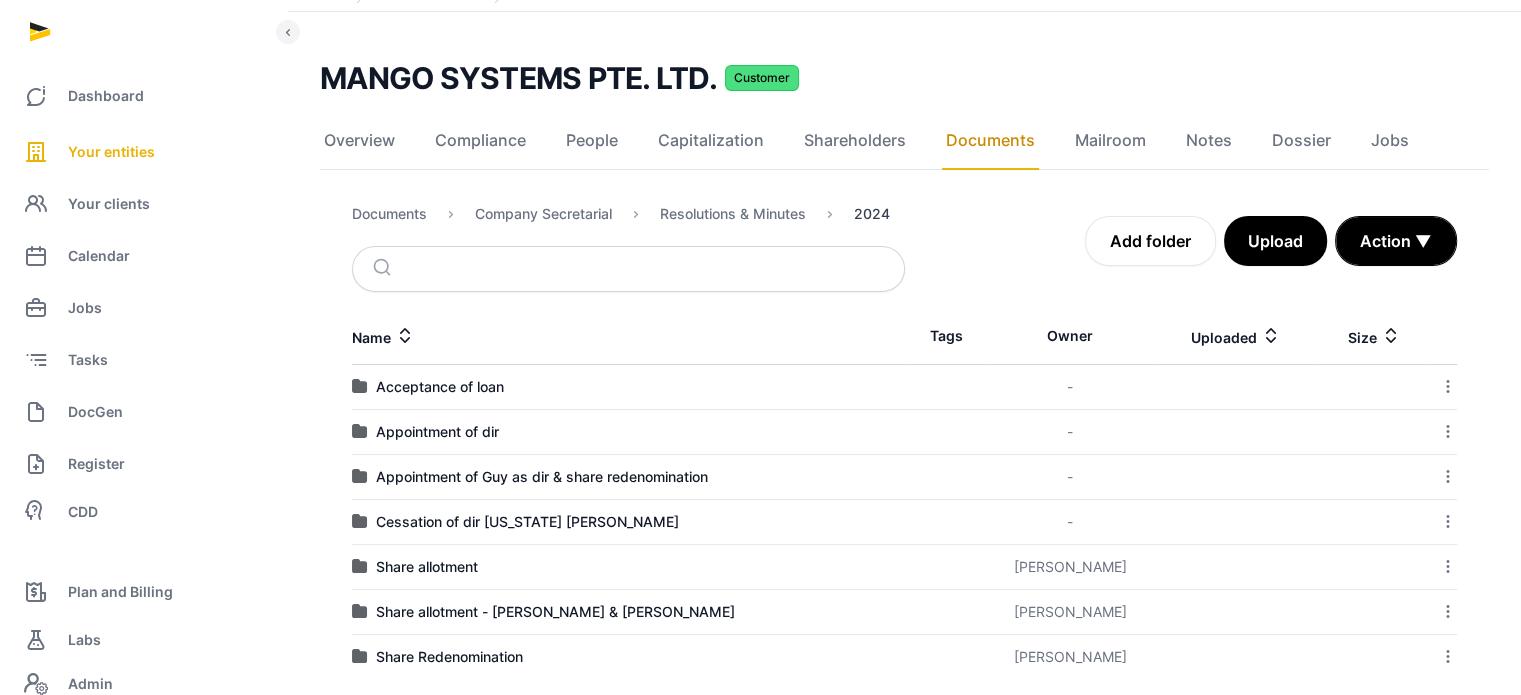 scroll, scrollTop: 126, scrollLeft: 0, axis: vertical 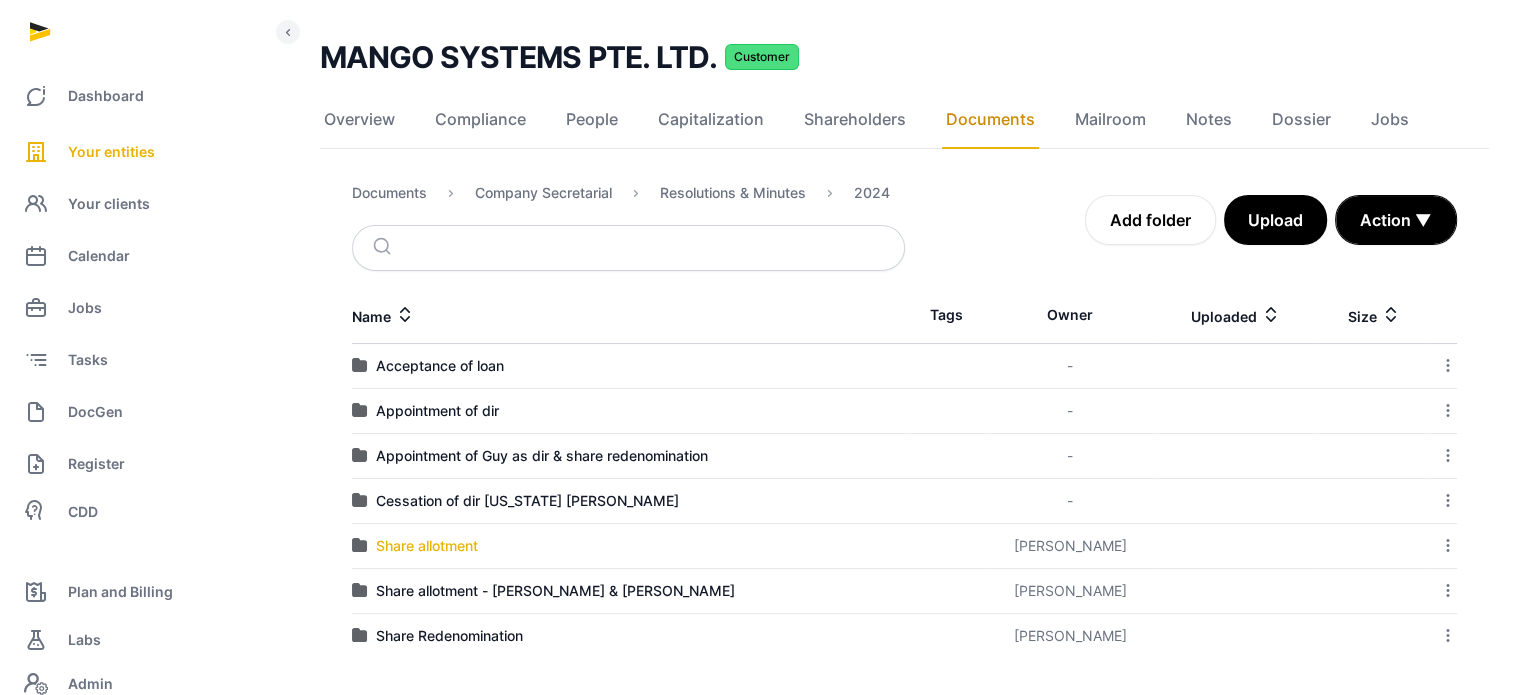 click on "Share allotment" at bounding box center (427, 546) 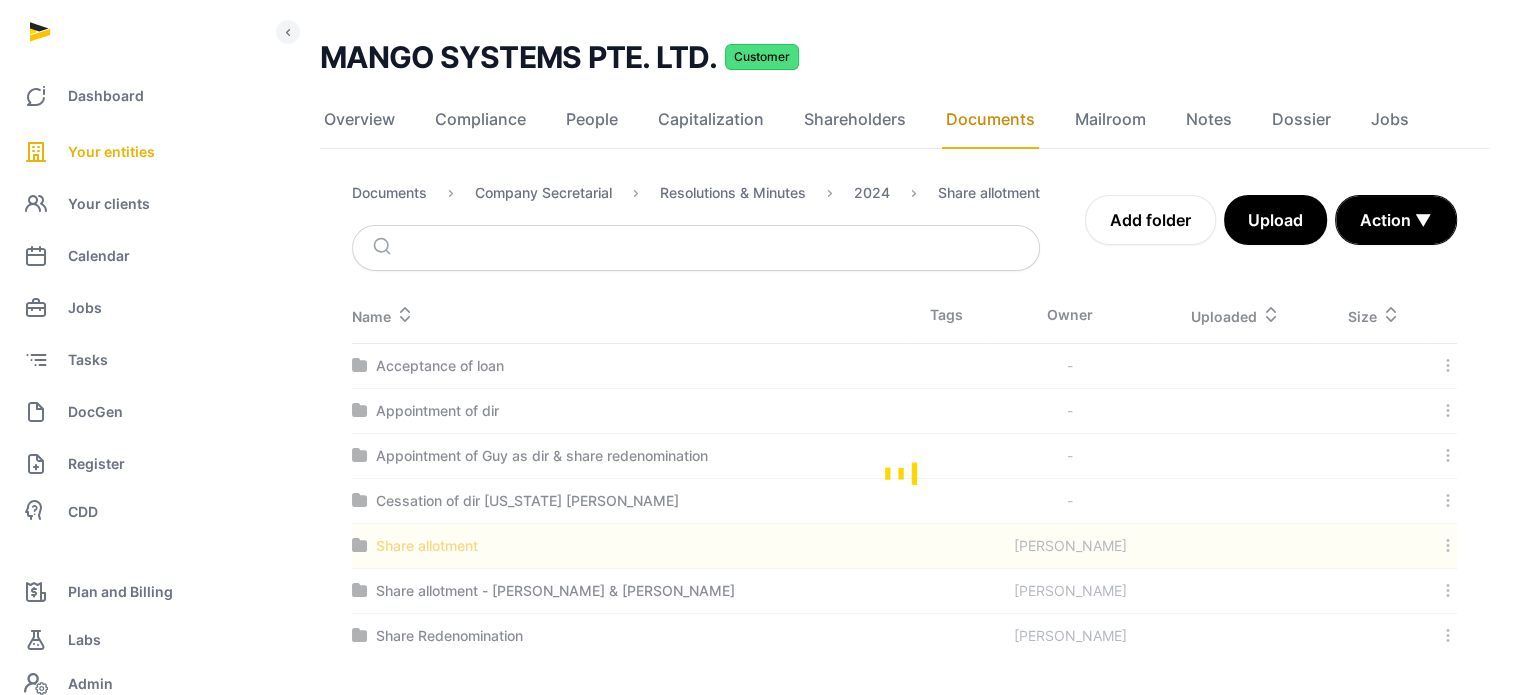 scroll, scrollTop: 105, scrollLeft: 0, axis: vertical 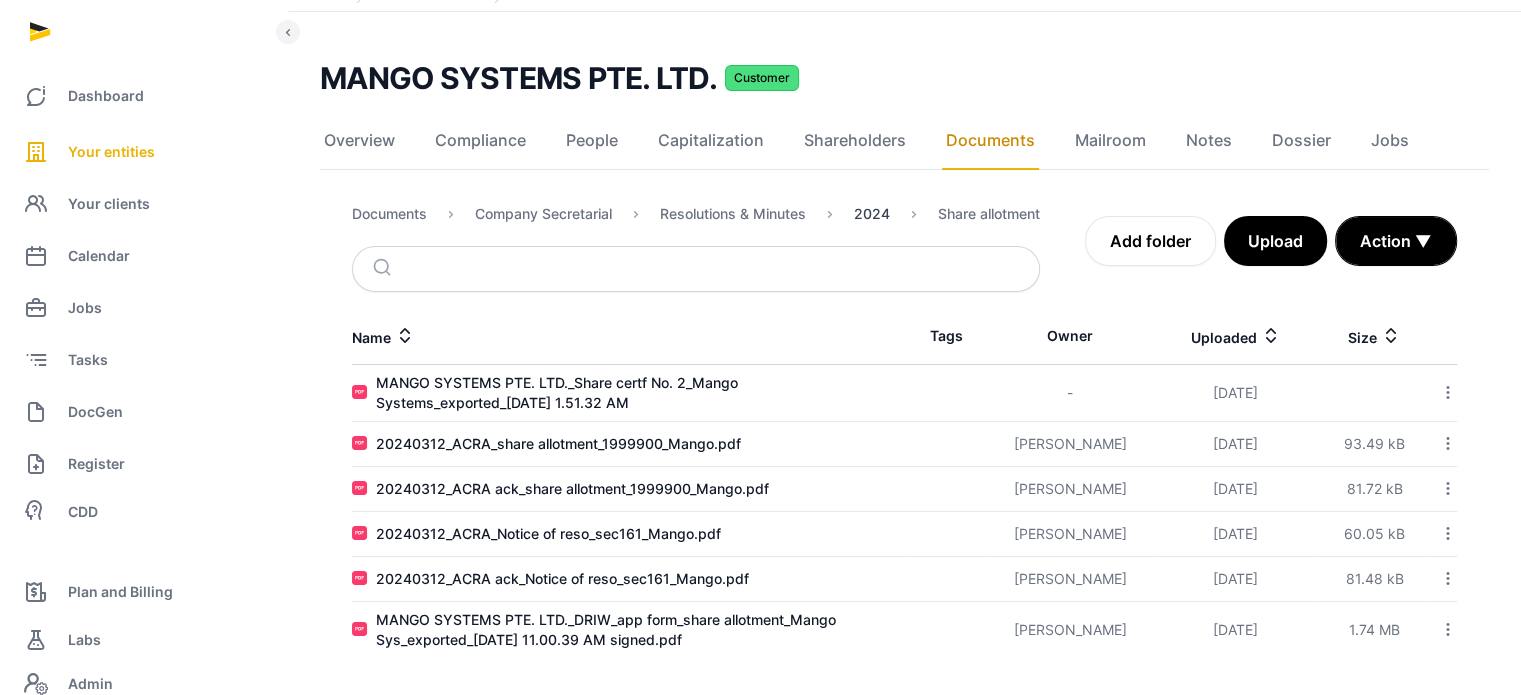 click on "2024" at bounding box center [872, 214] 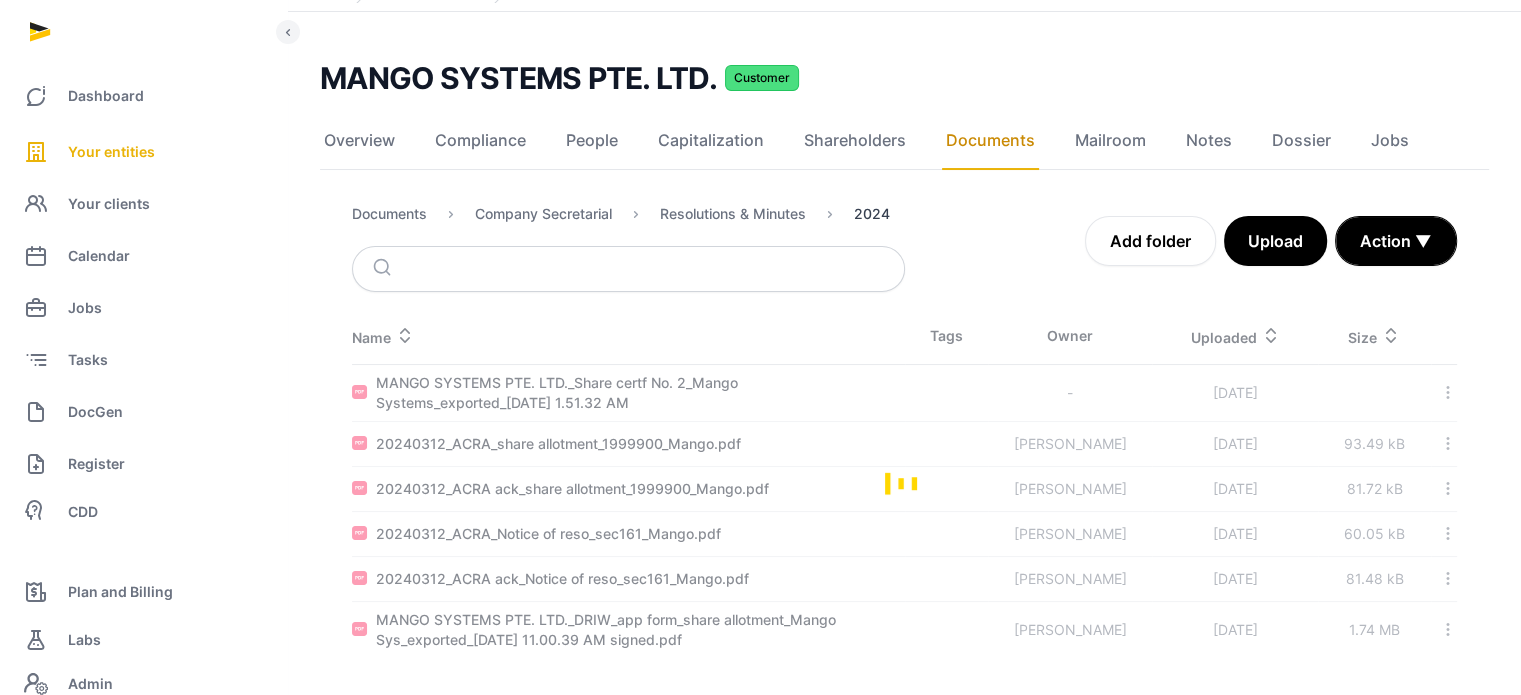 scroll, scrollTop: 126, scrollLeft: 0, axis: vertical 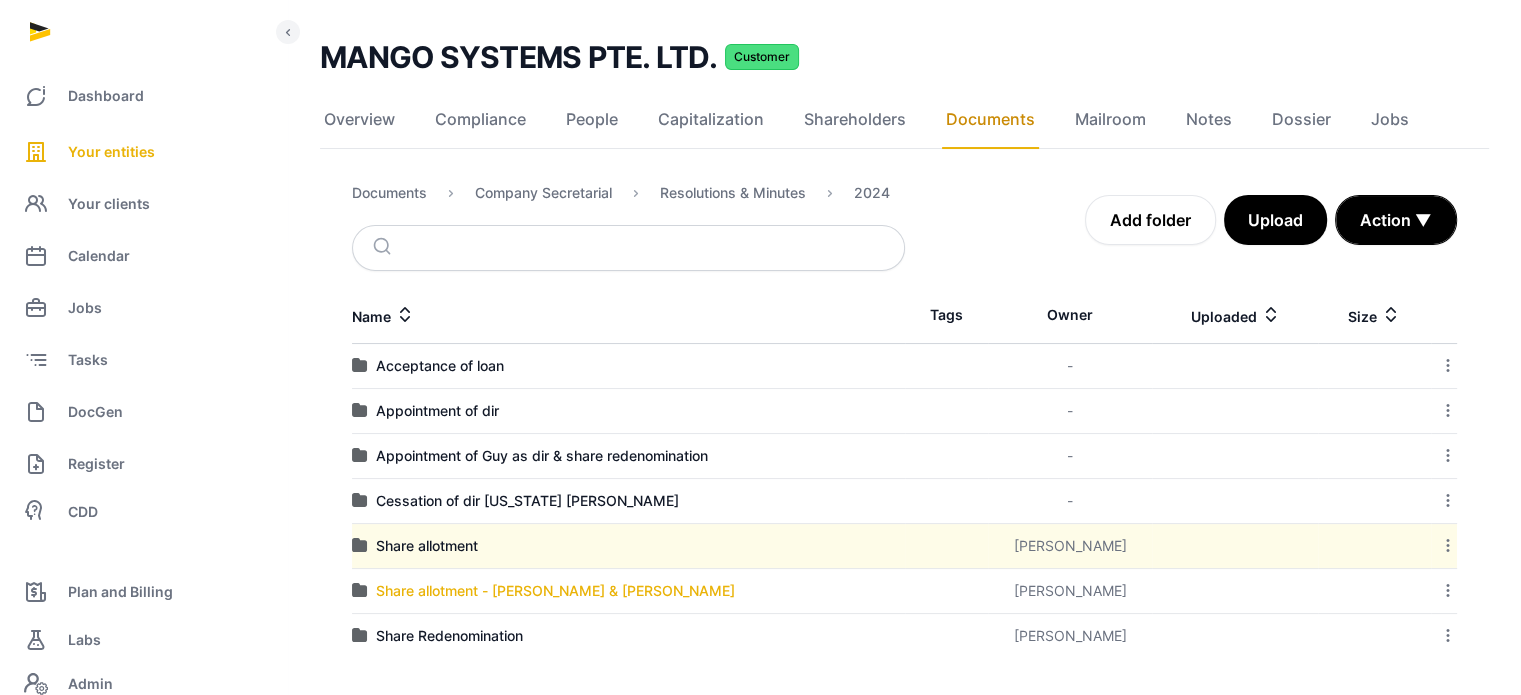 click on "Share allotment - Guy & Colin" at bounding box center [555, 591] 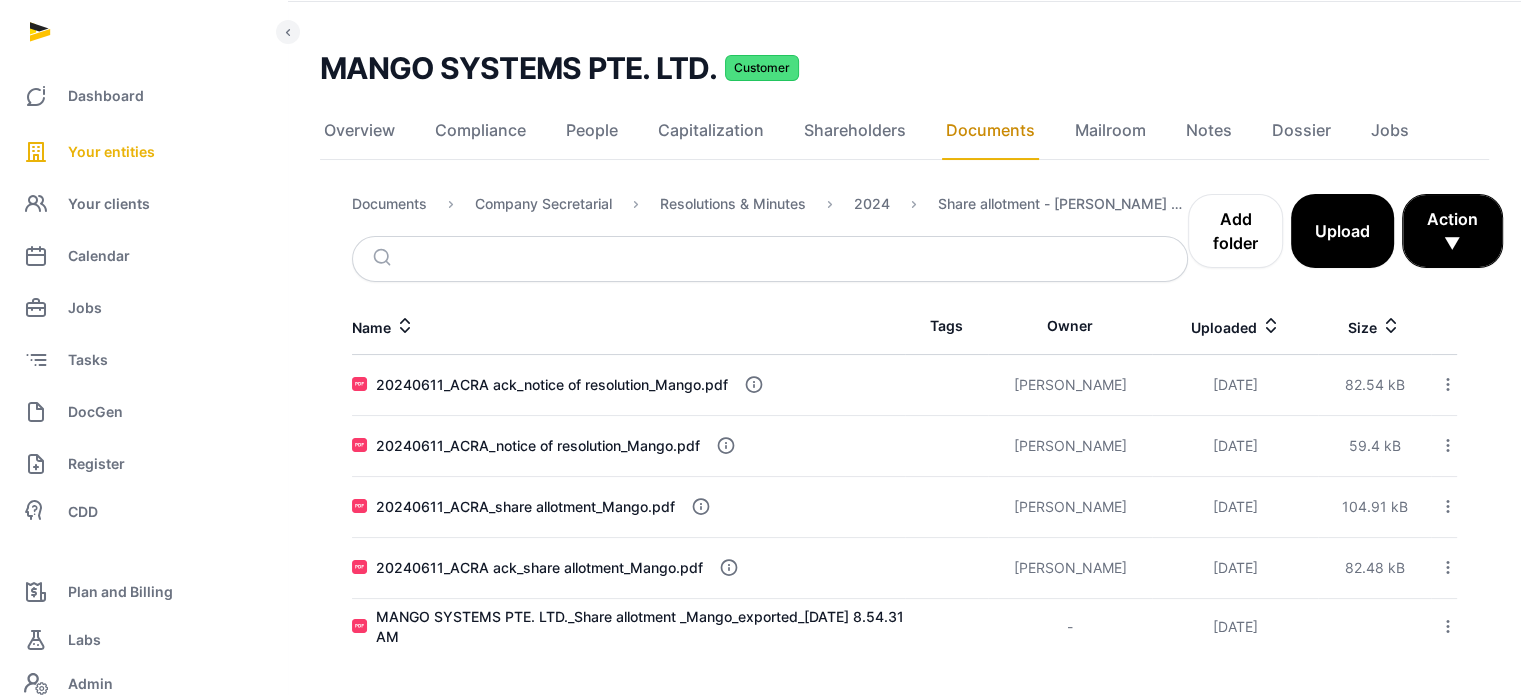 scroll, scrollTop: 112, scrollLeft: 0, axis: vertical 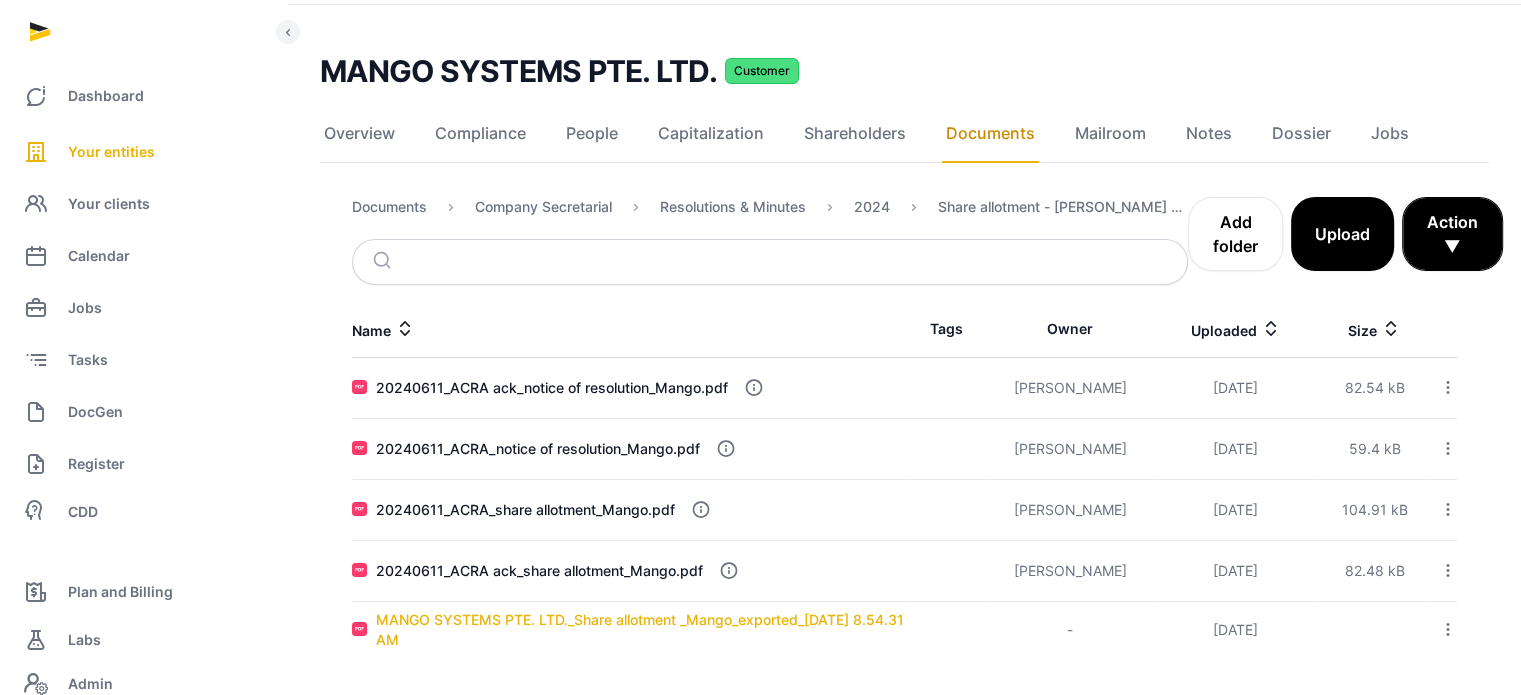 click on "MANGO SYSTEMS PTE. LTD._Share allotment _Mango_exported_2024-06-10 8.54.31 AM" at bounding box center (640, 630) 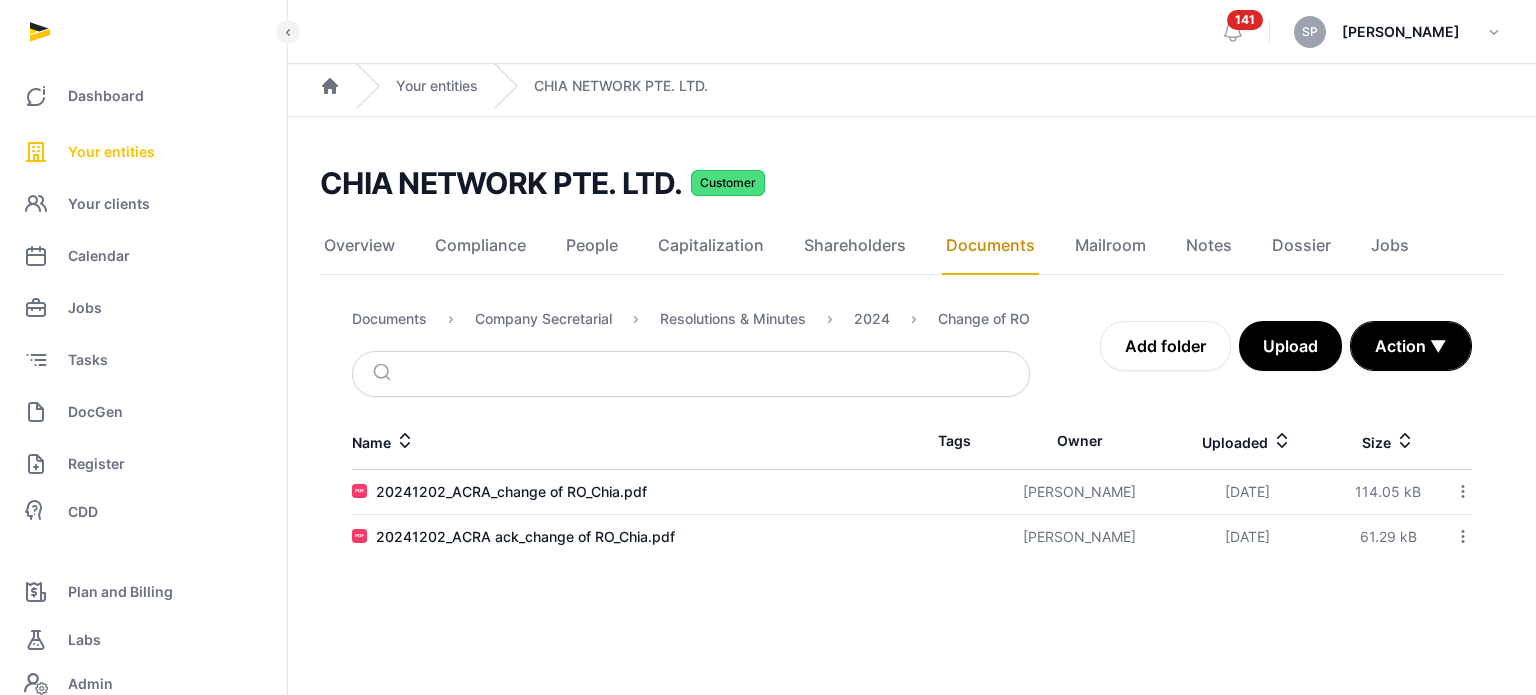 scroll, scrollTop: 0, scrollLeft: 0, axis: both 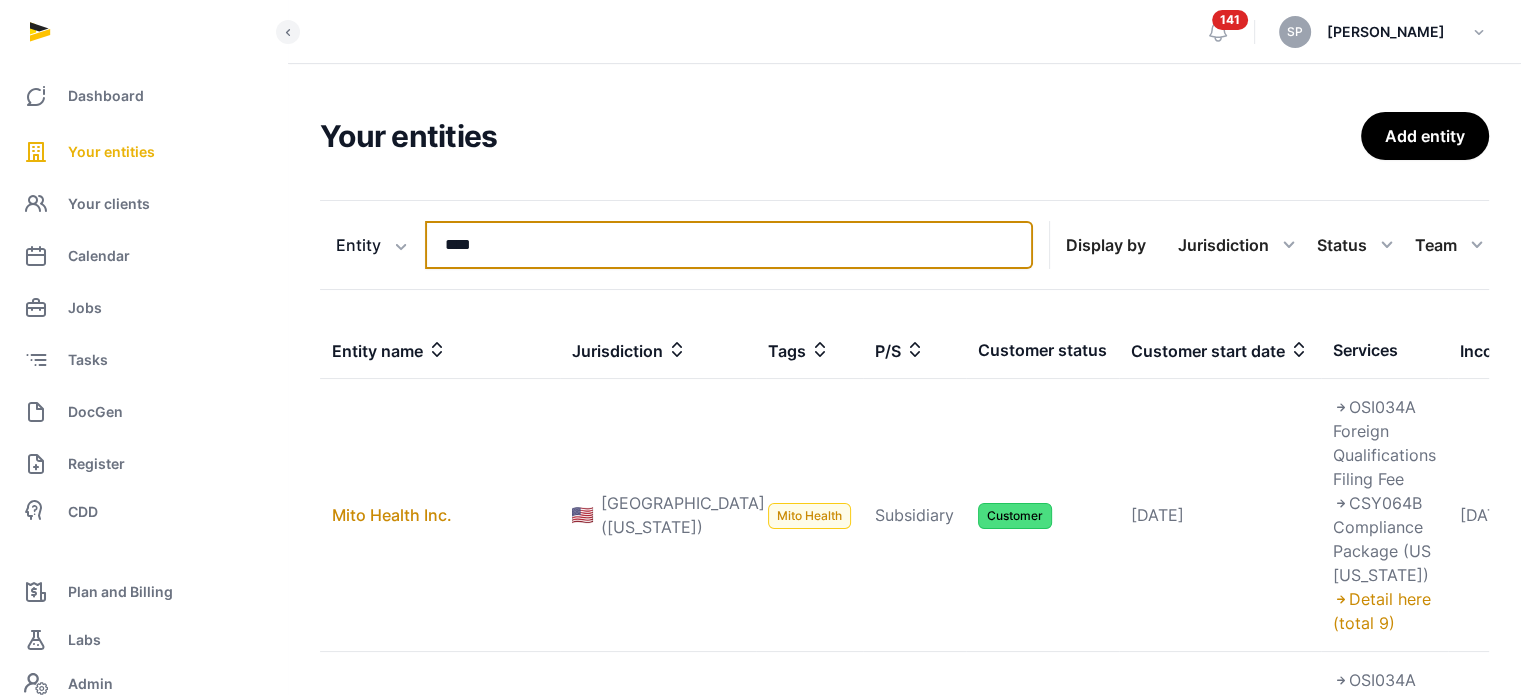 click on "****" at bounding box center [729, 245] 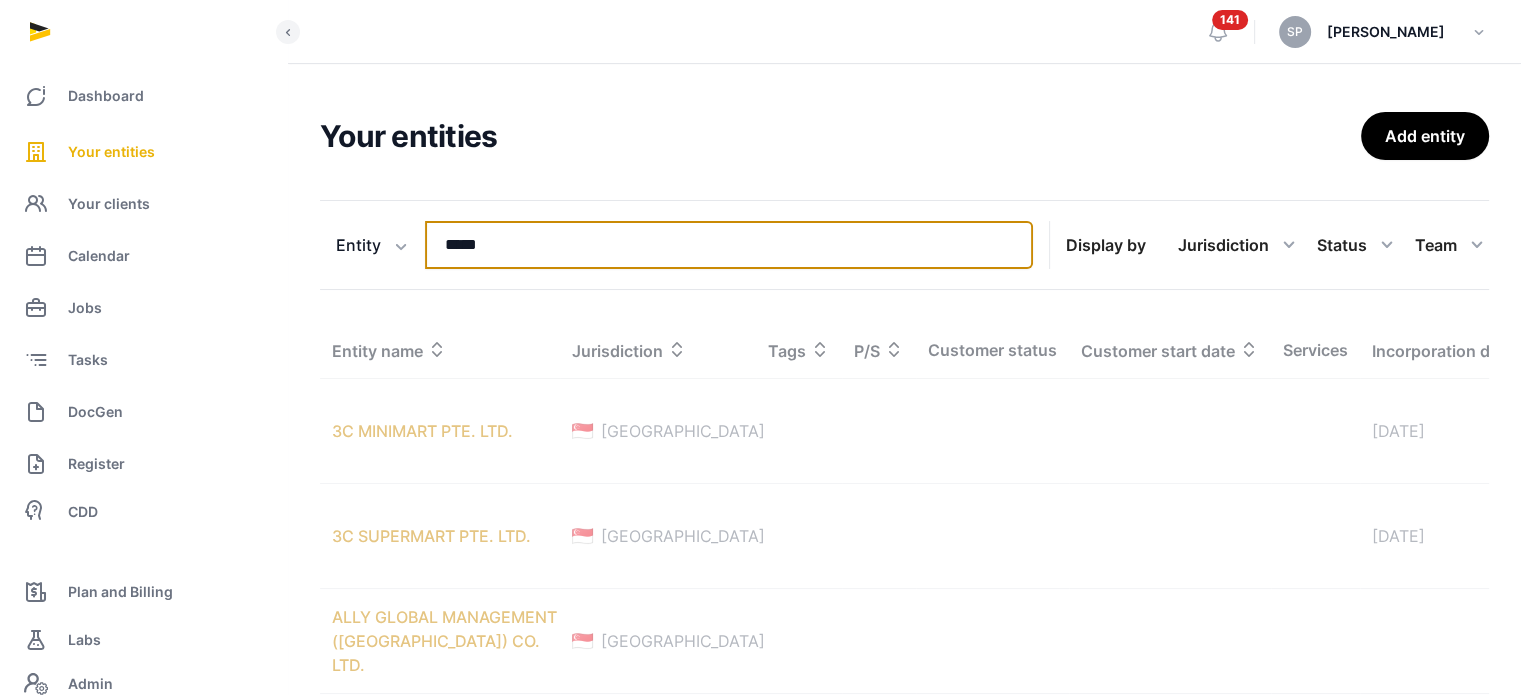 type on "*****" 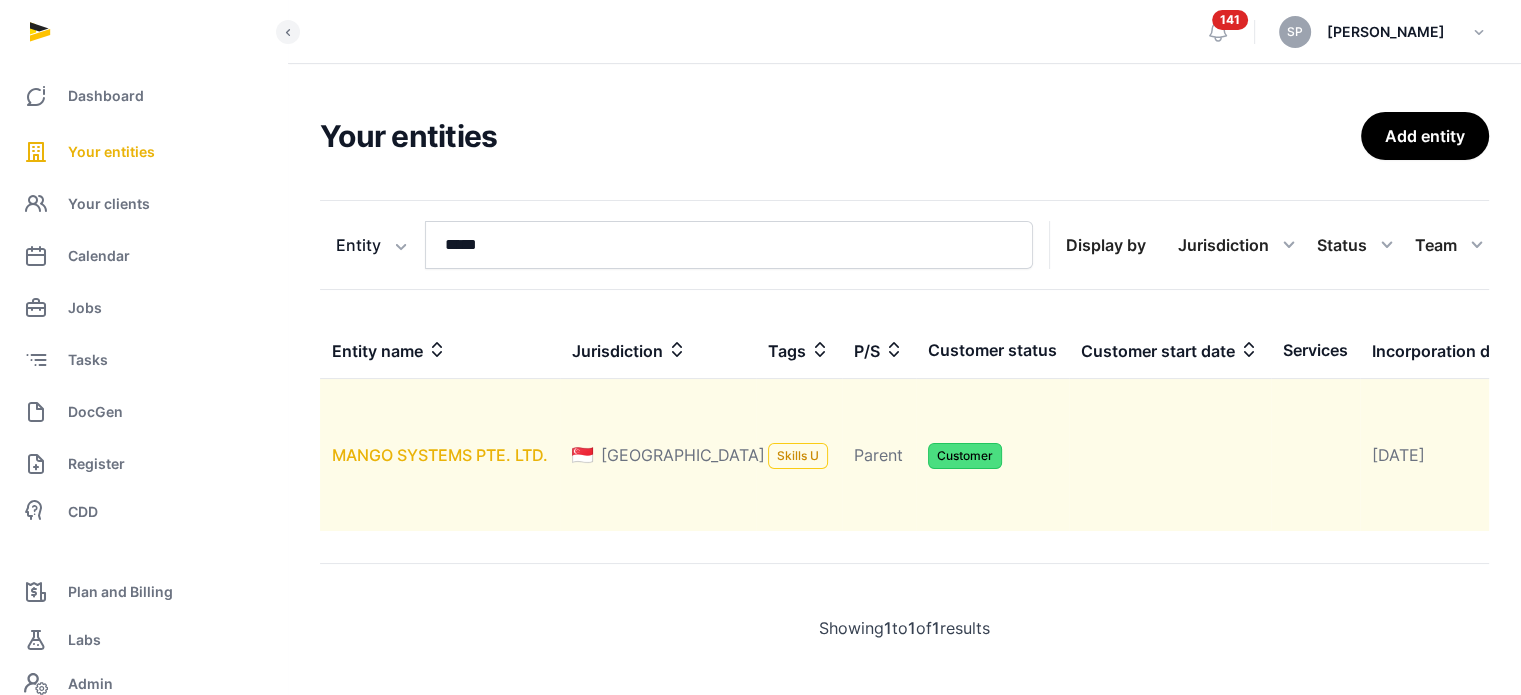 click on "MANGO SYSTEMS PTE. LTD." at bounding box center [440, 455] 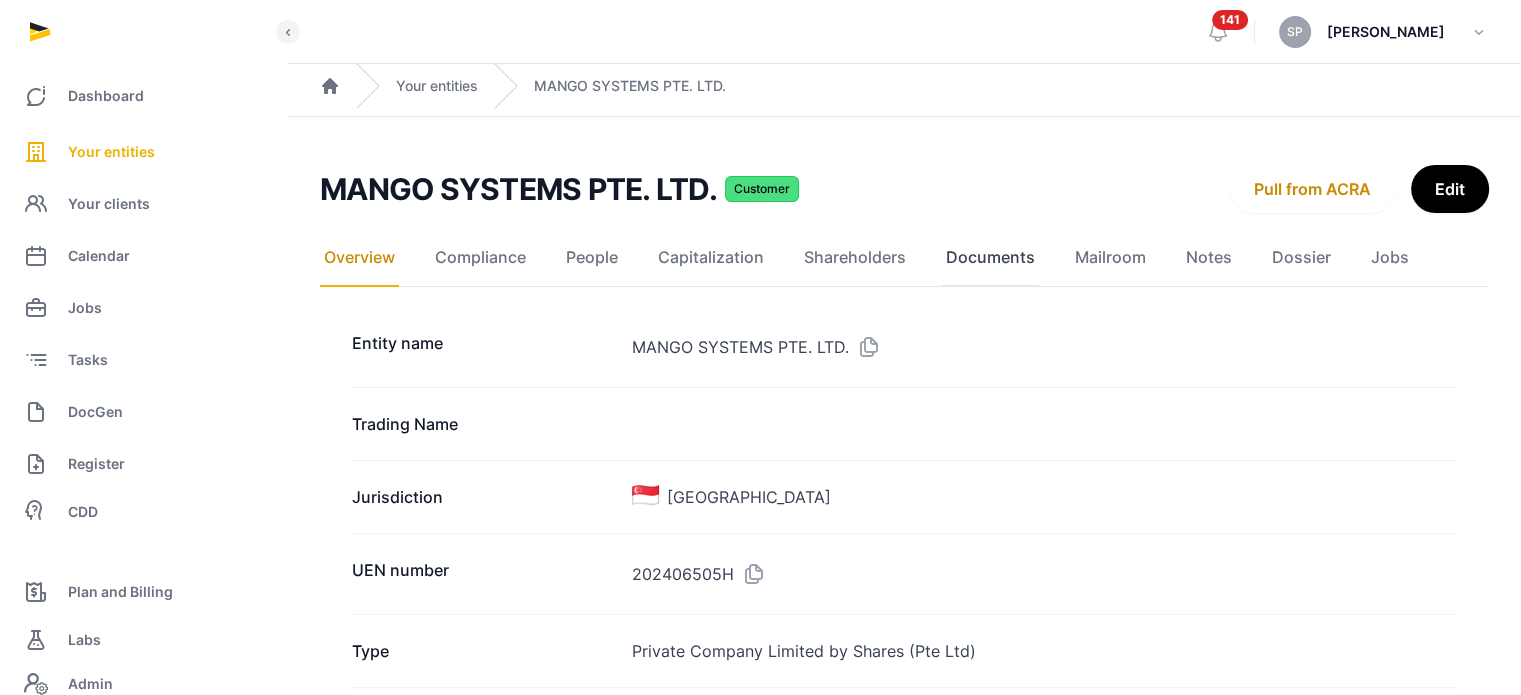 click on "Documents" 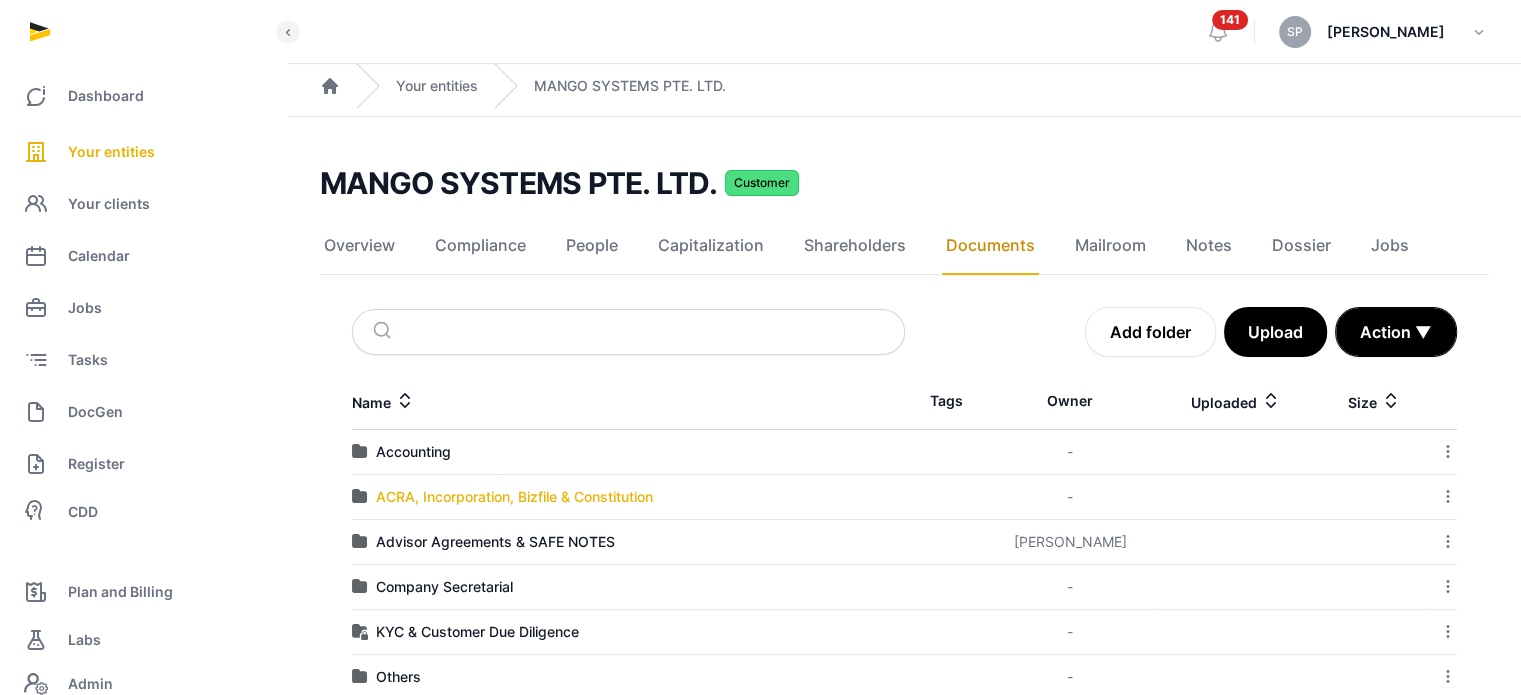 click on "ACRA, Incorporation, Bizfile & Constitution" at bounding box center (514, 497) 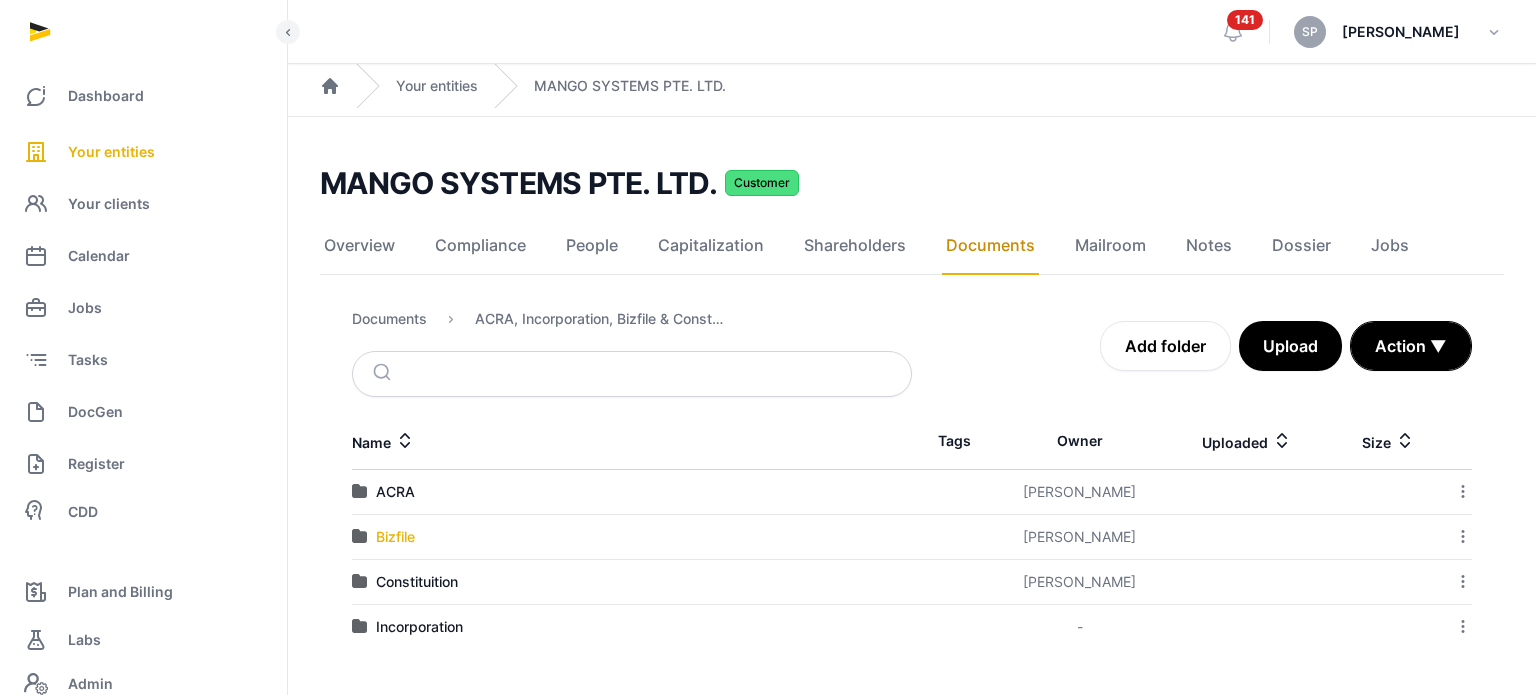 click on "Bizfile" at bounding box center [395, 537] 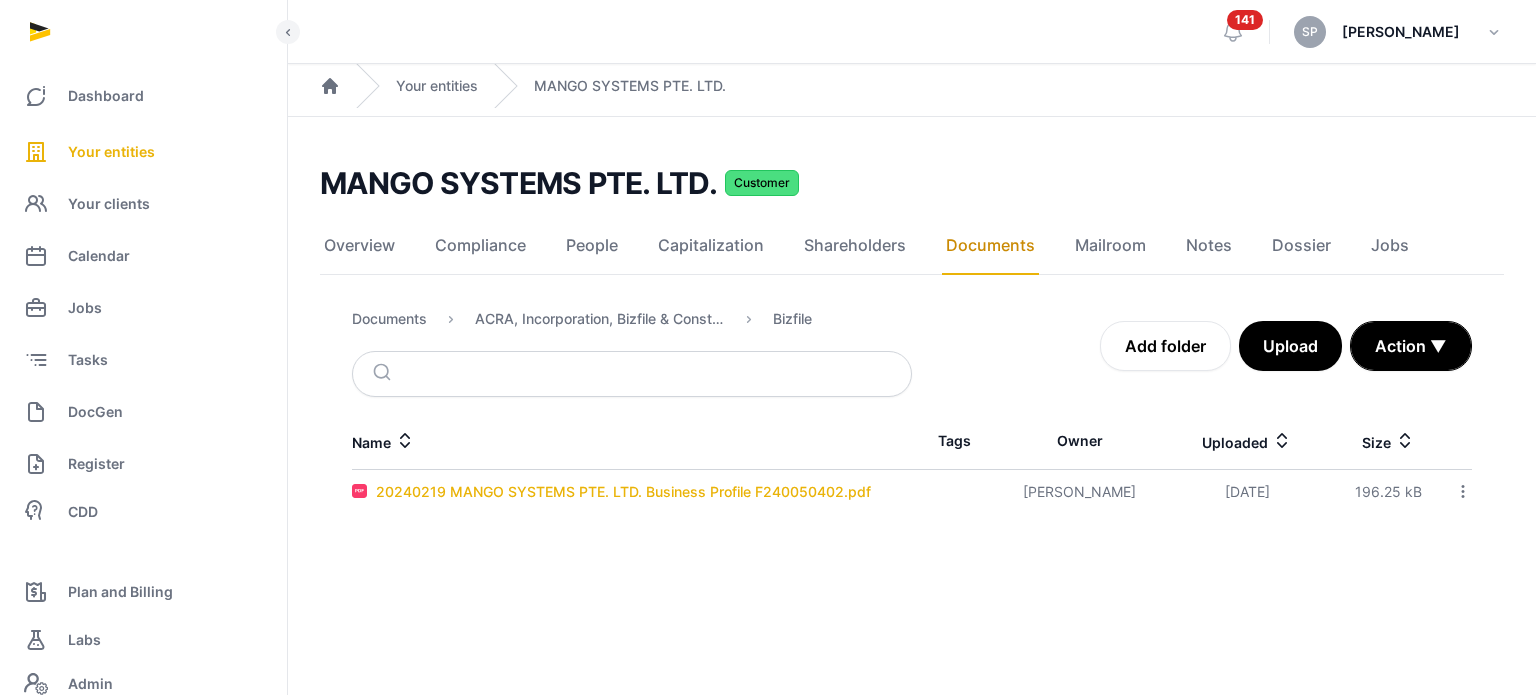 click on "20240219 MANGO SYSTEMS PTE. LTD. Business Profile F240050402.pdf" at bounding box center [623, 492] 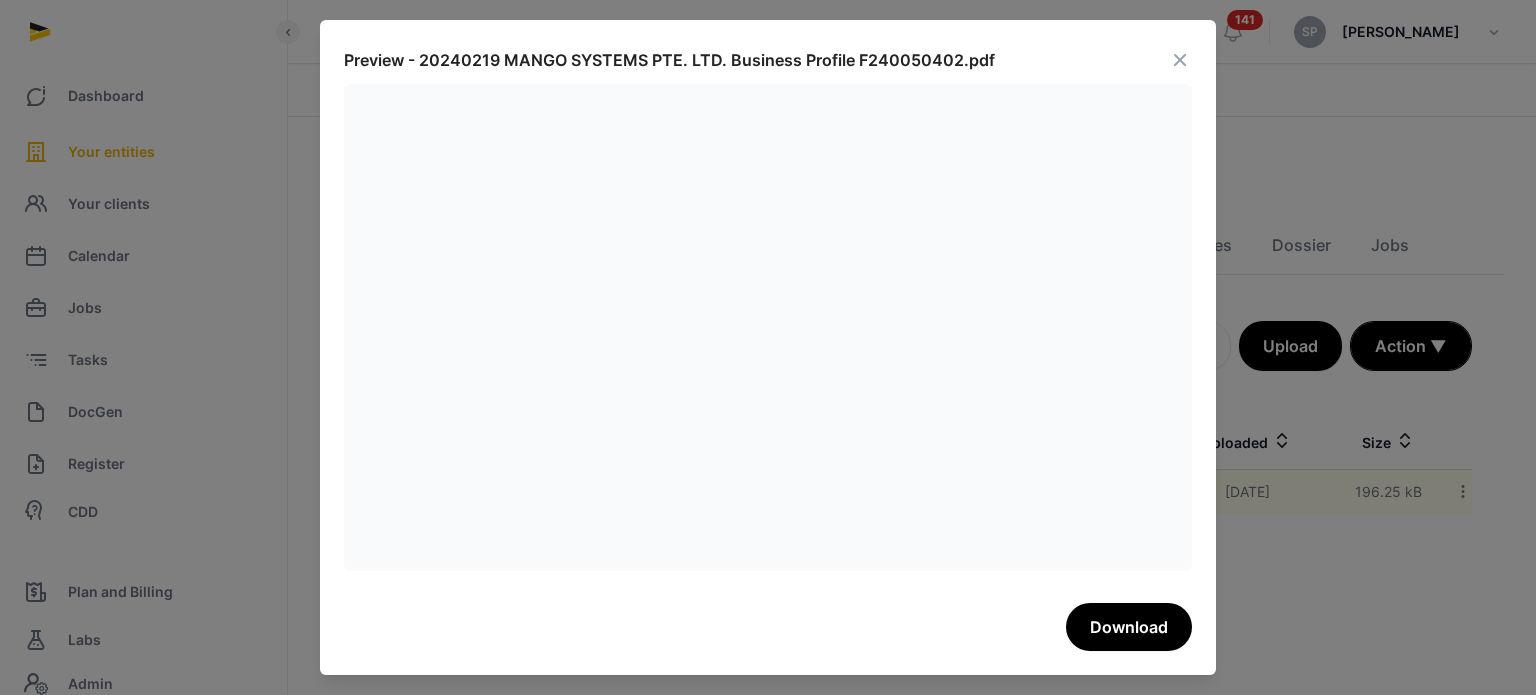 click at bounding box center [1180, 60] 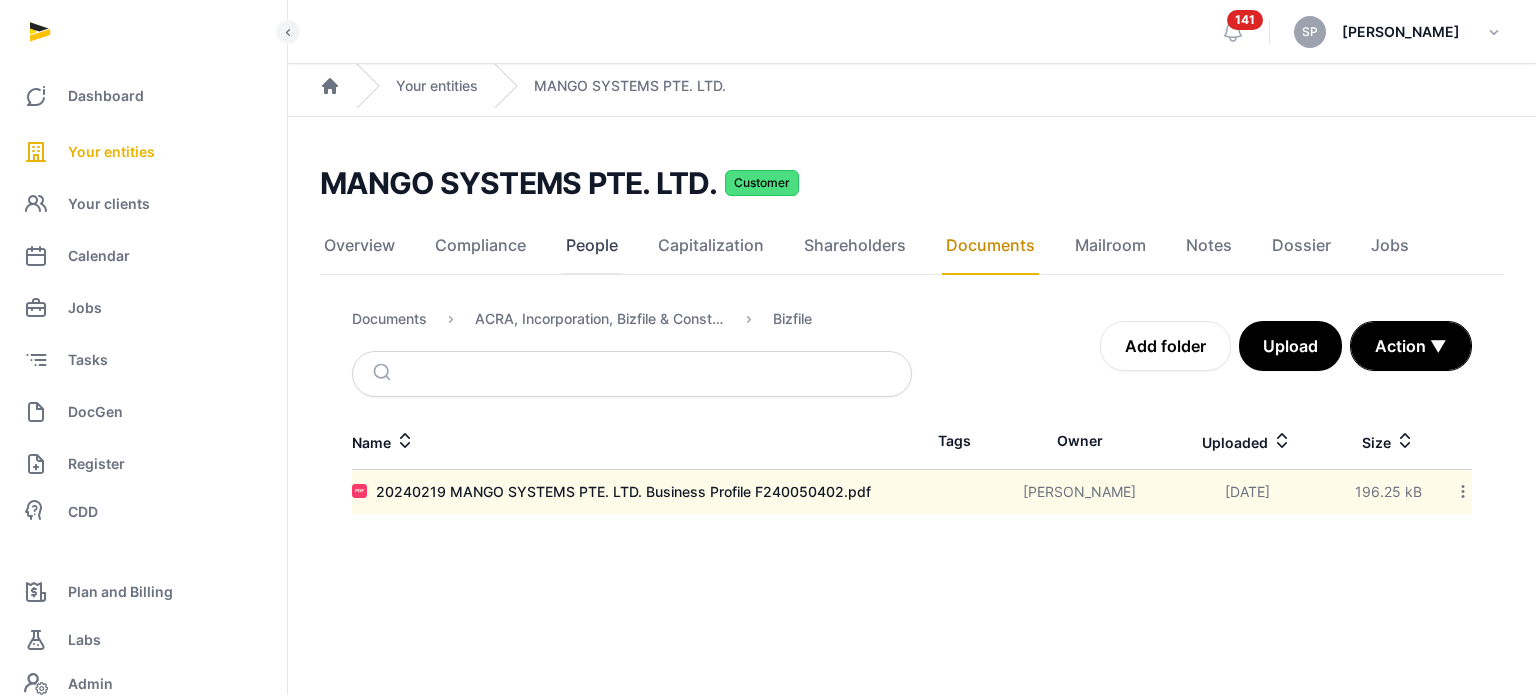 click on "People" 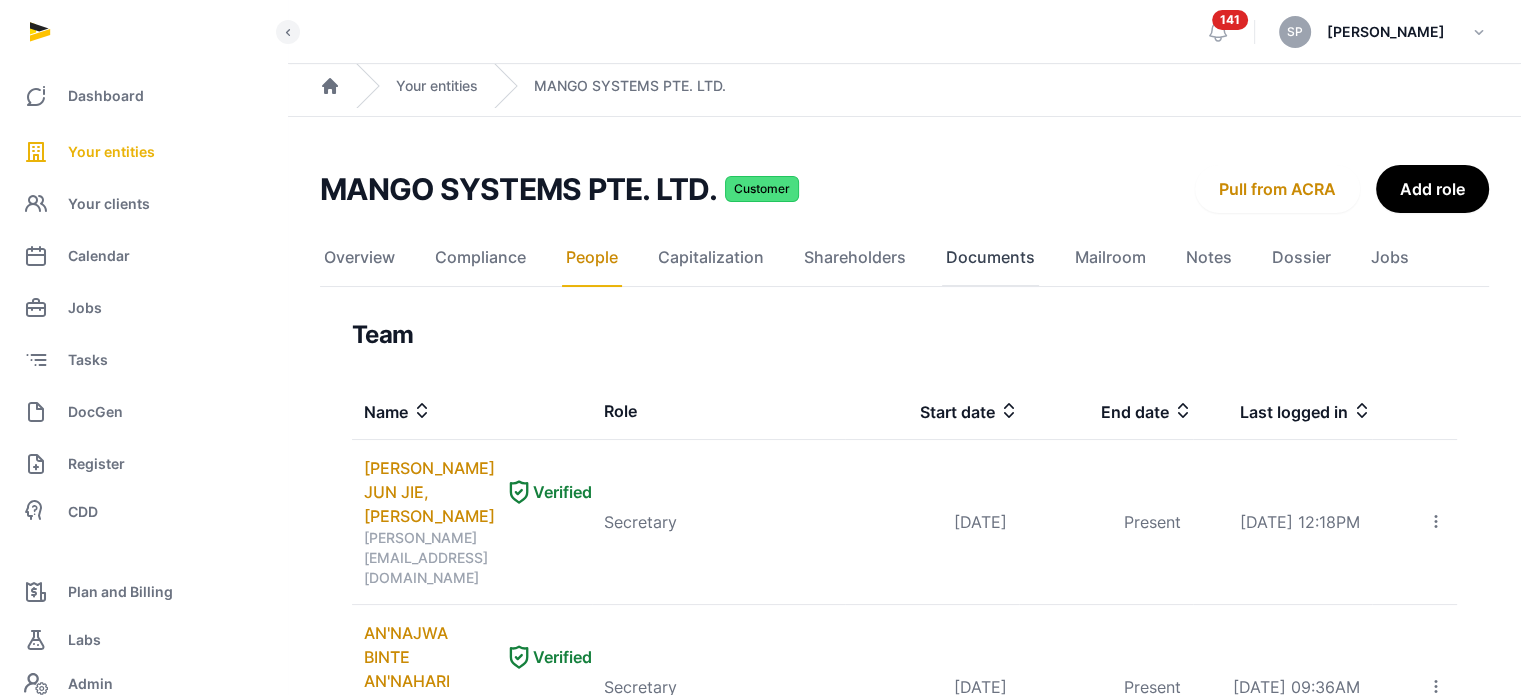 click on "Documents" 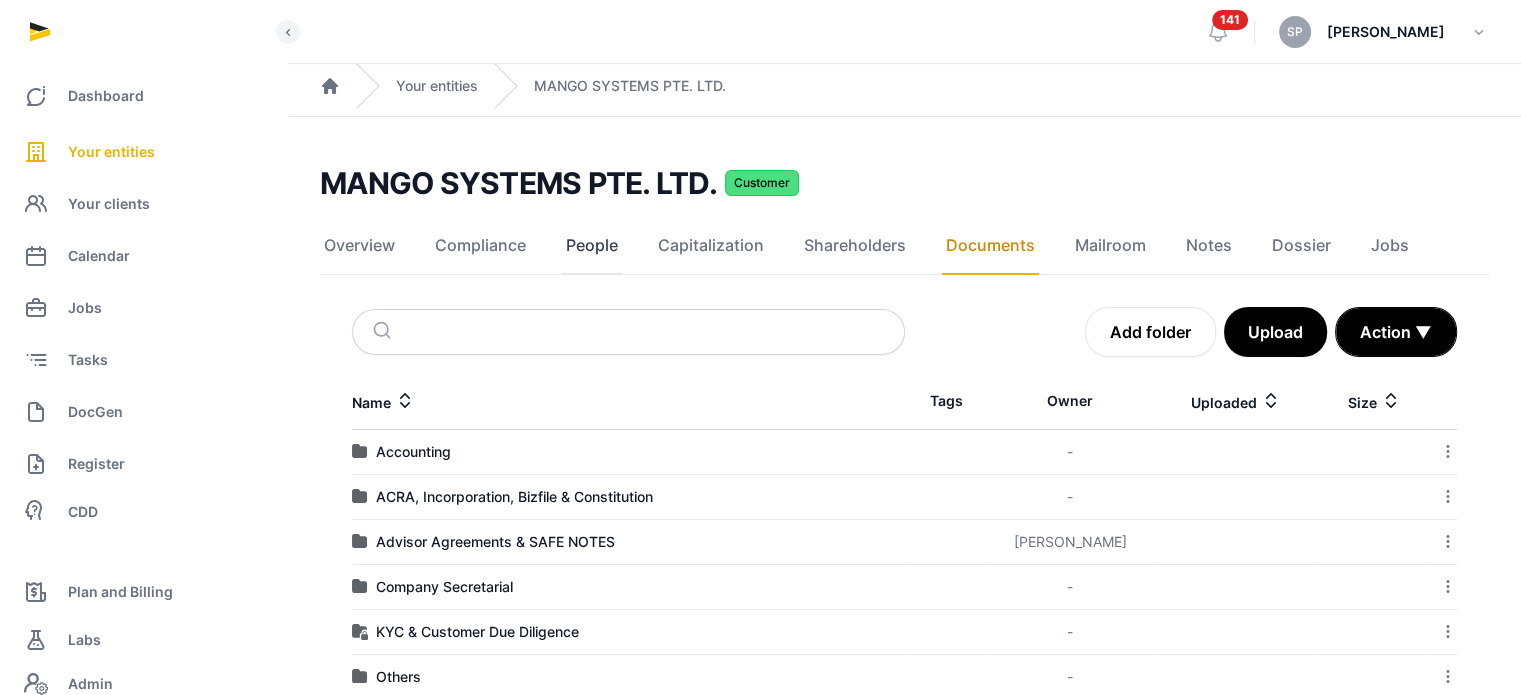 click on "People" 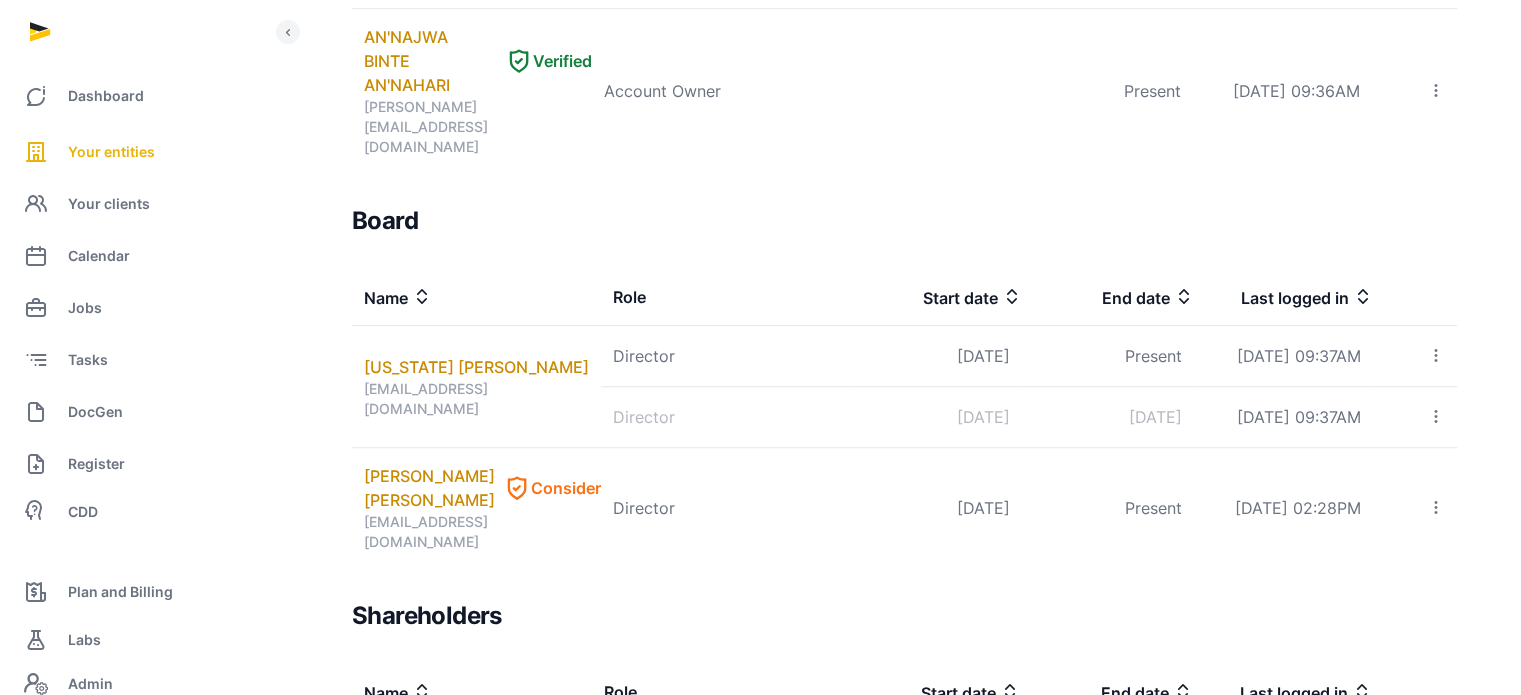 scroll, scrollTop: 1135, scrollLeft: 0, axis: vertical 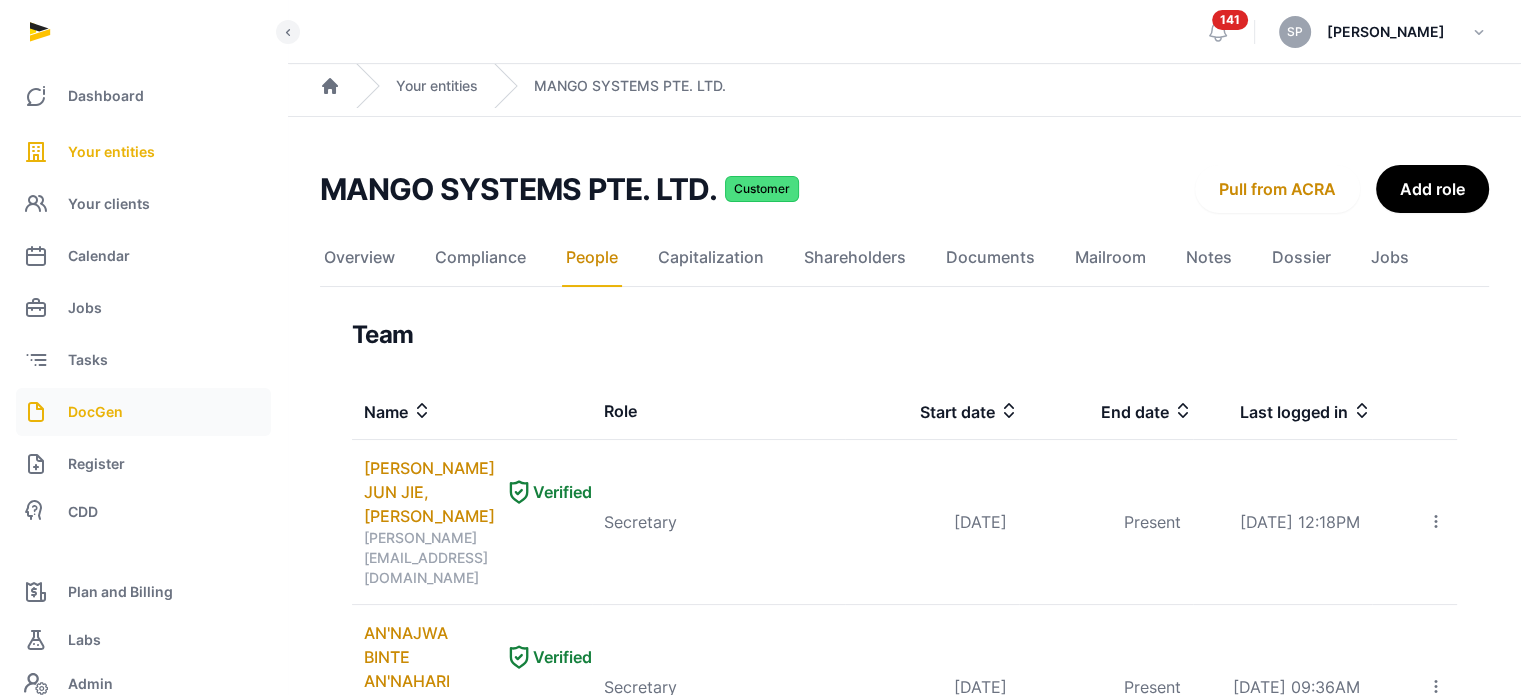 click on "DocGen" at bounding box center (143, 412) 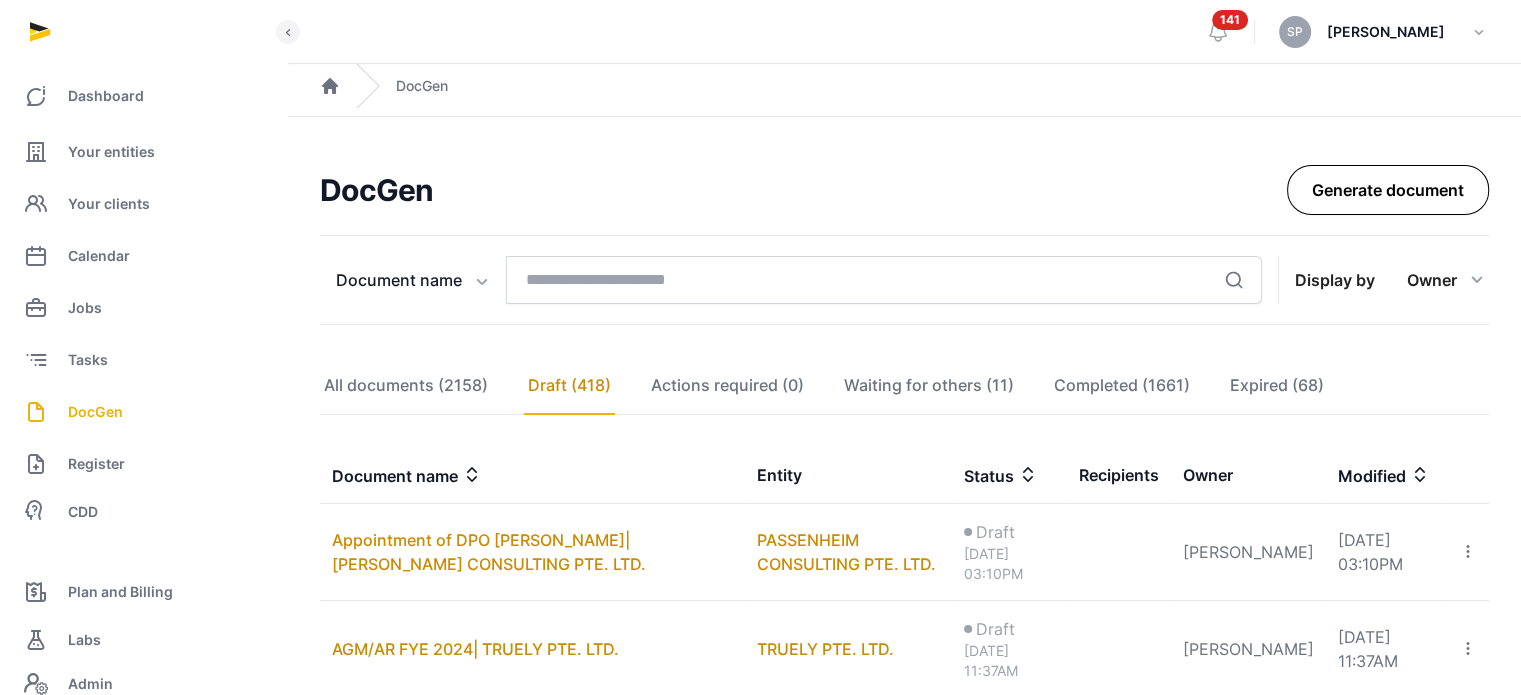 click on "Generate document" at bounding box center (1388, 190) 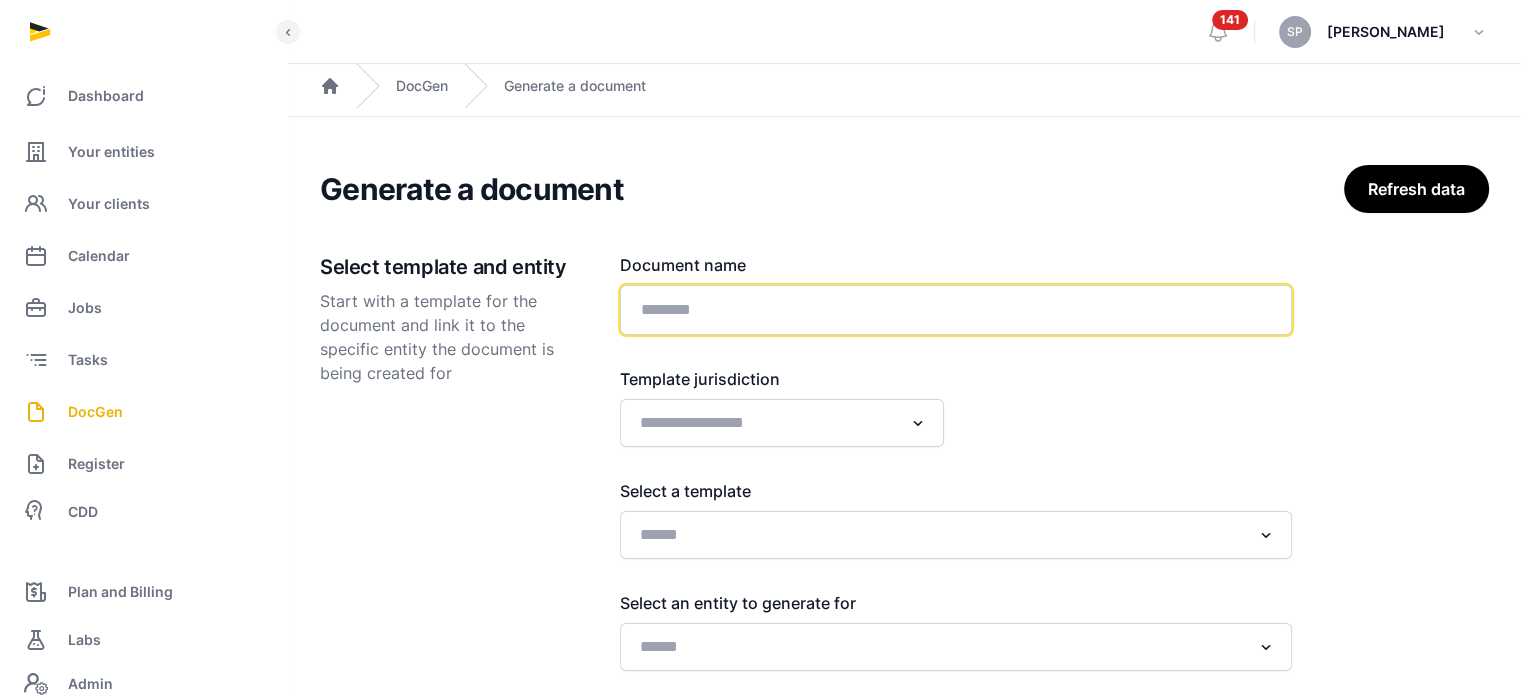 click 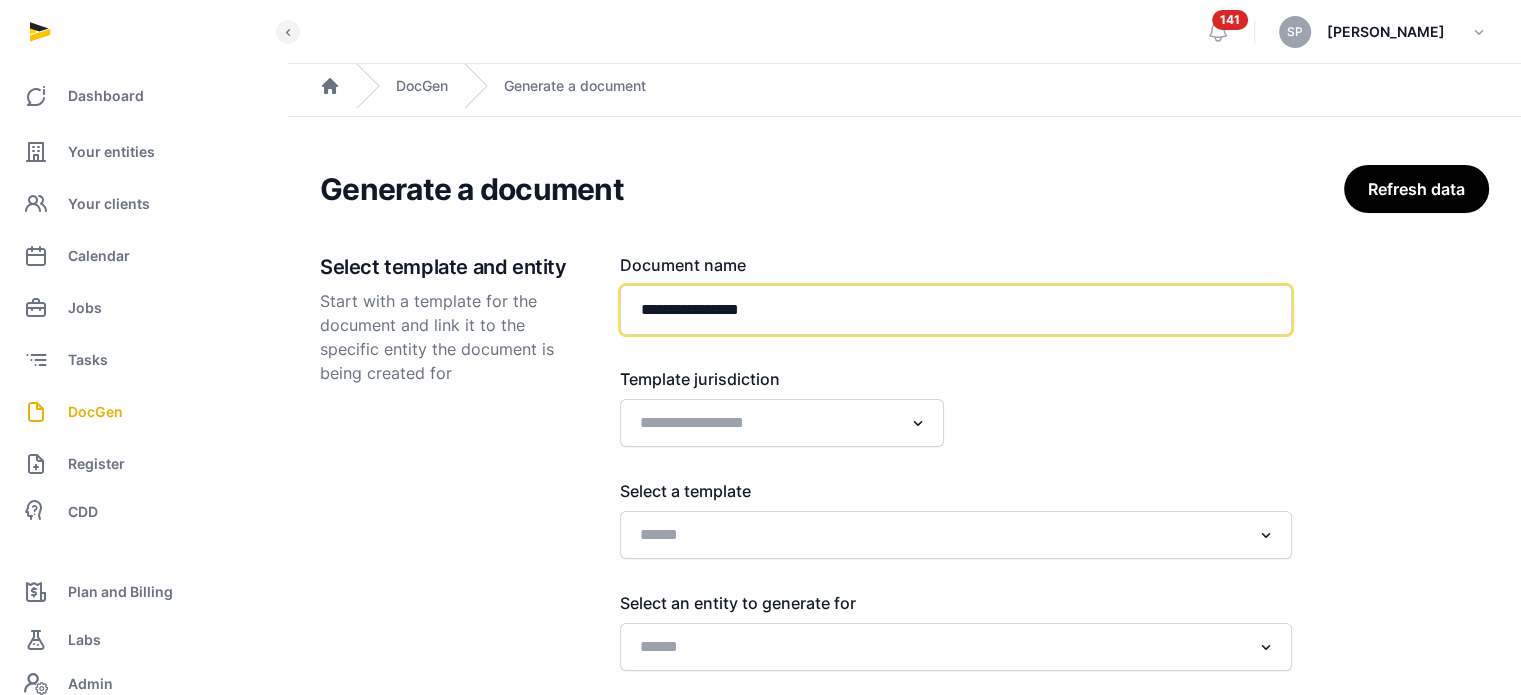 click on "**********" 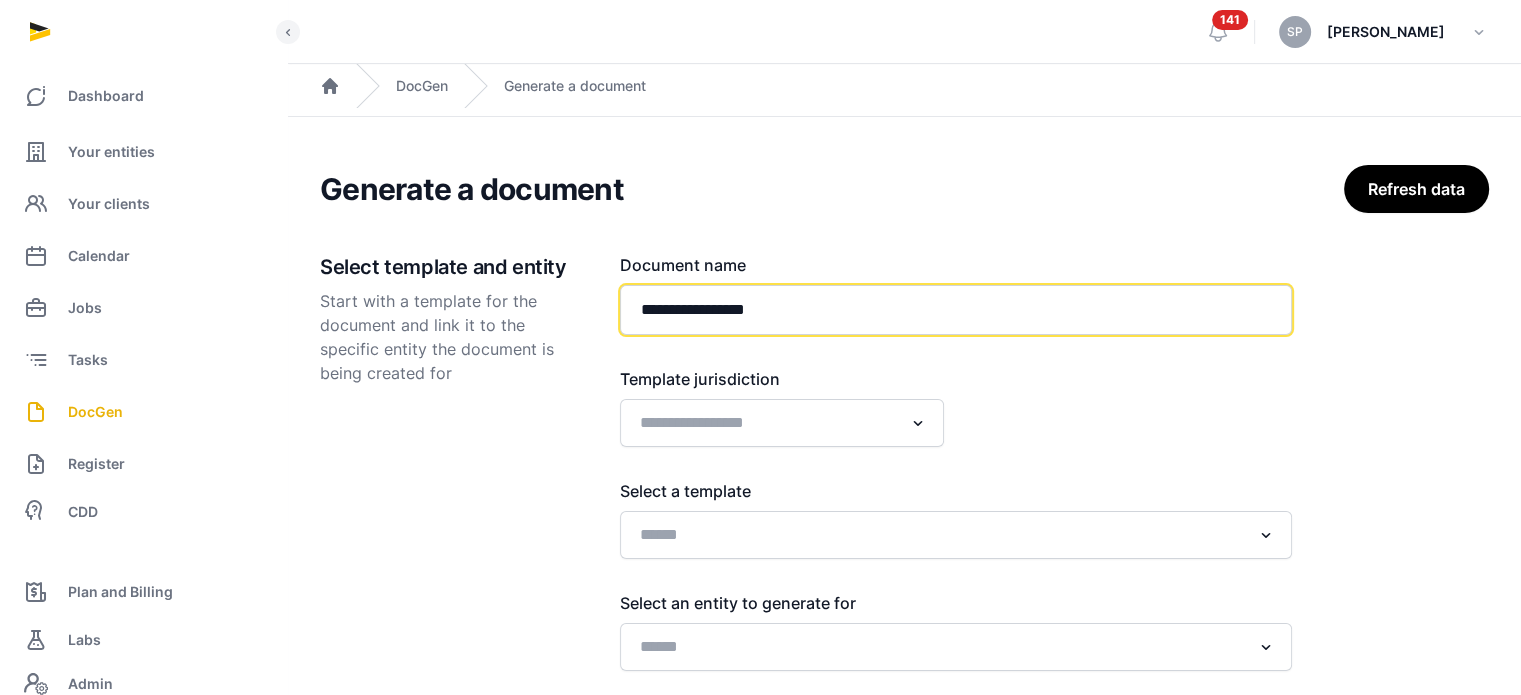 click on "**********" 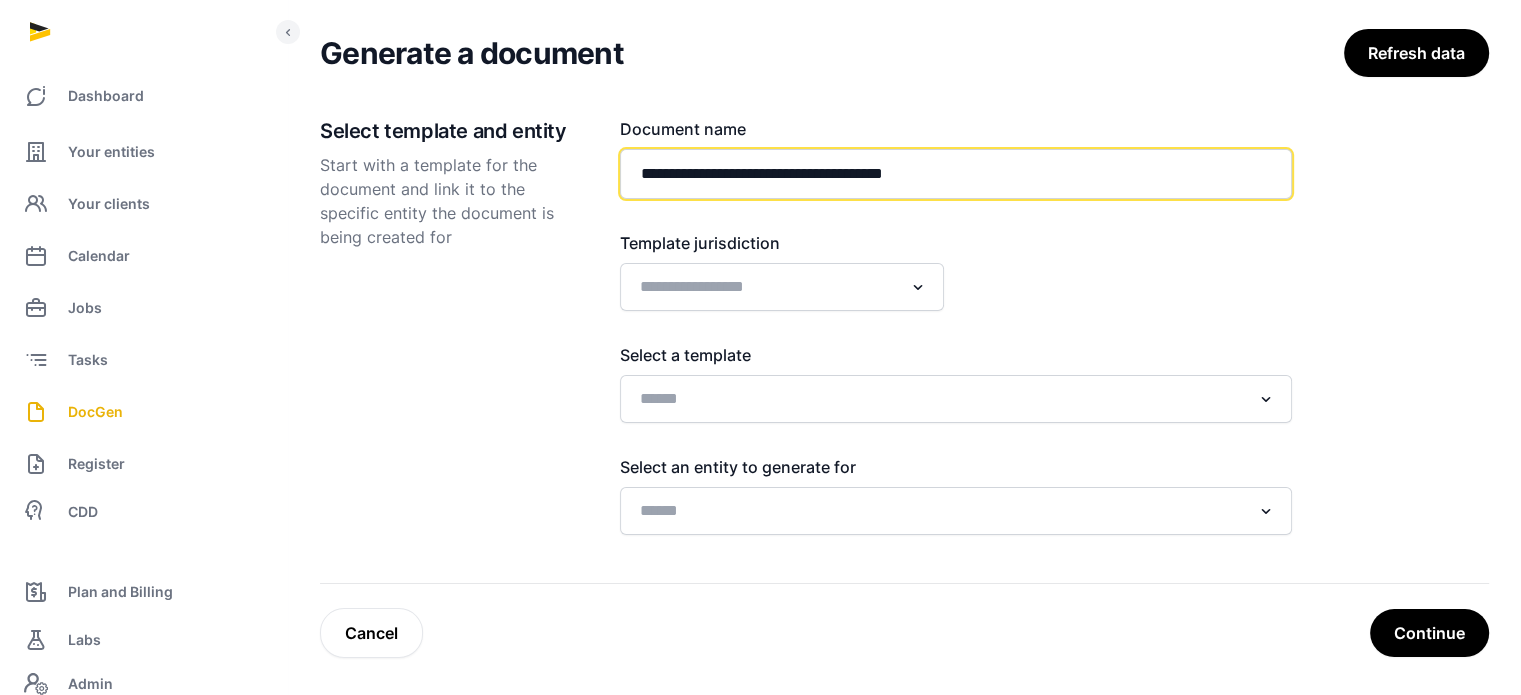 scroll, scrollTop: 137, scrollLeft: 0, axis: vertical 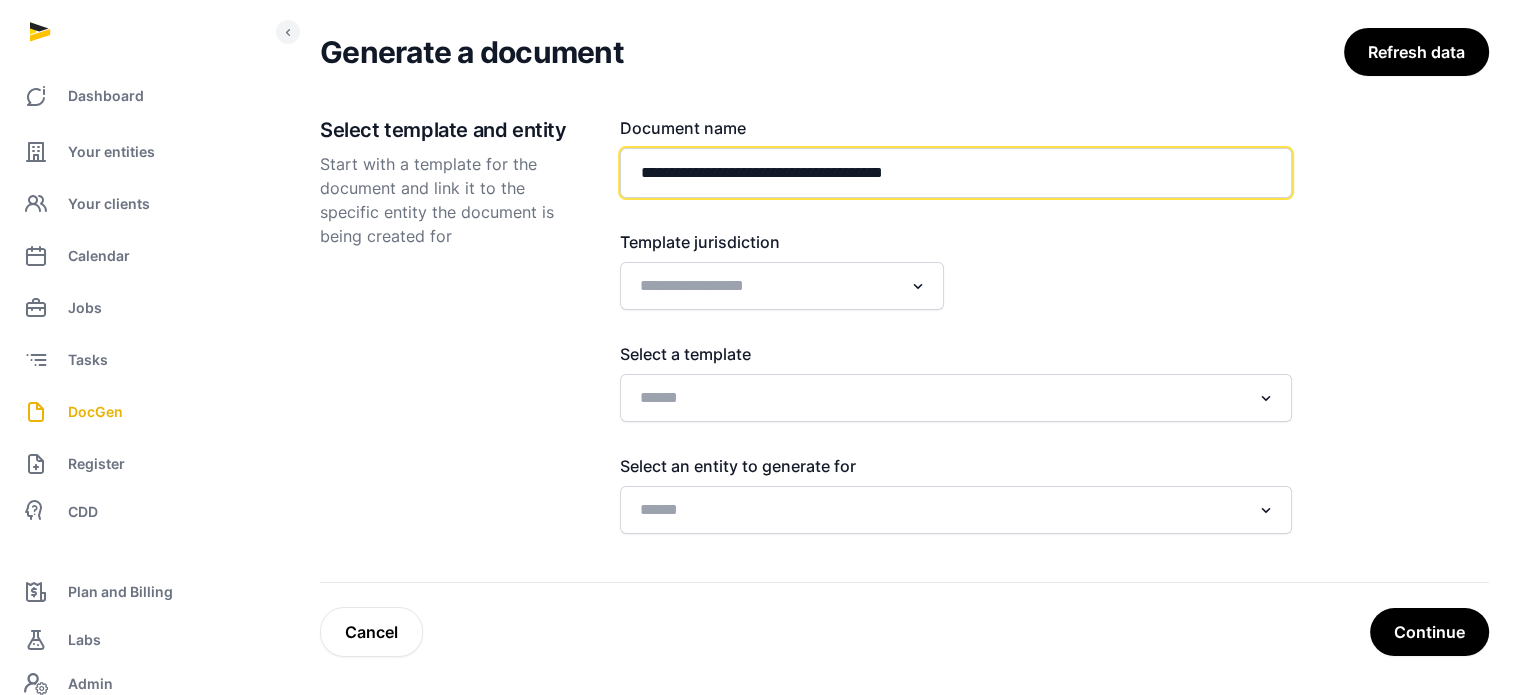 type on "**********" 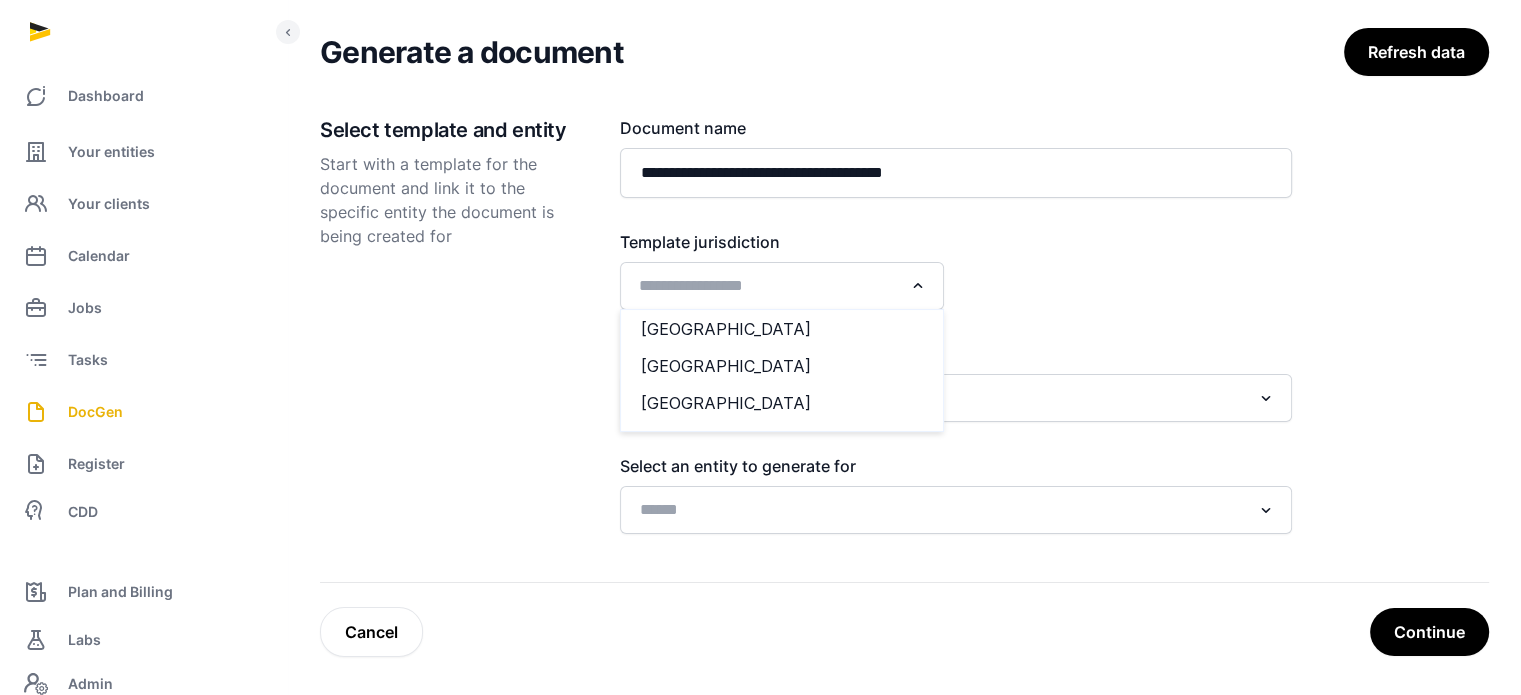 click 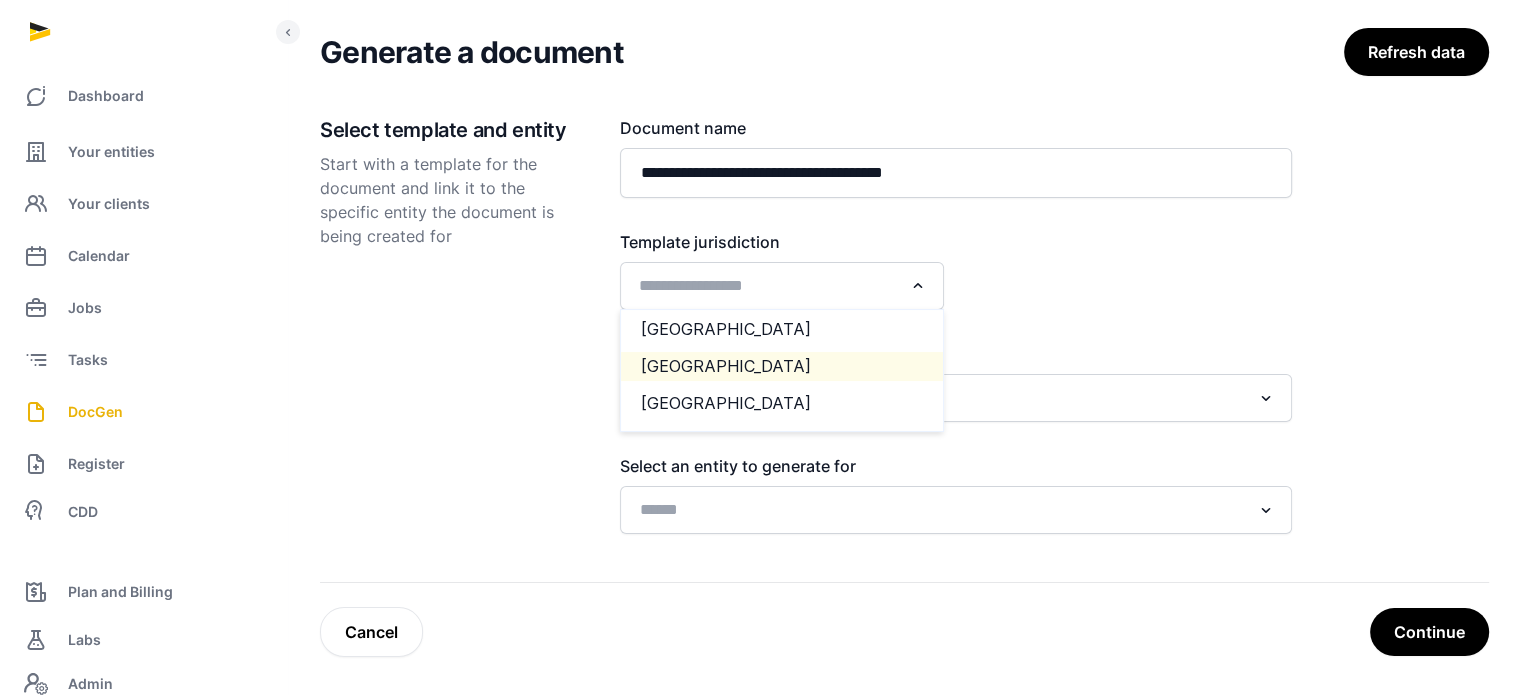 click on "Singapore" 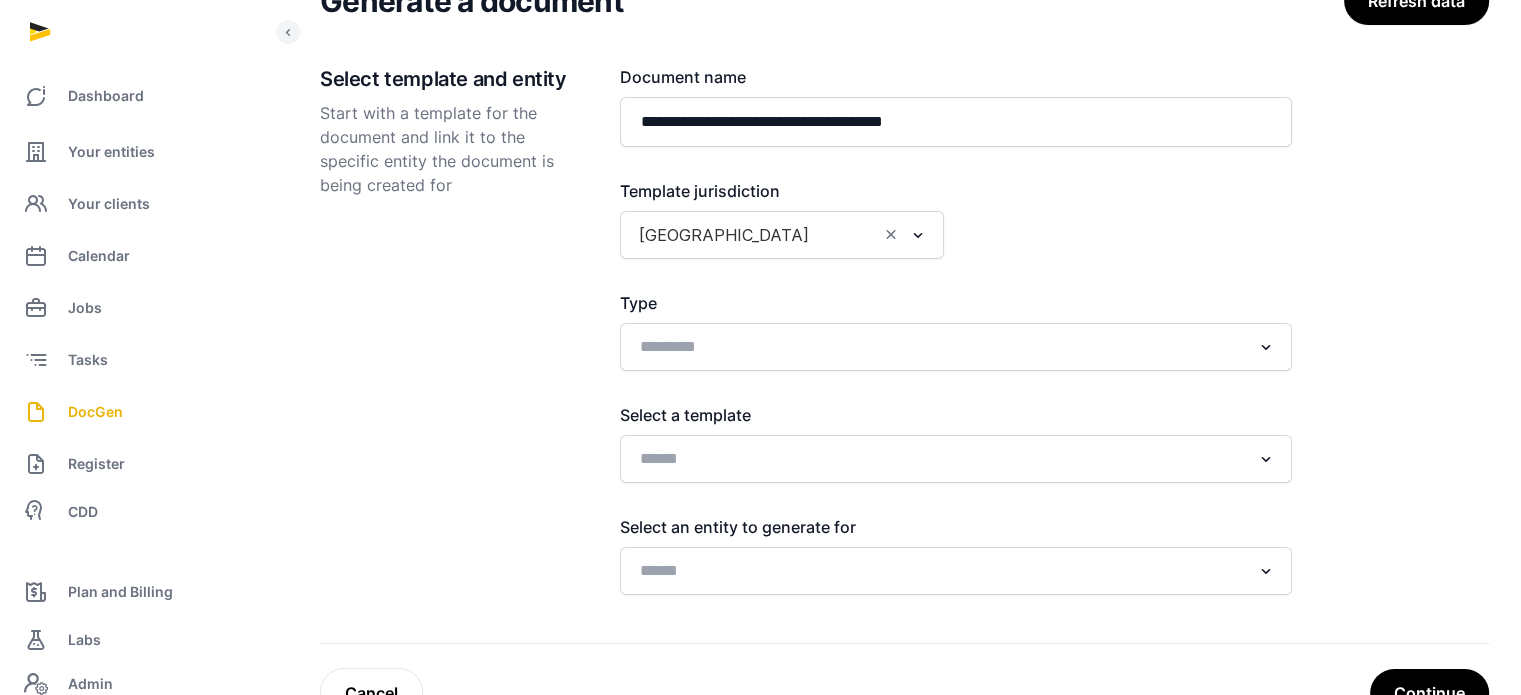 scroll, scrollTop: 249, scrollLeft: 0, axis: vertical 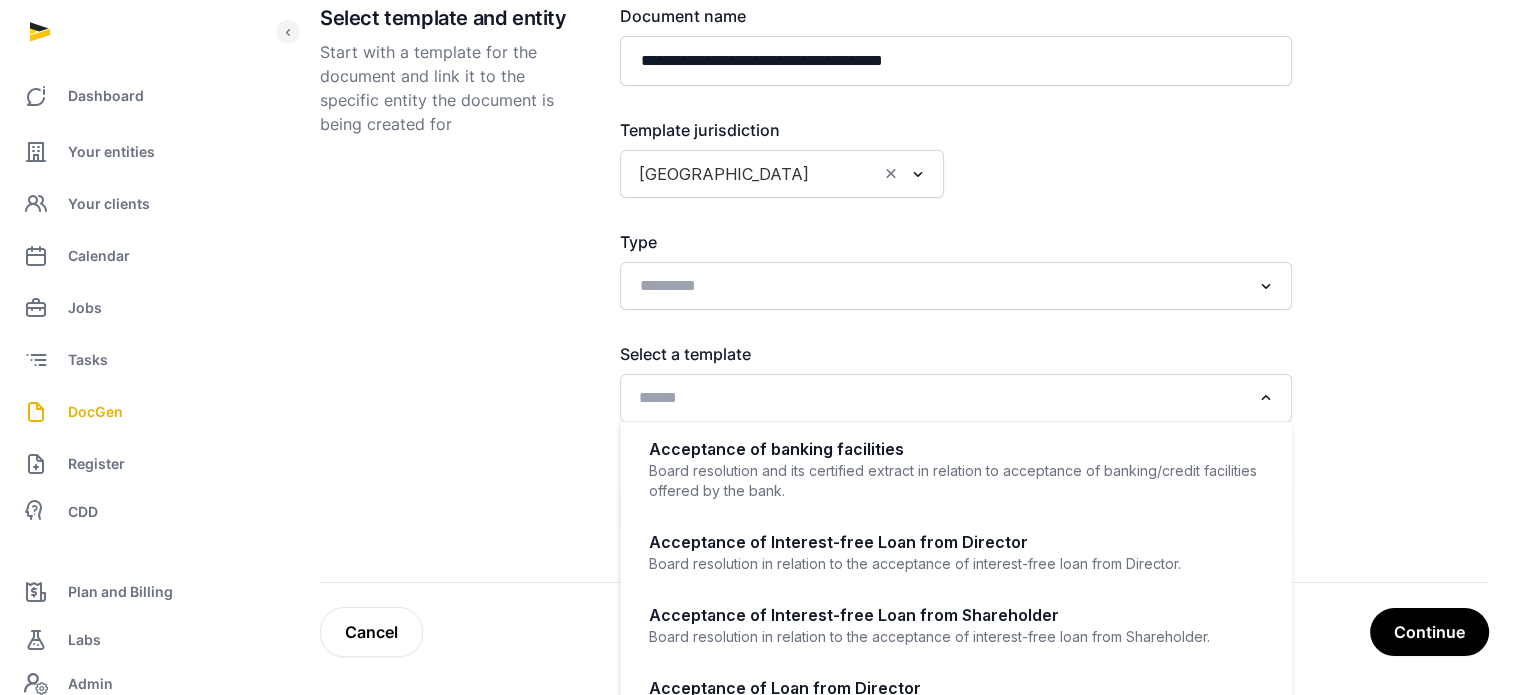 click on "Loading..." 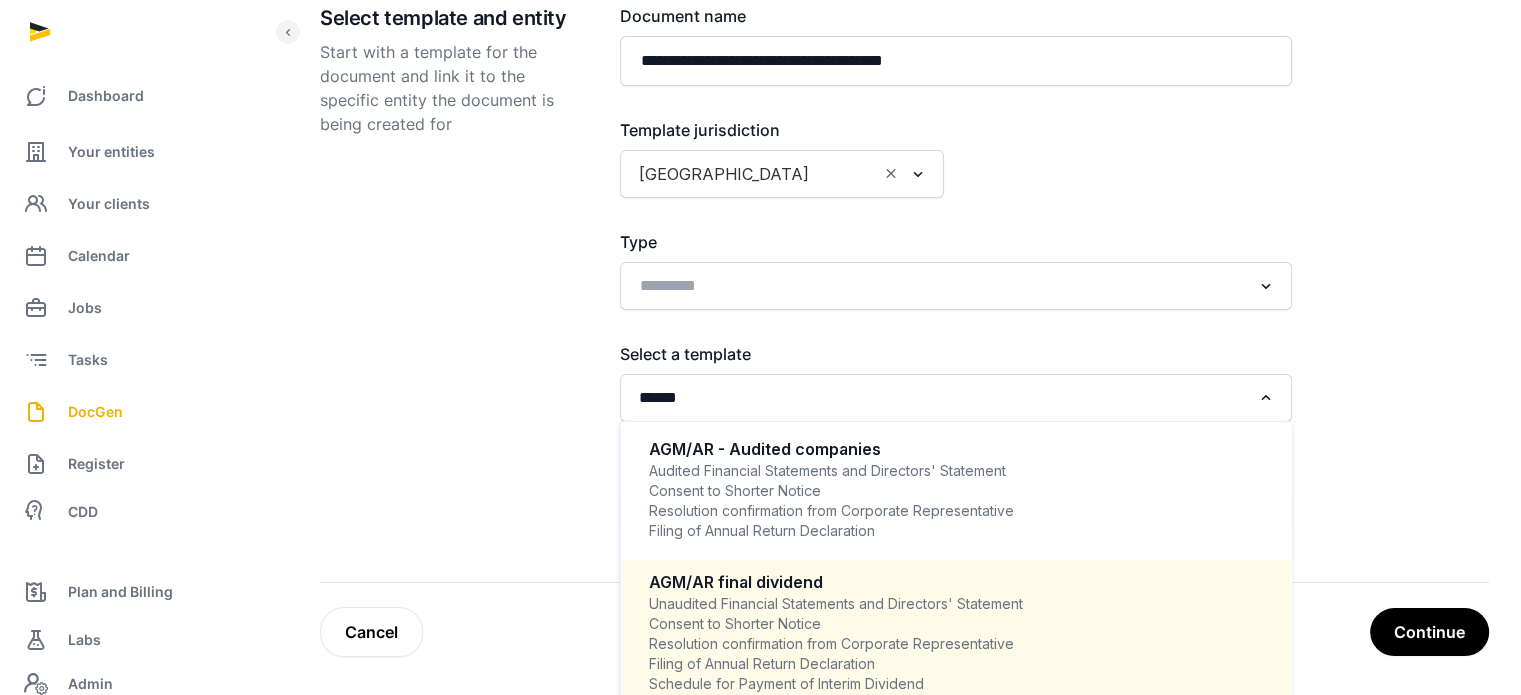 click on "Unaudited Financial Statements and Directors' Statement
Consent to Shorter Notice
Resolution confirmation from Corporate Representative
Filing of Annual Return Declaration
Schedule for Payment of Interim Dividend
Declaration of Interim Dividend for Financial Year Ending" at bounding box center (956, 654) 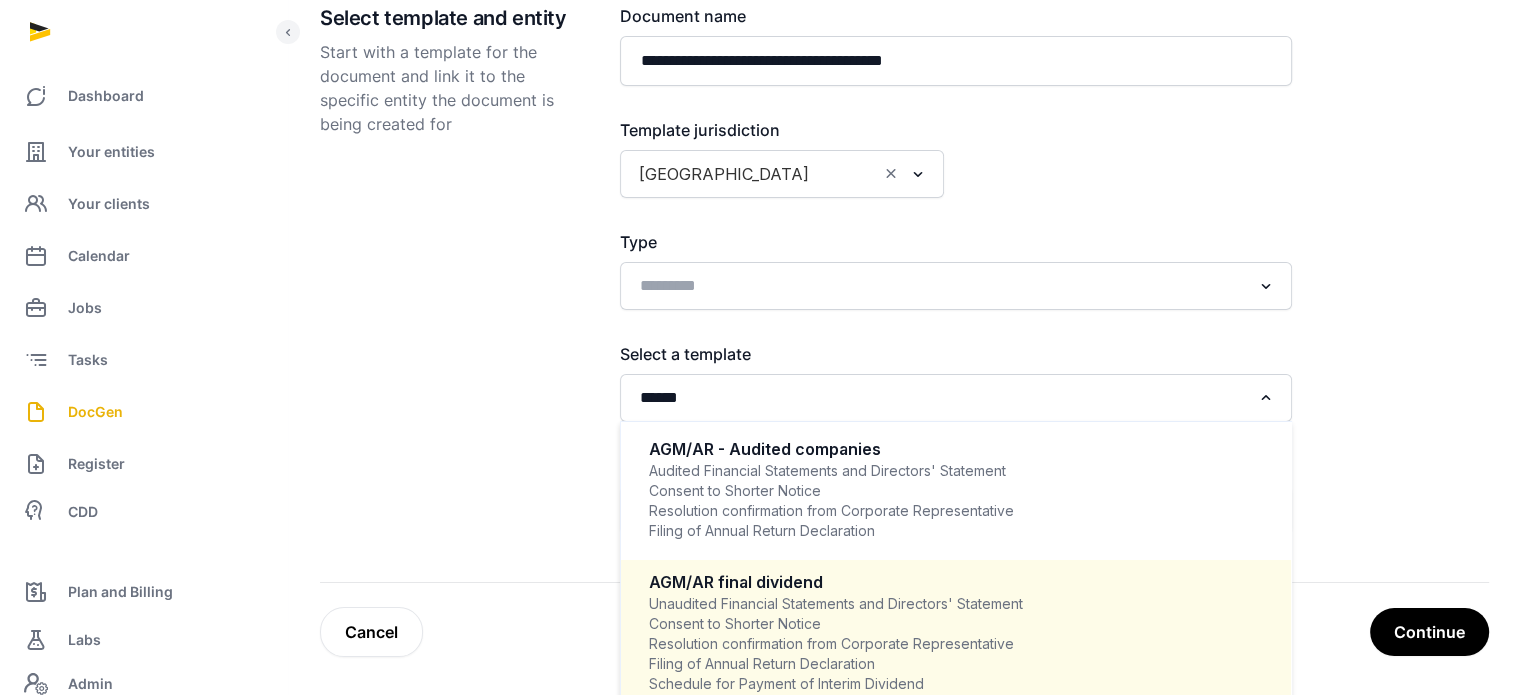 type 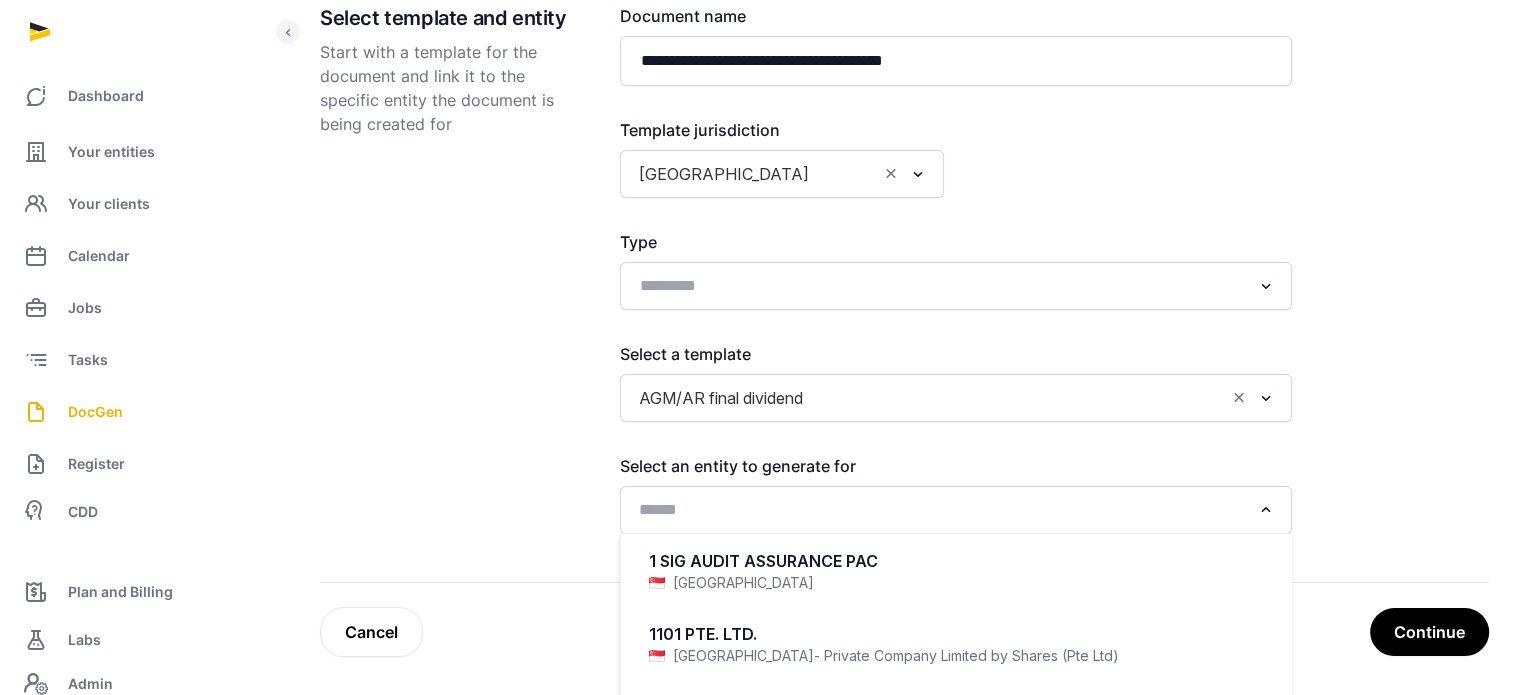 click 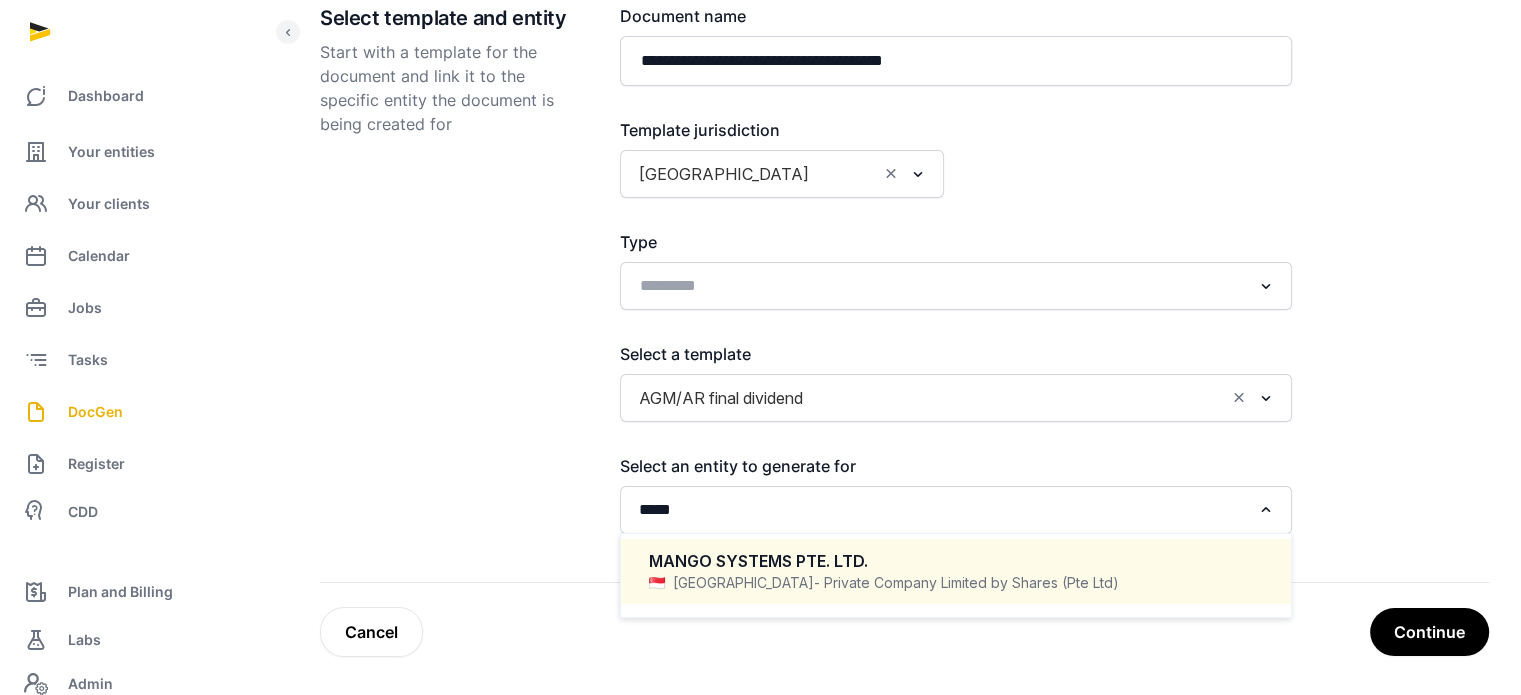 click on "MANGO SYSTEMS PTE. LTD." at bounding box center (956, 561) 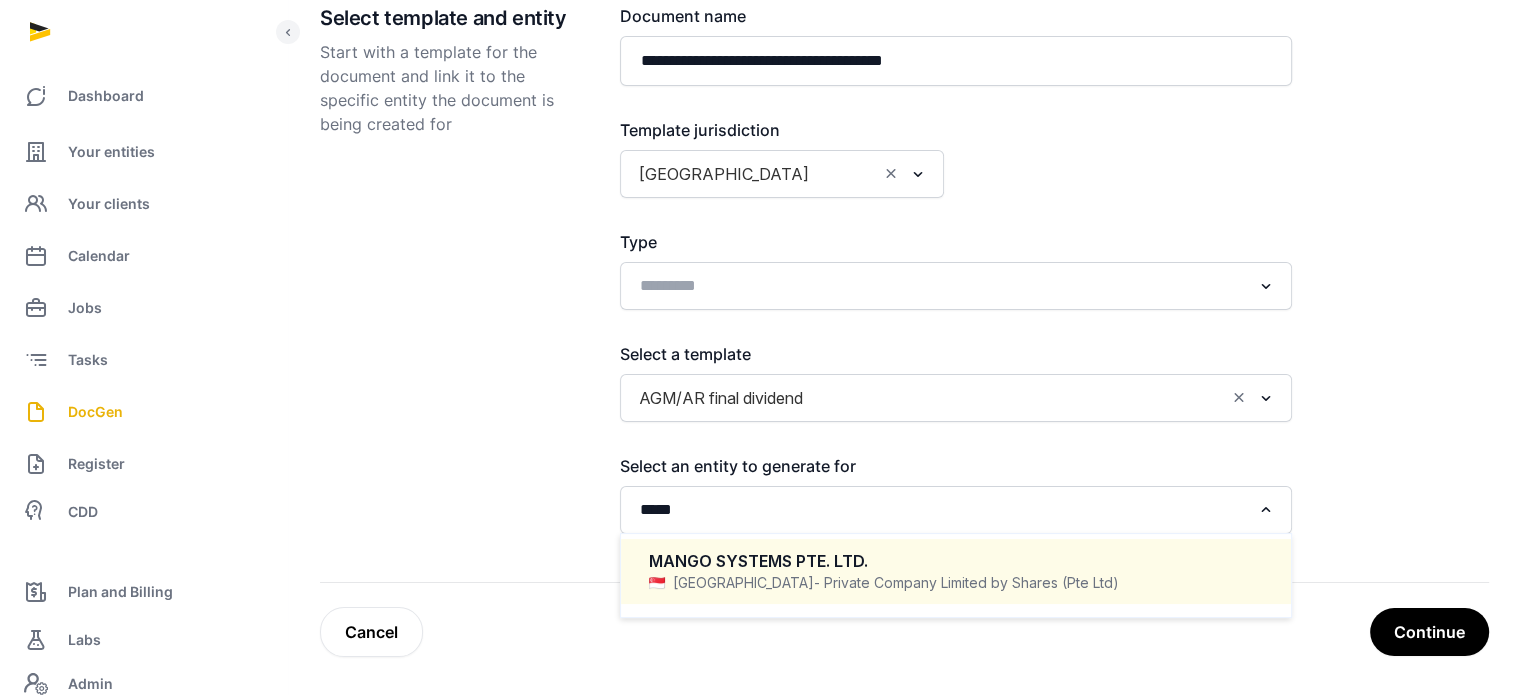 type 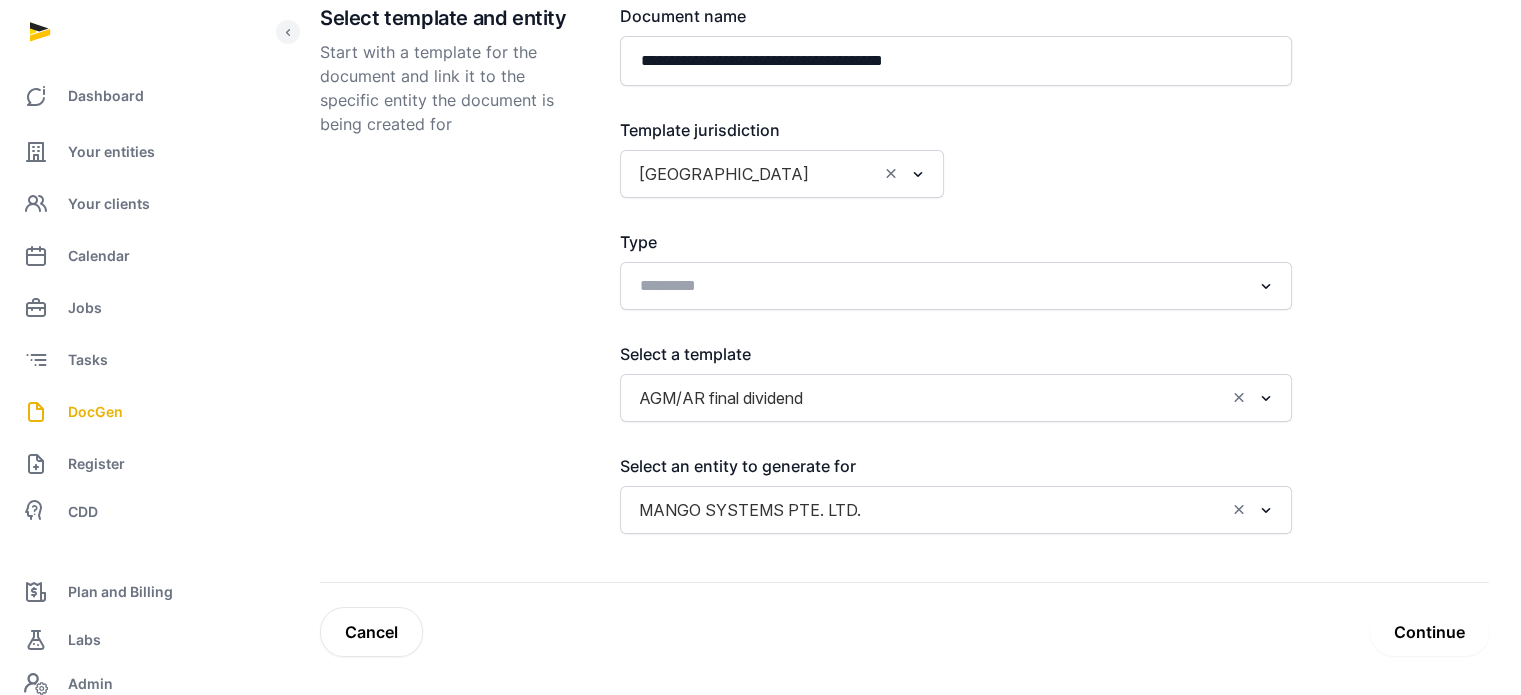 click on "Continue" at bounding box center (1429, 632) 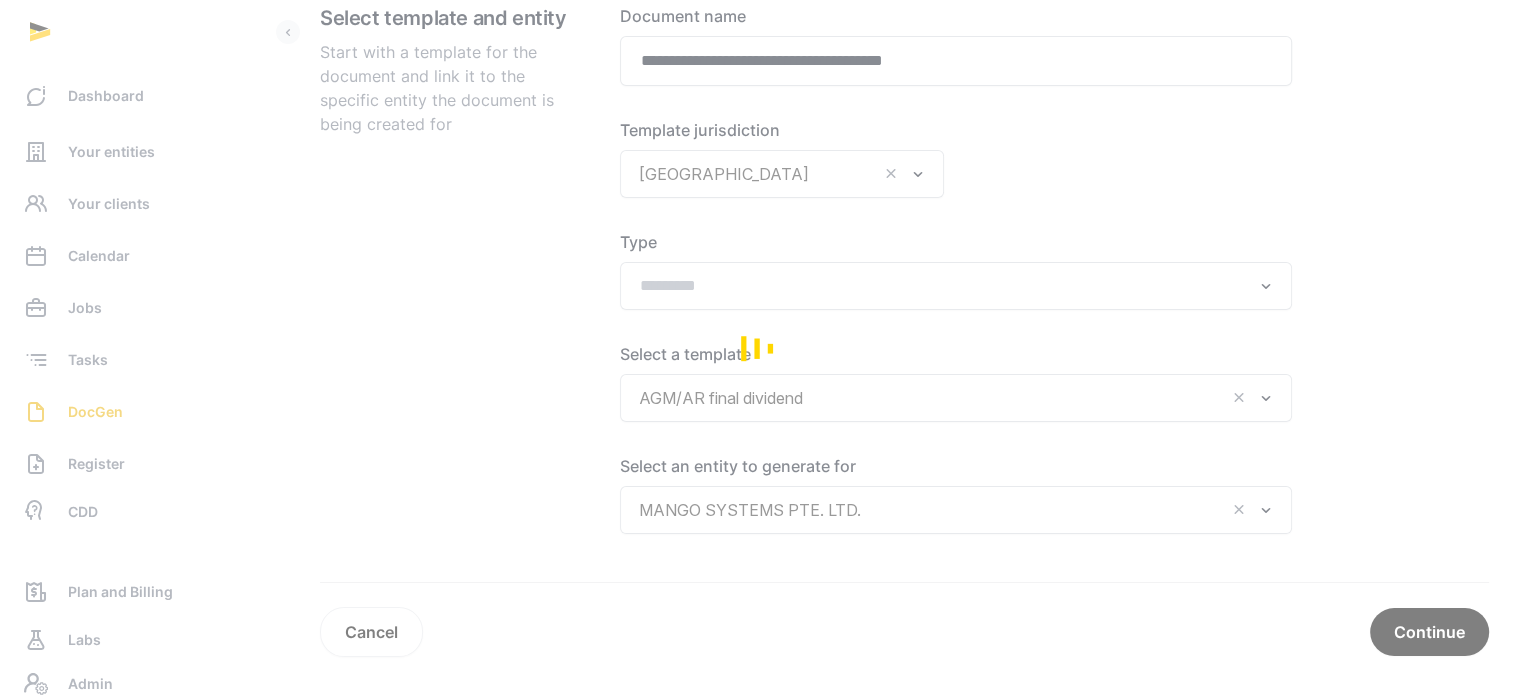 scroll, scrollTop: 308, scrollLeft: 0, axis: vertical 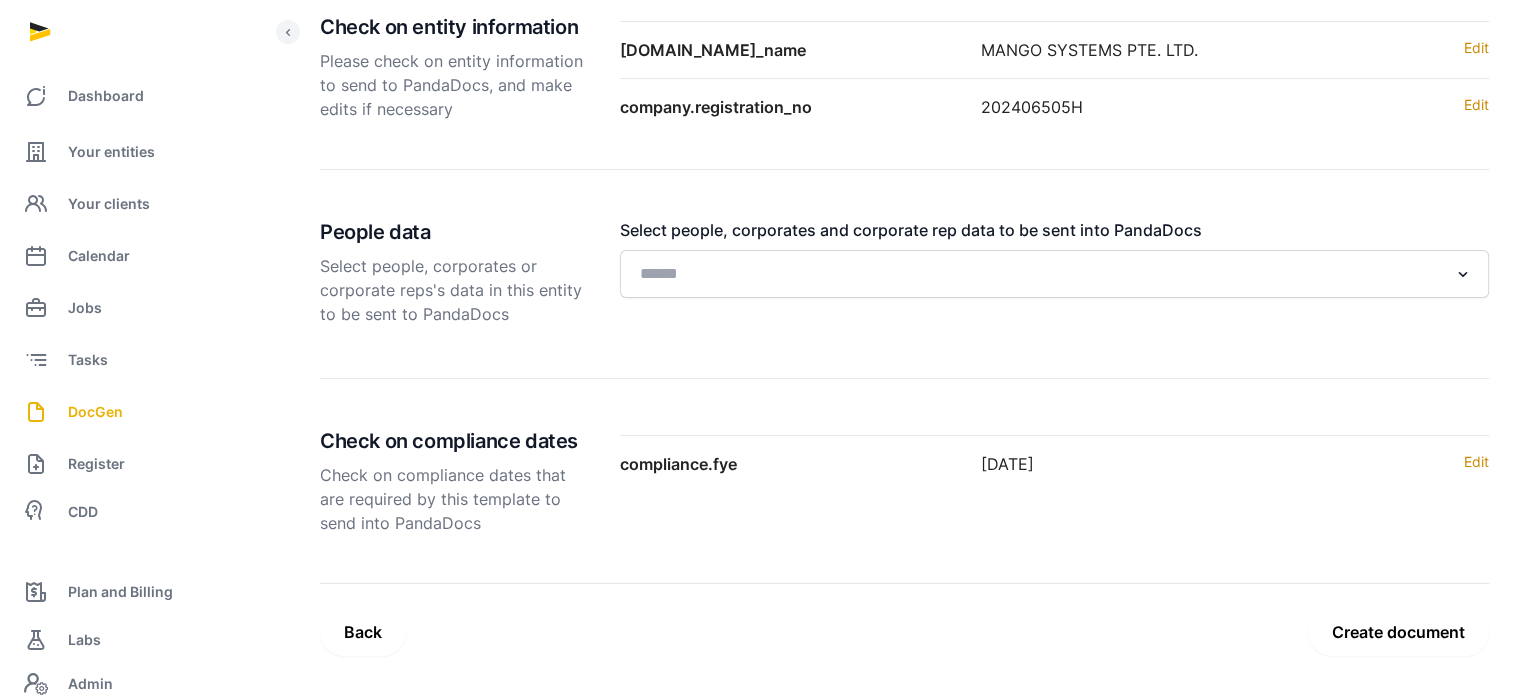 click on "Create document" at bounding box center [1398, 632] 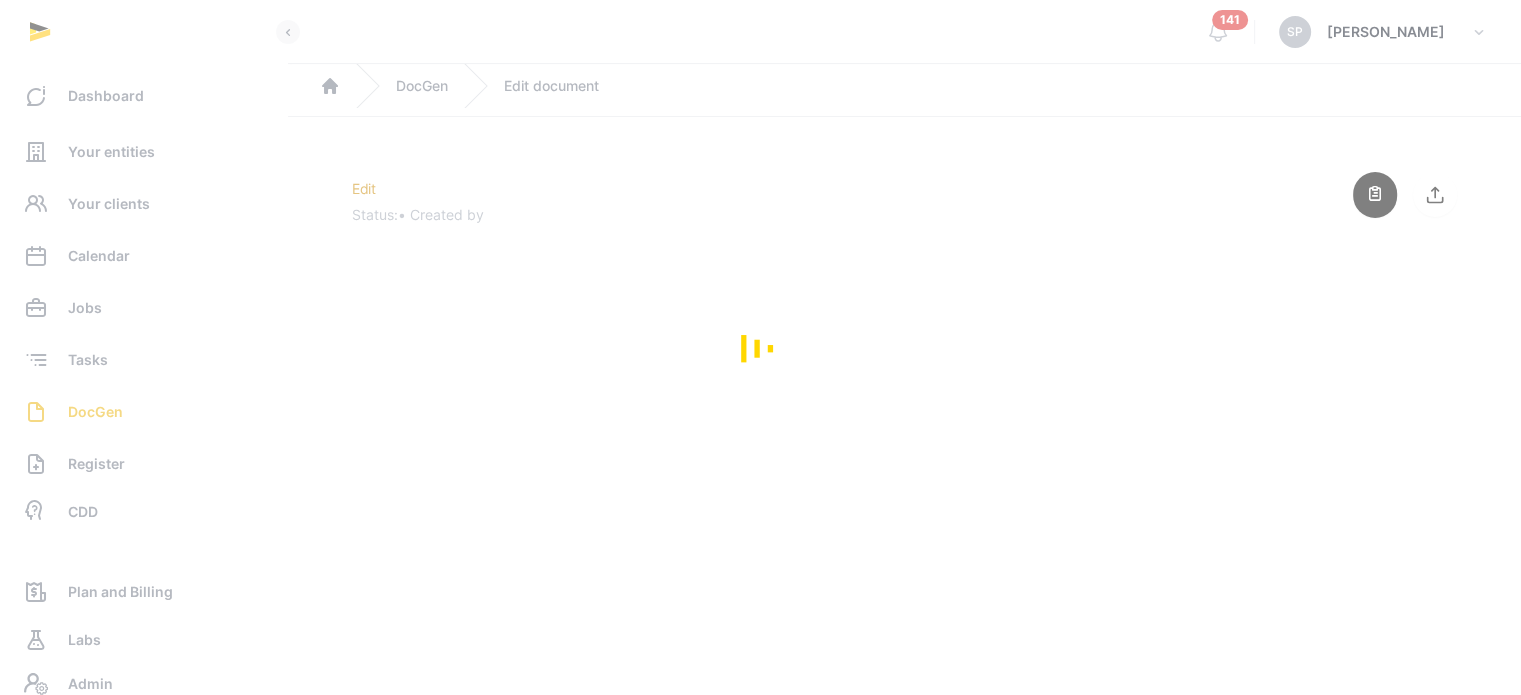 scroll, scrollTop: 0, scrollLeft: 0, axis: both 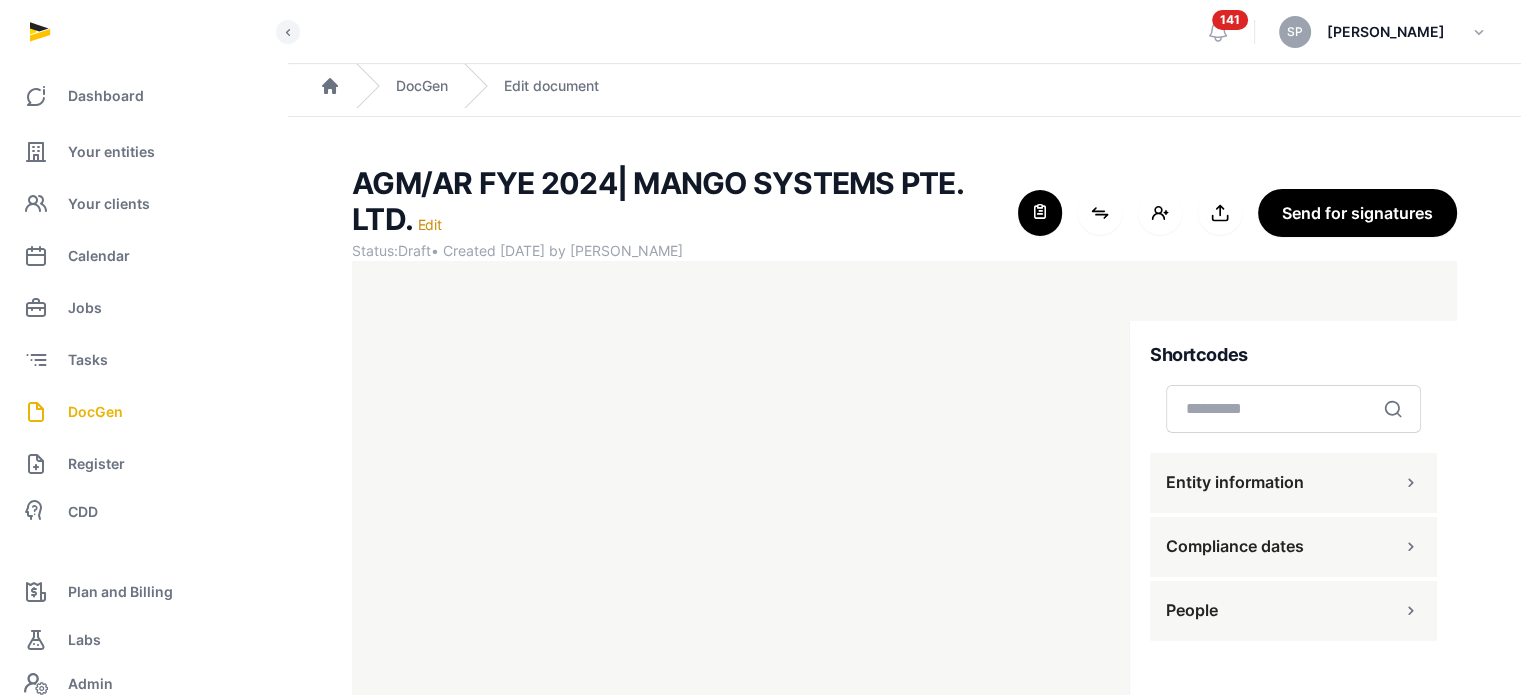 click on "People" at bounding box center (1293, 611) 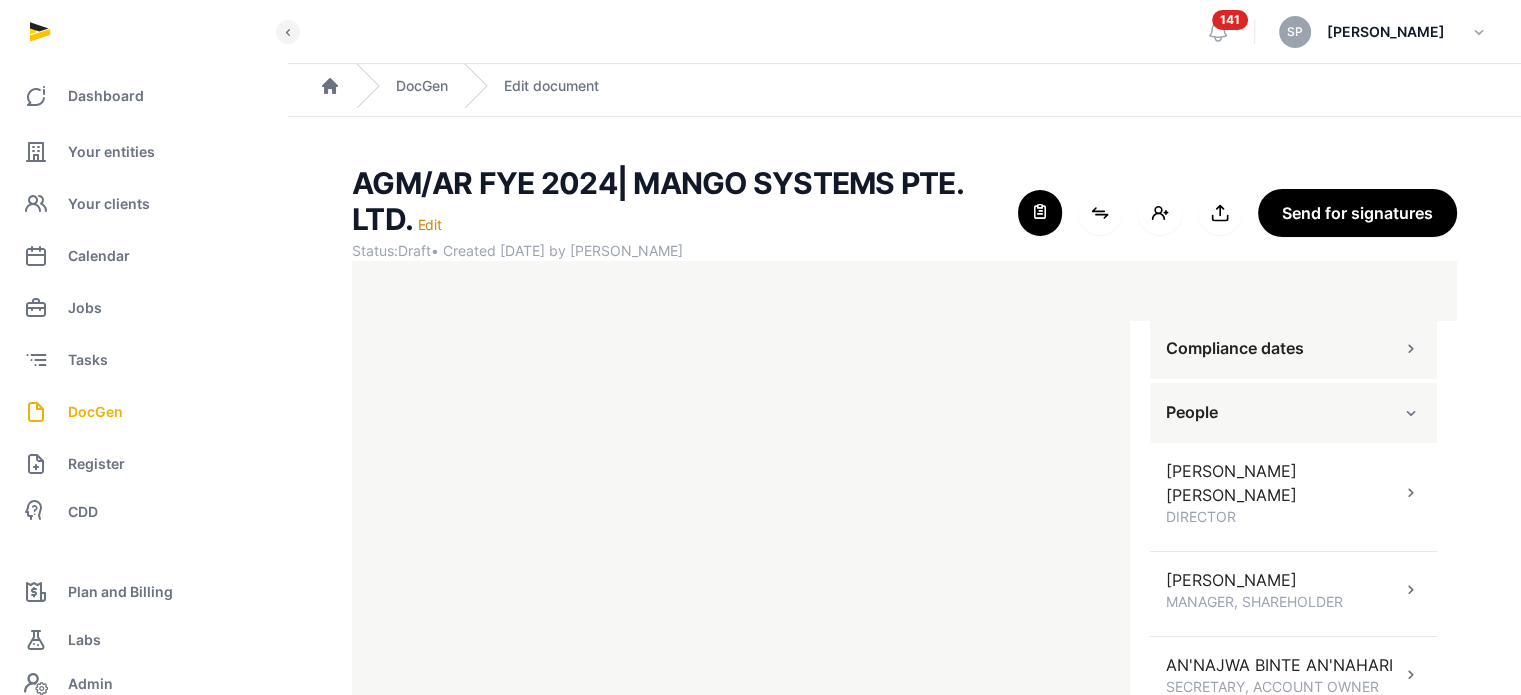 scroll, scrollTop: 288, scrollLeft: 0, axis: vertical 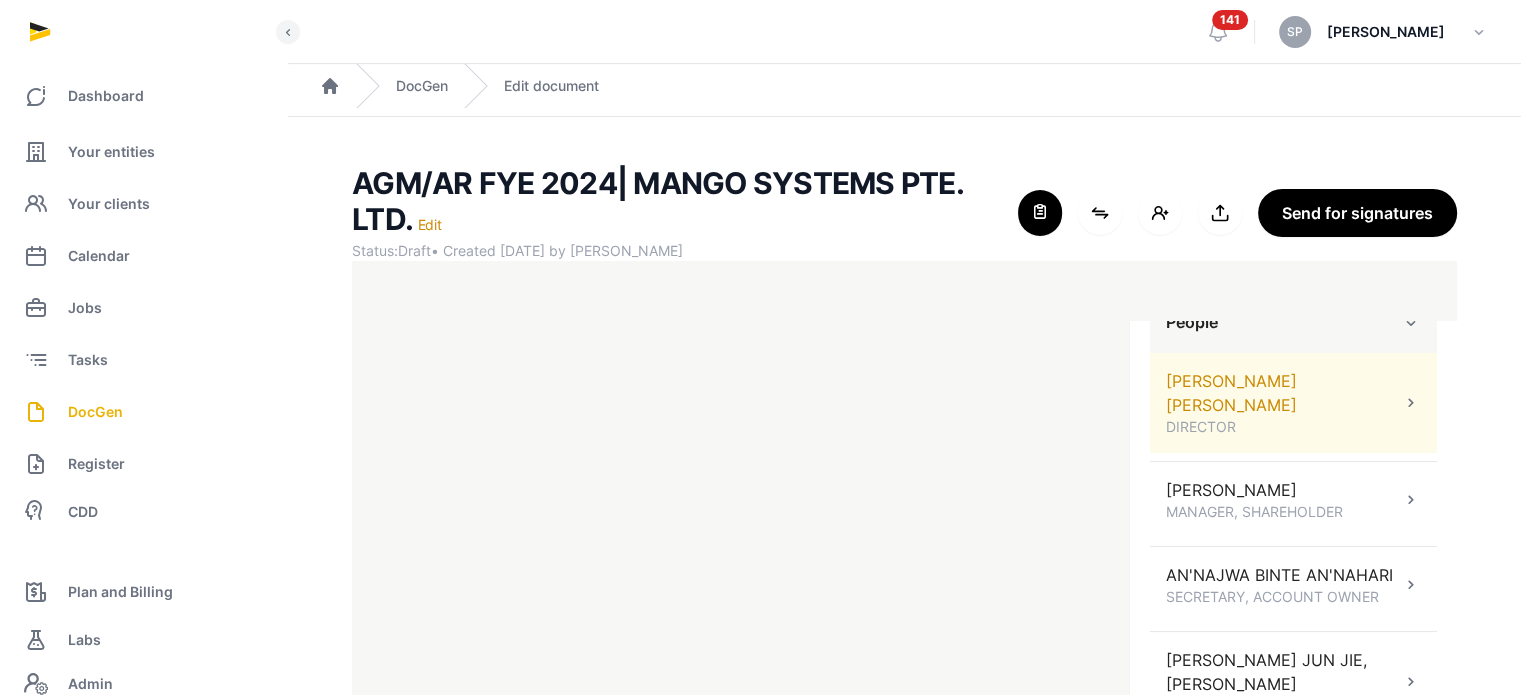 click on "LIN NASEEM MANSELL DIRECTOR" at bounding box center (1293, 403) 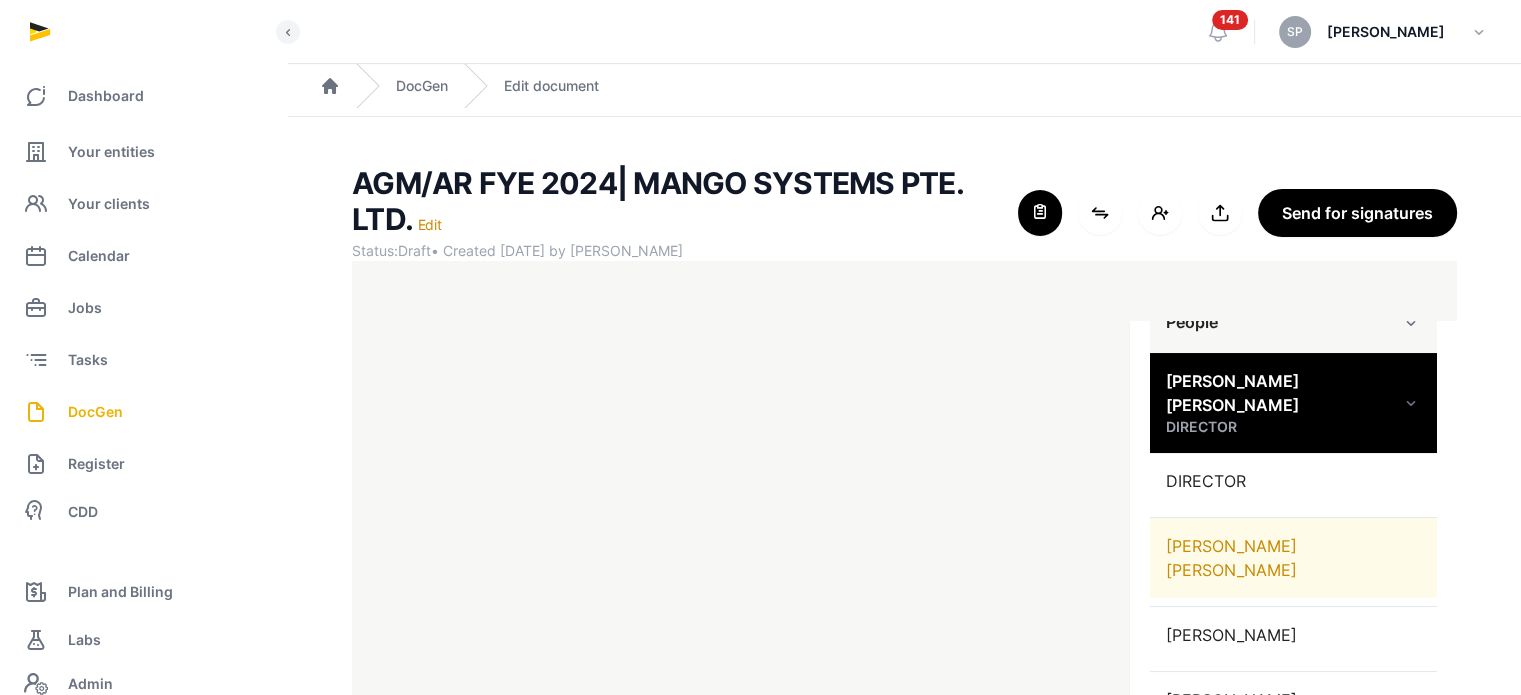 click on "LIN NASEEM MANSELL" at bounding box center (1293, 558) 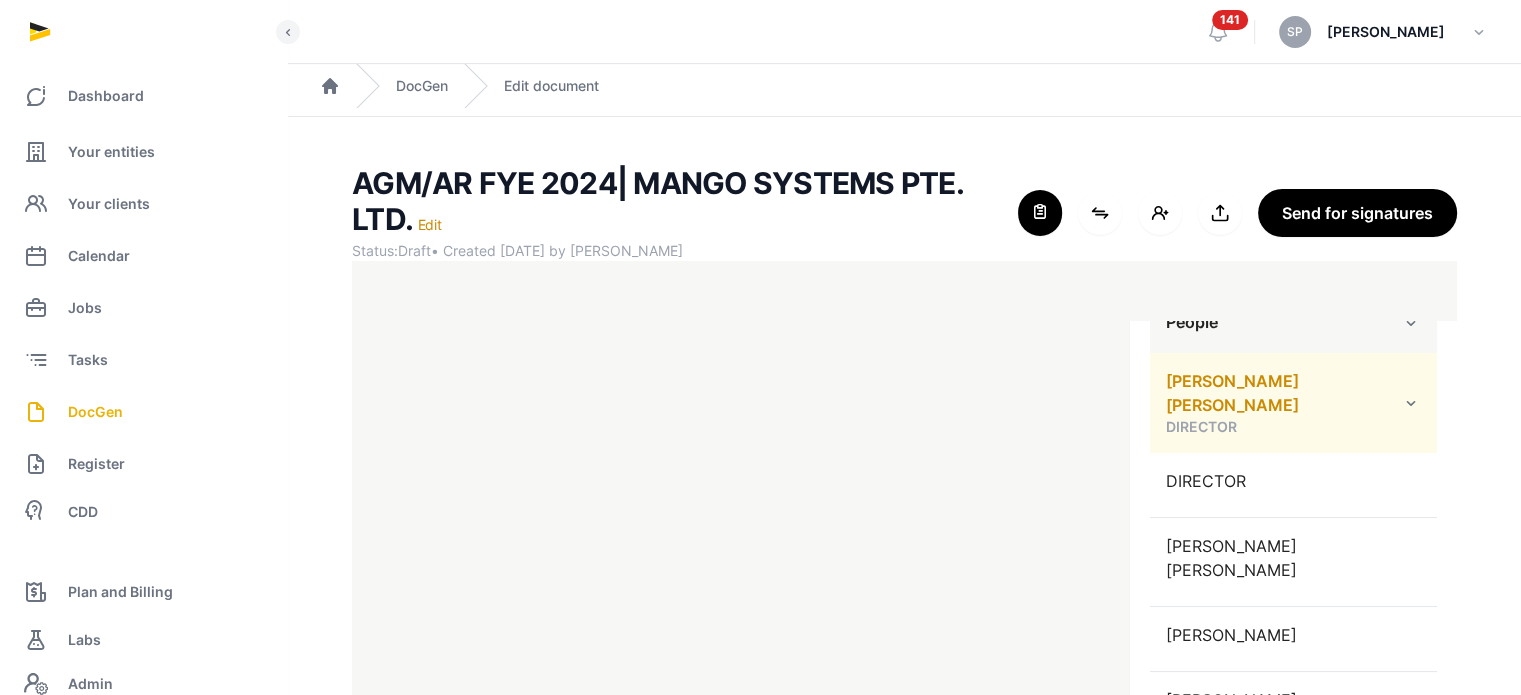 click at bounding box center (1411, 403) 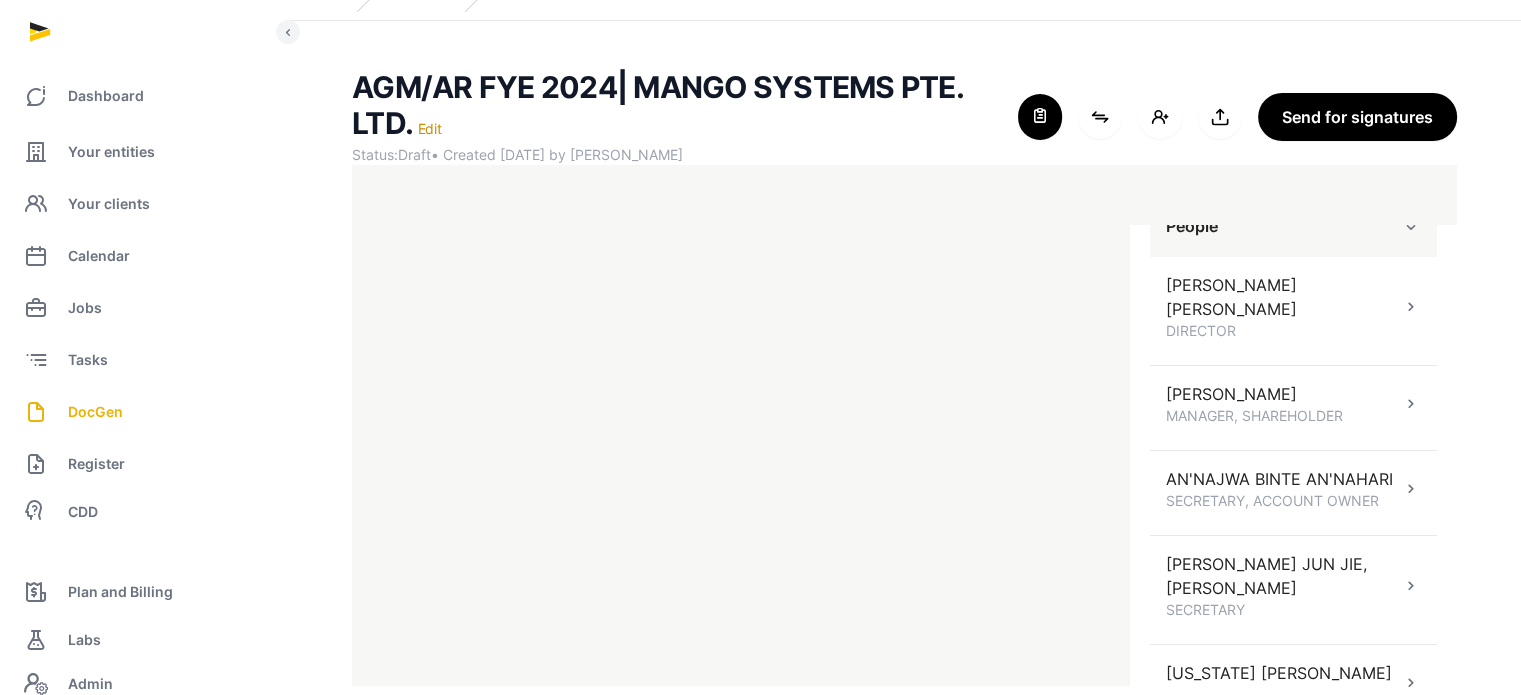 scroll, scrollTop: 127, scrollLeft: 0, axis: vertical 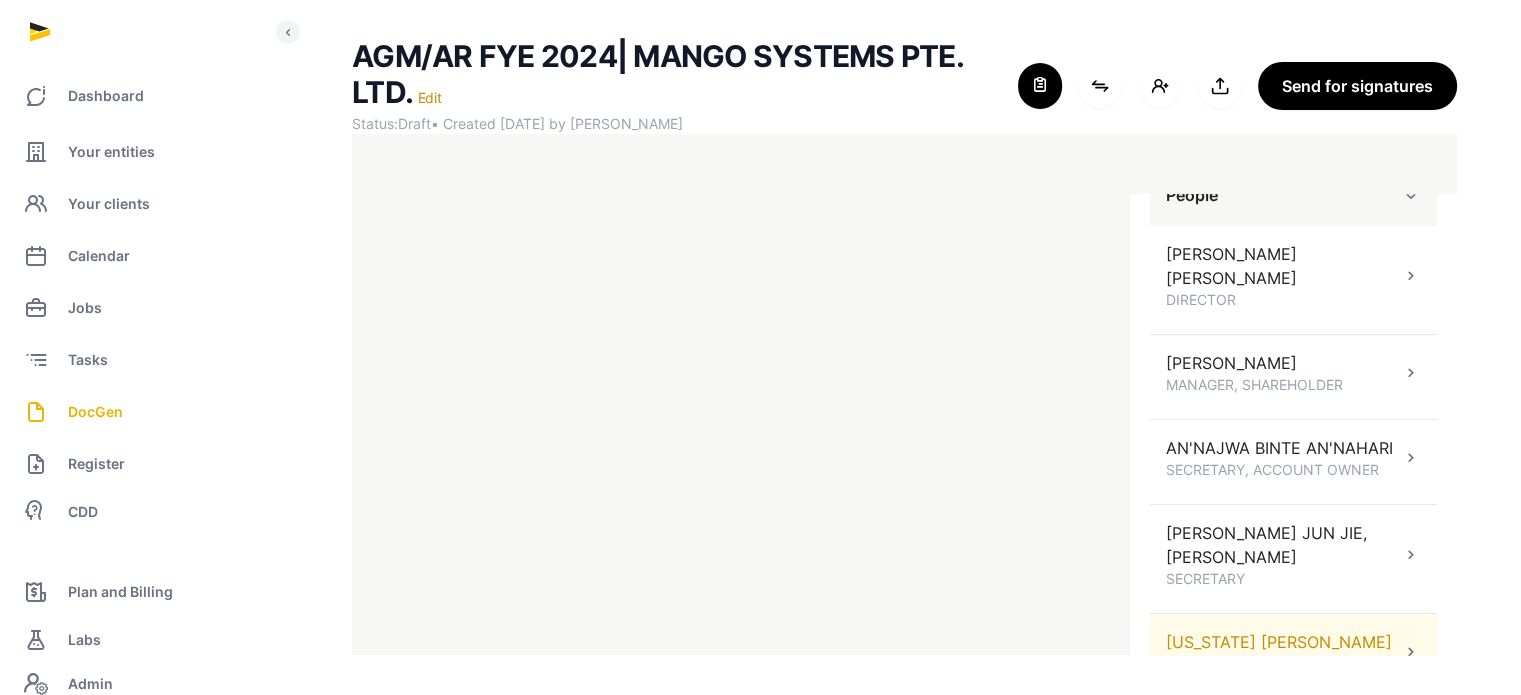click on "MAINE GUY HENRY DIGBY DIRECTOR" at bounding box center (1293, 652) 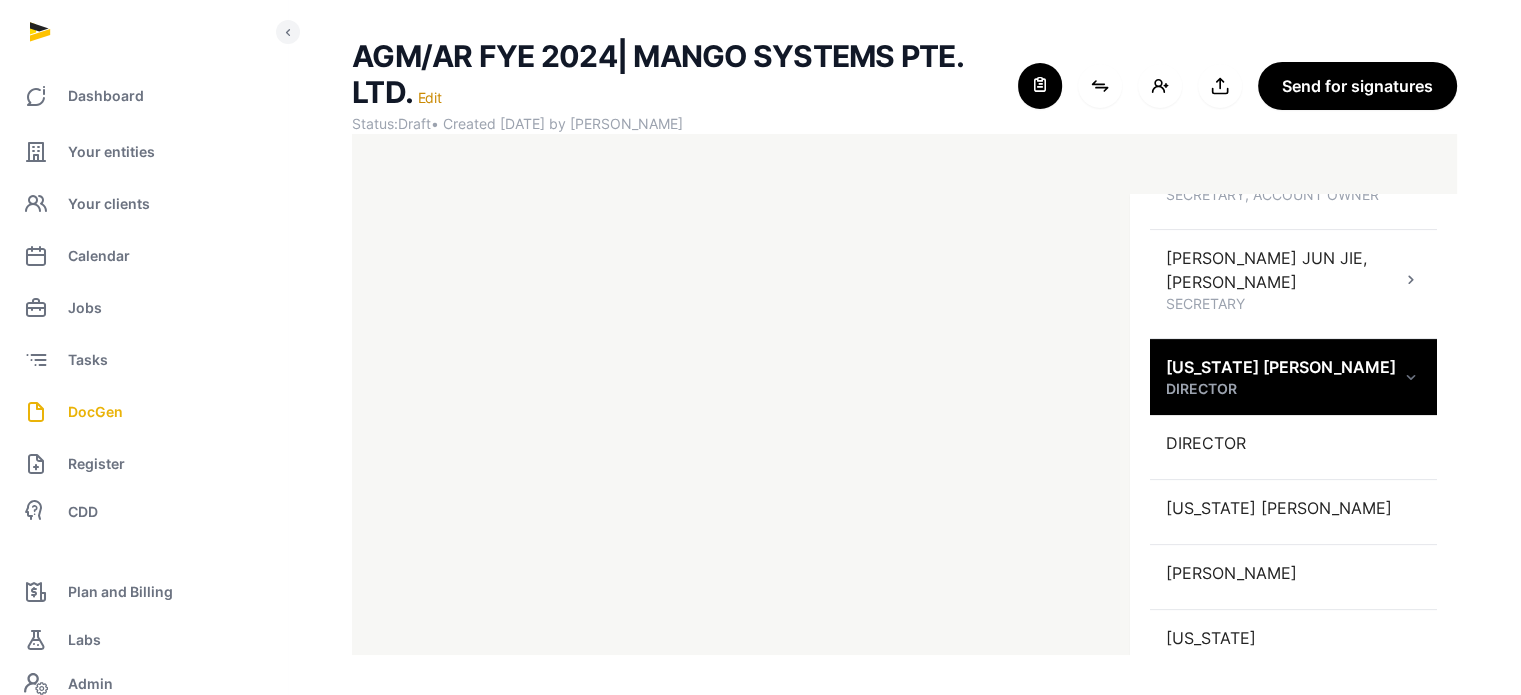 scroll, scrollTop: 568, scrollLeft: 0, axis: vertical 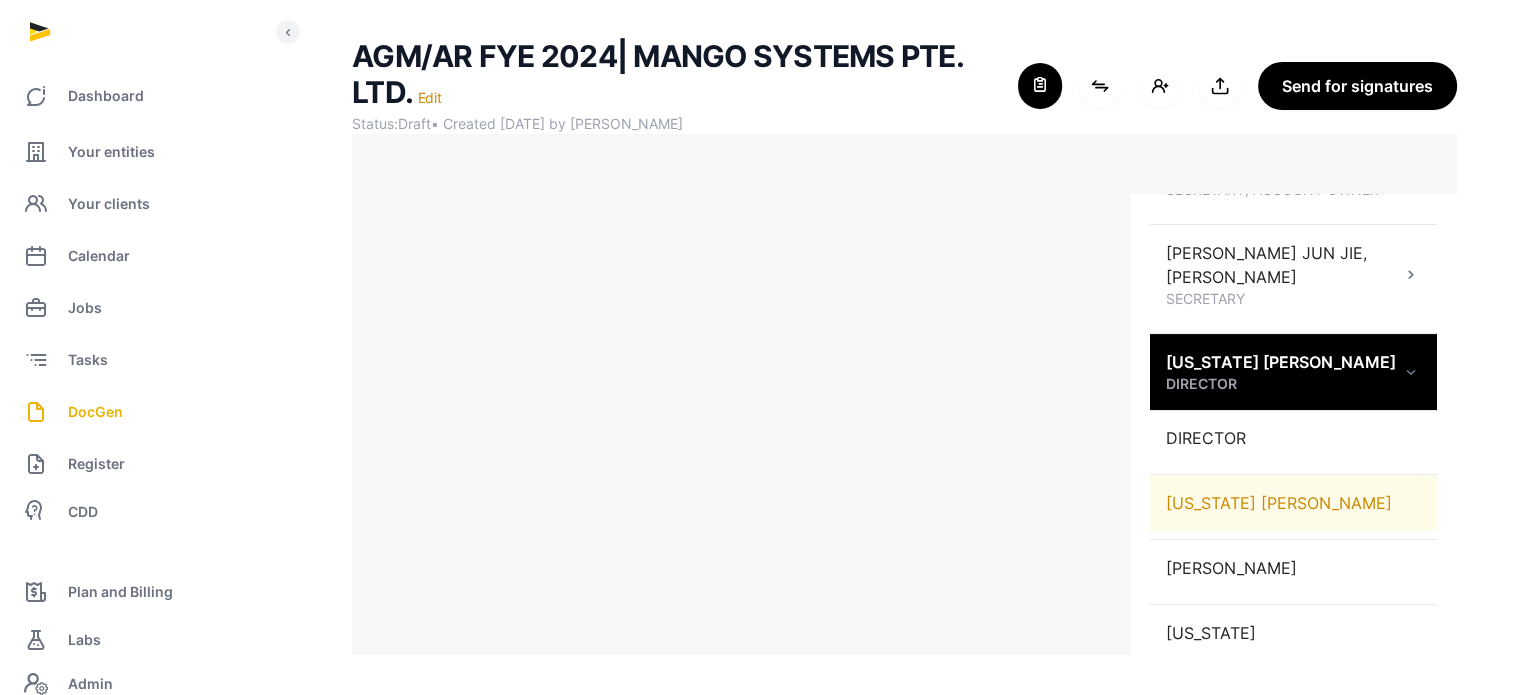 click on "MAINE GUY HENRY DIGBY" at bounding box center (1293, 503) 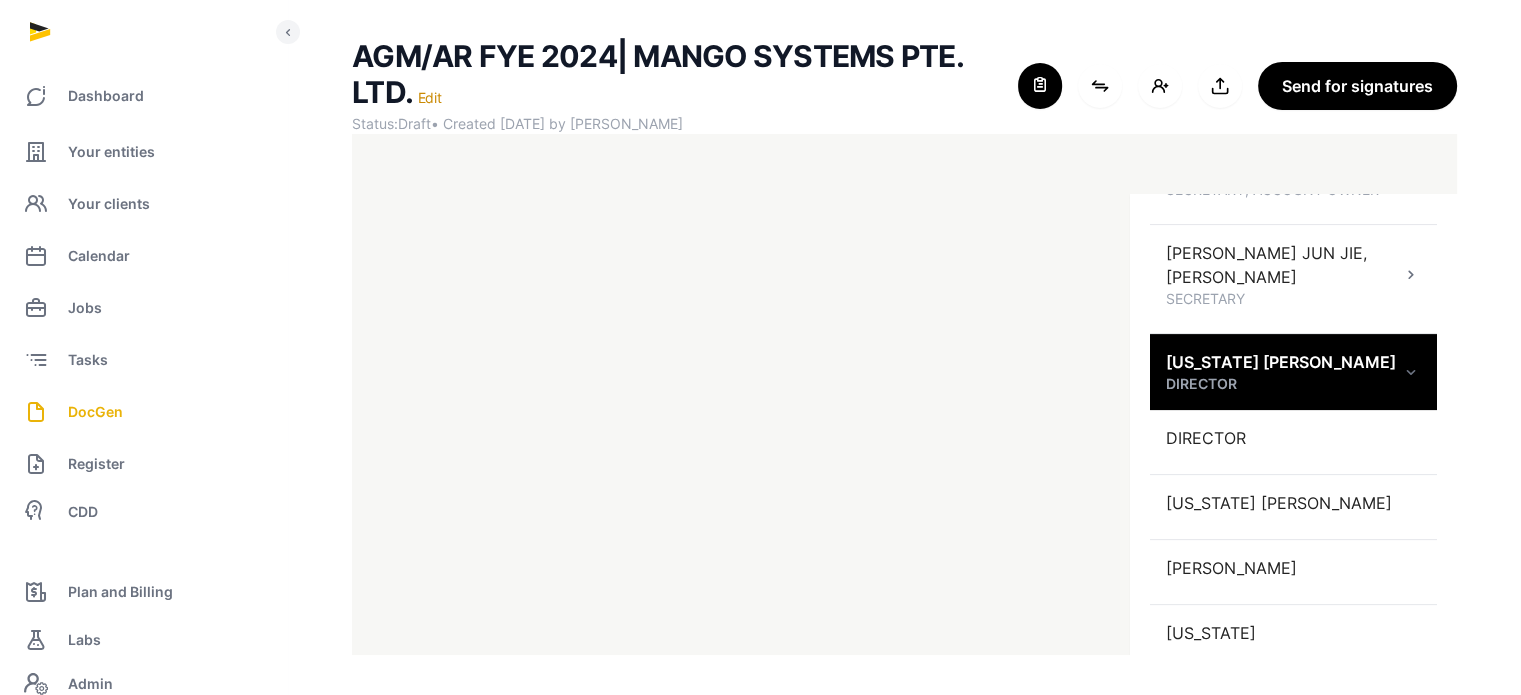 scroll, scrollTop: 0, scrollLeft: 0, axis: both 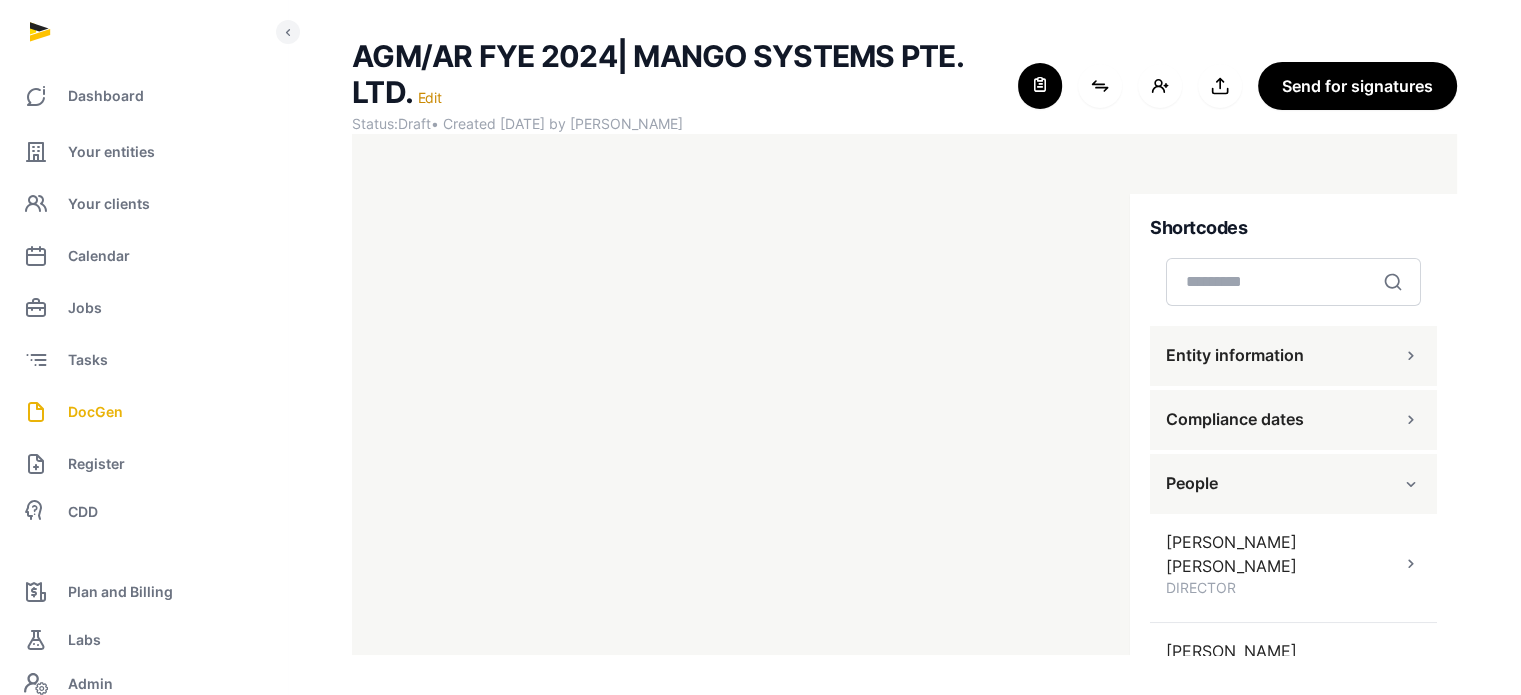 click on "Entity information" at bounding box center (1293, 356) 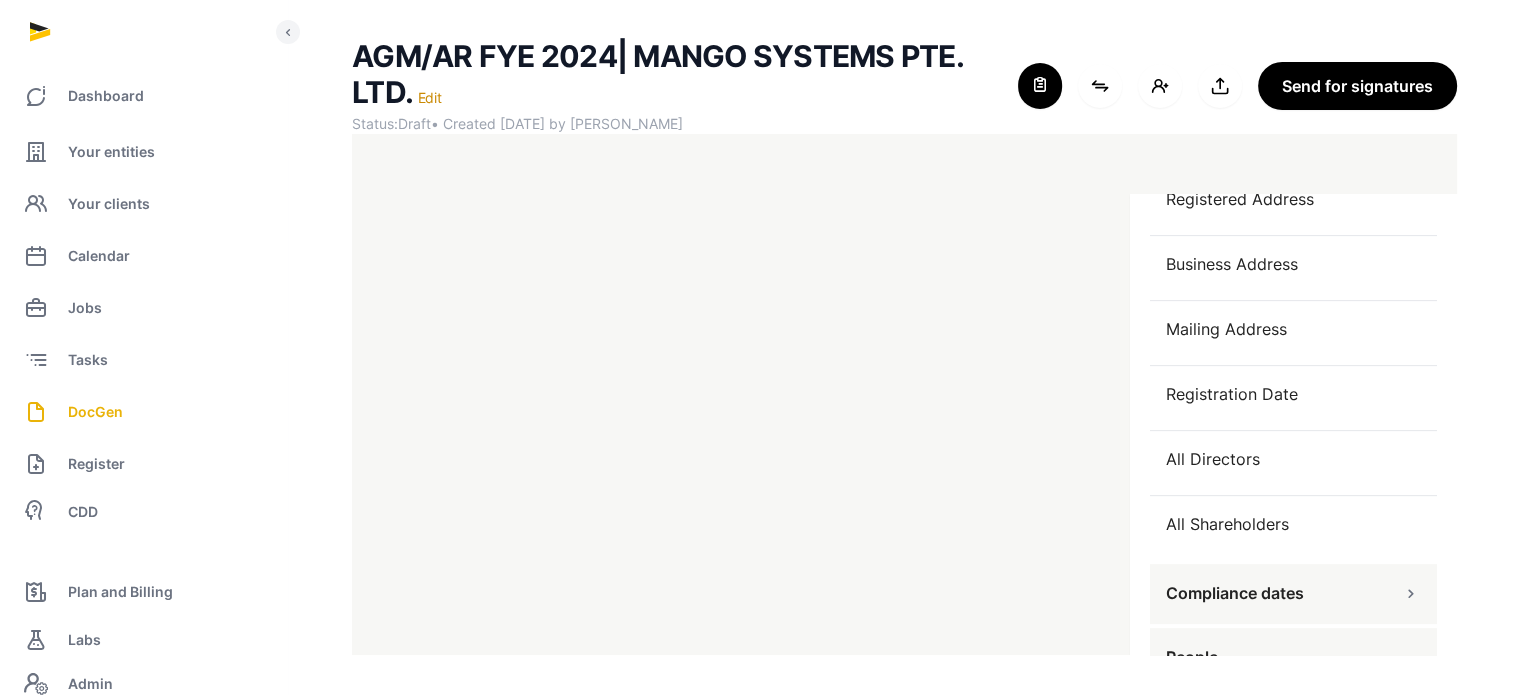 scroll, scrollTop: 882, scrollLeft: 0, axis: vertical 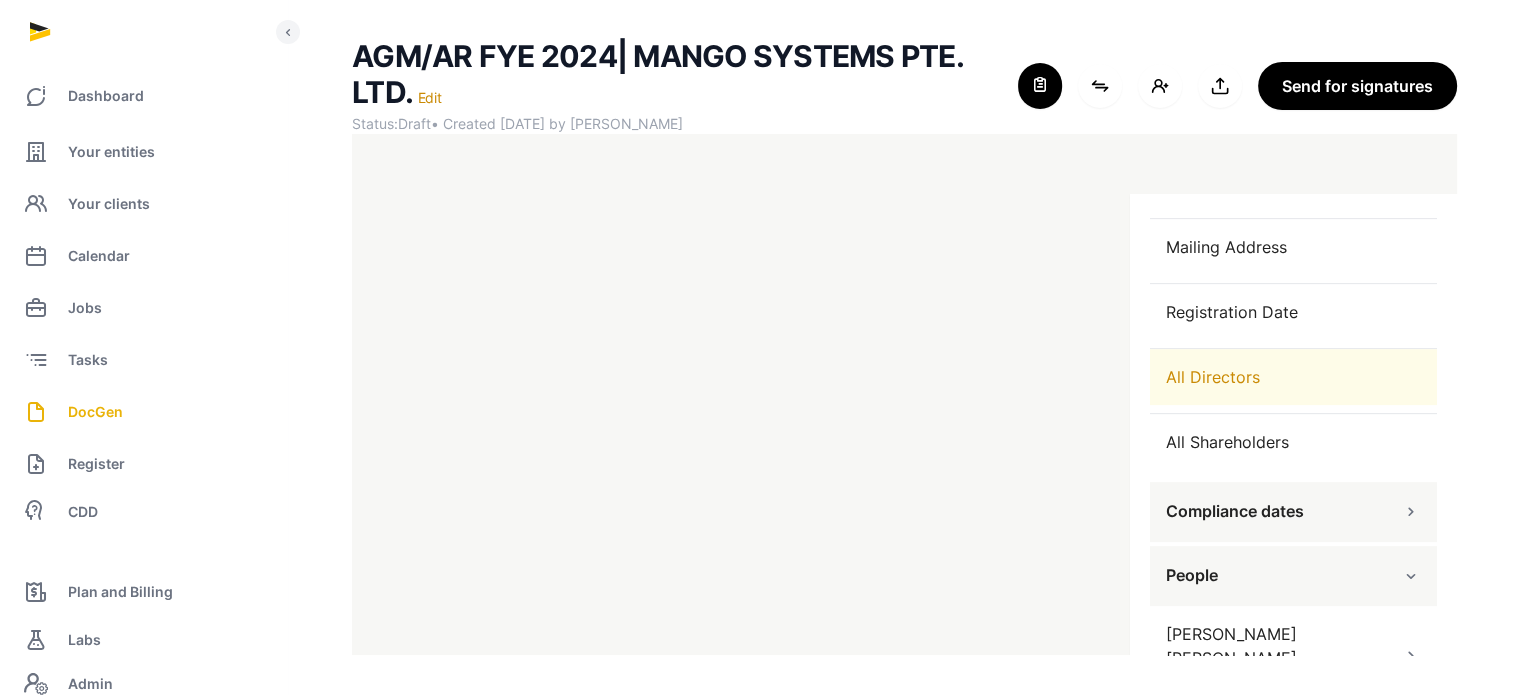 click on "All Directors" at bounding box center (1293, 377) 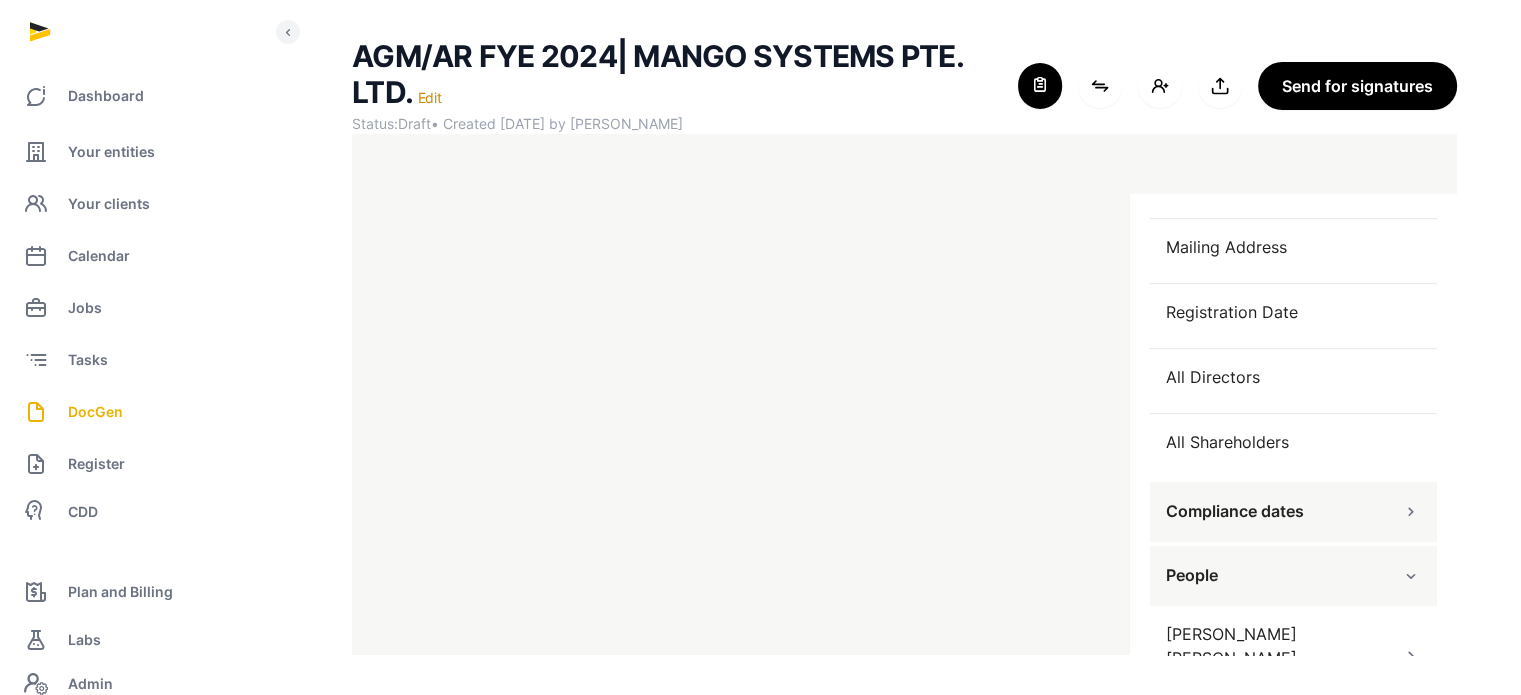 click at bounding box center [1411, 576] 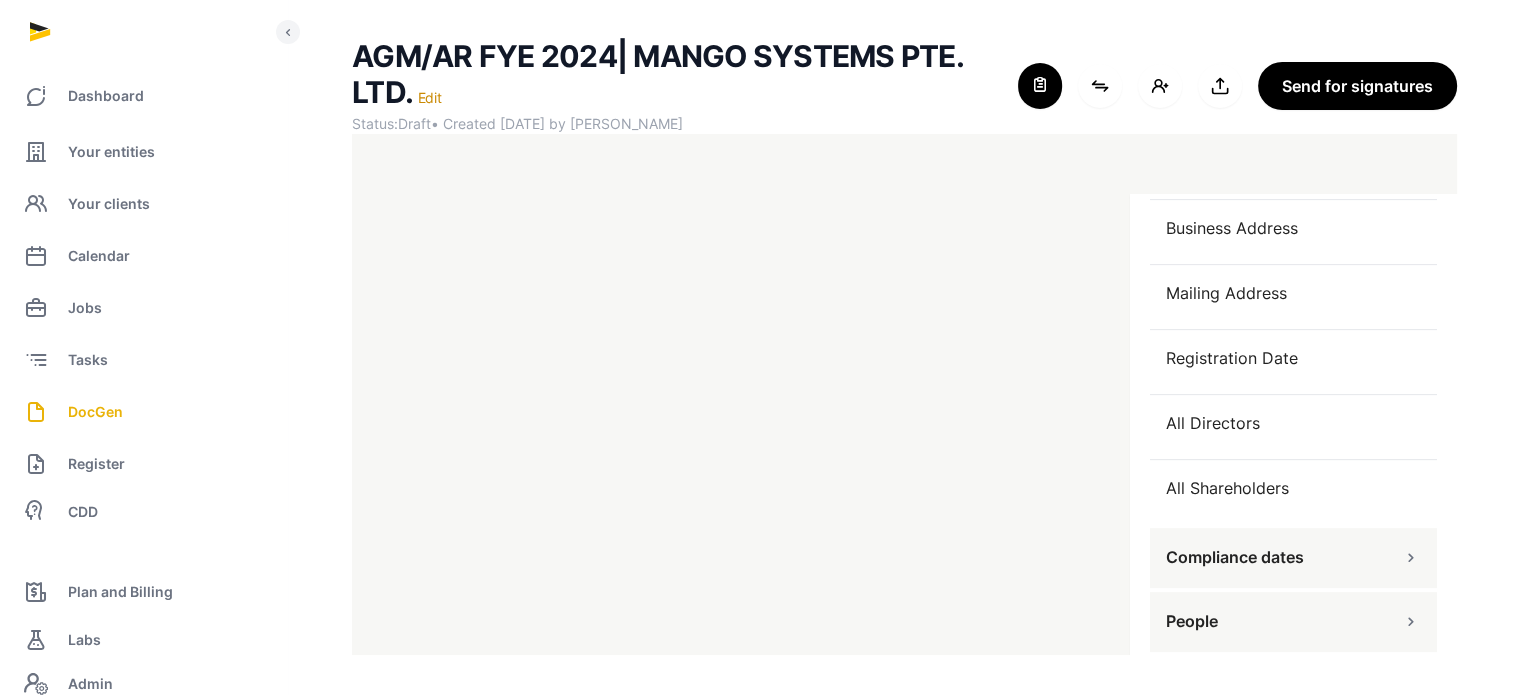 scroll, scrollTop: 832, scrollLeft: 0, axis: vertical 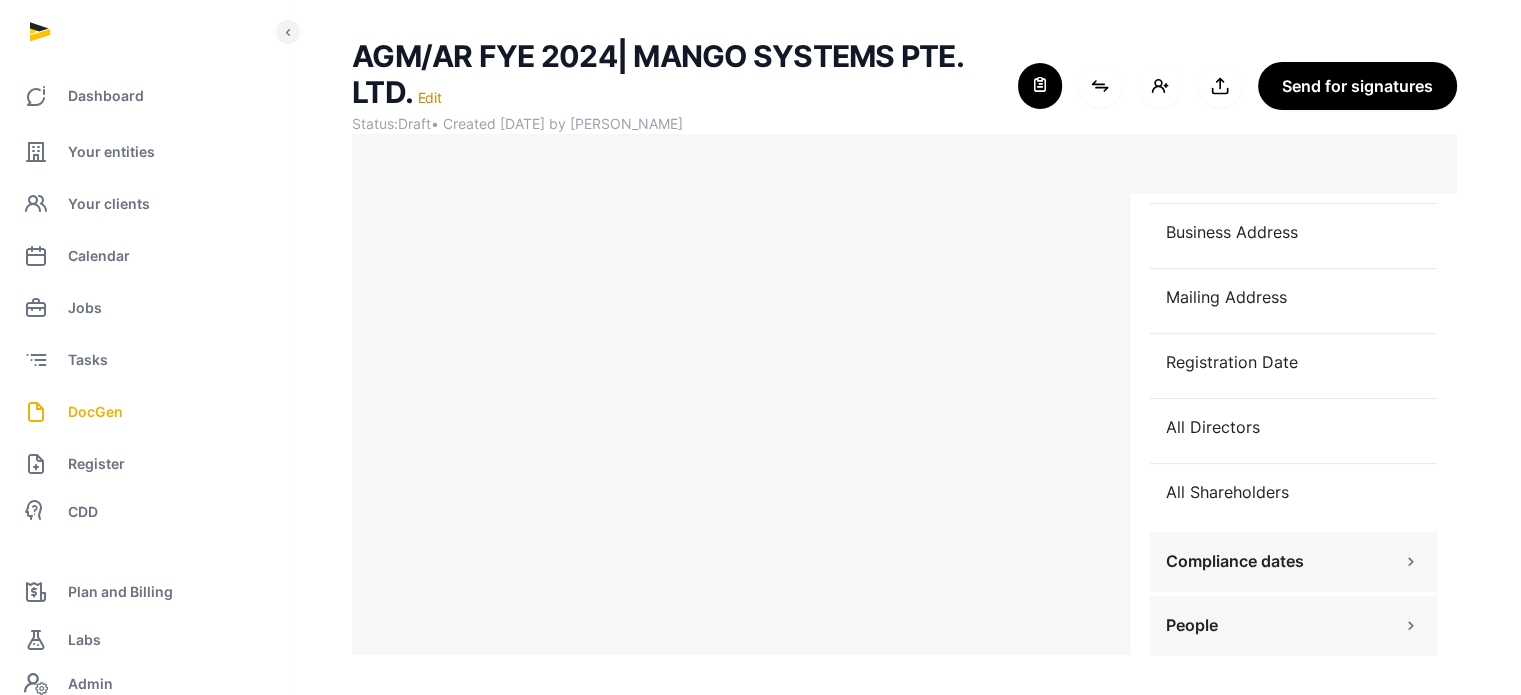 click at bounding box center (1411, 626) 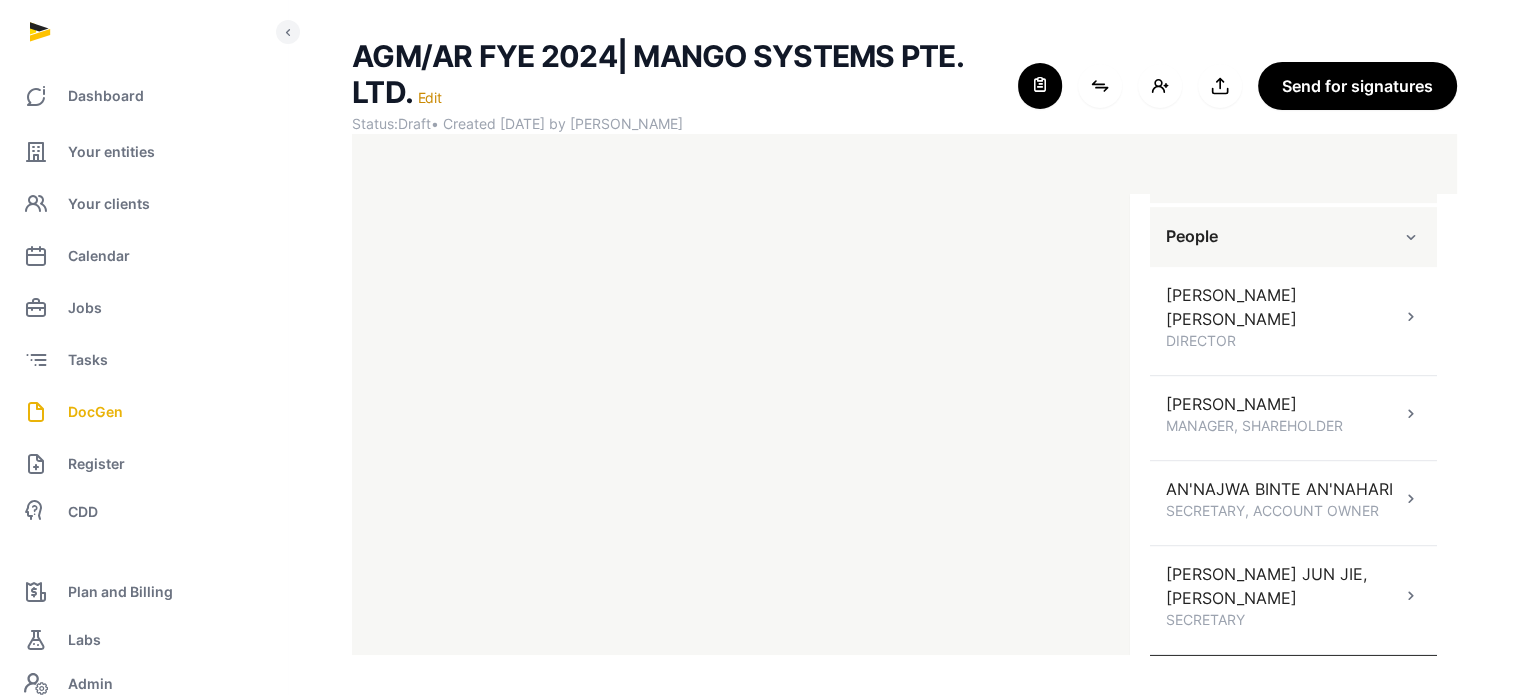 scroll, scrollTop: 1226, scrollLeft: 0, axis: vertical 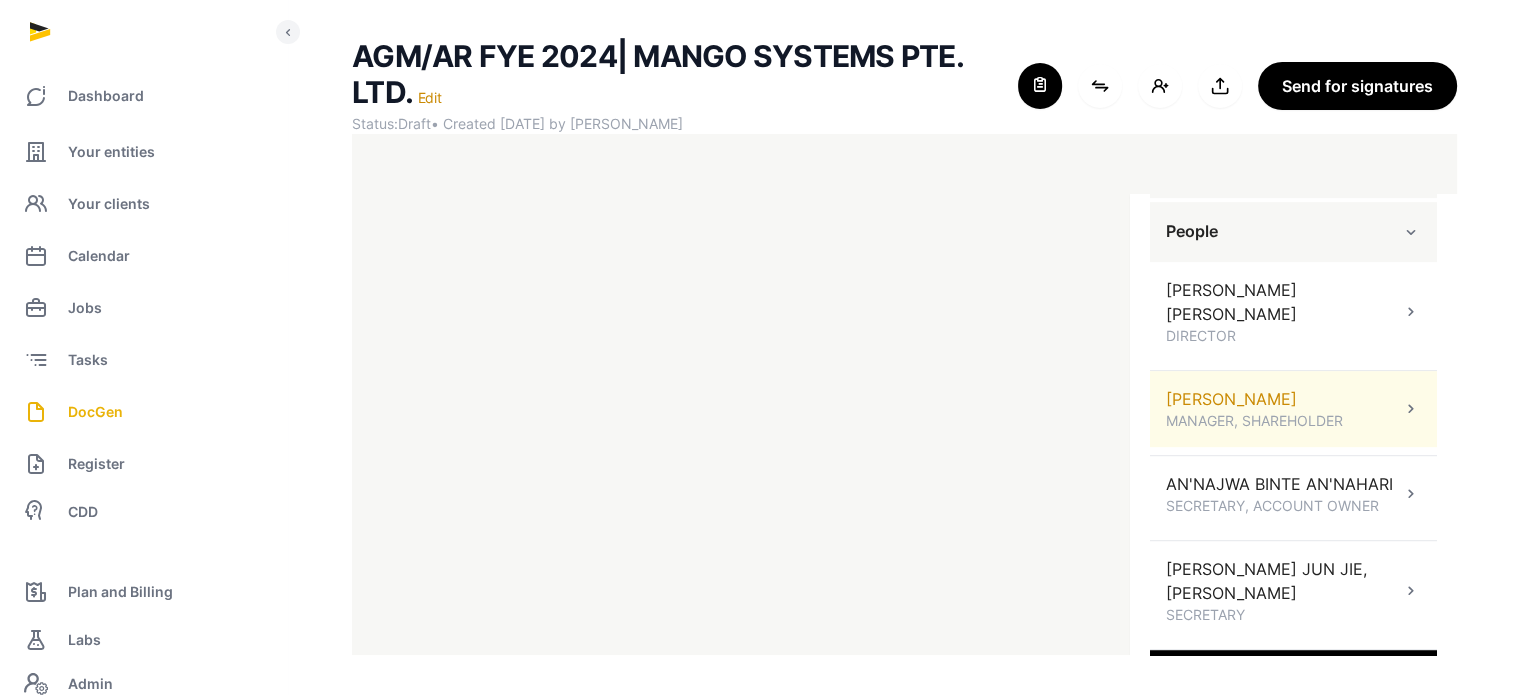 click on "MANSELL COLIN MANAGER, SHAREHOLDER" at bounding box center [1293, 409] 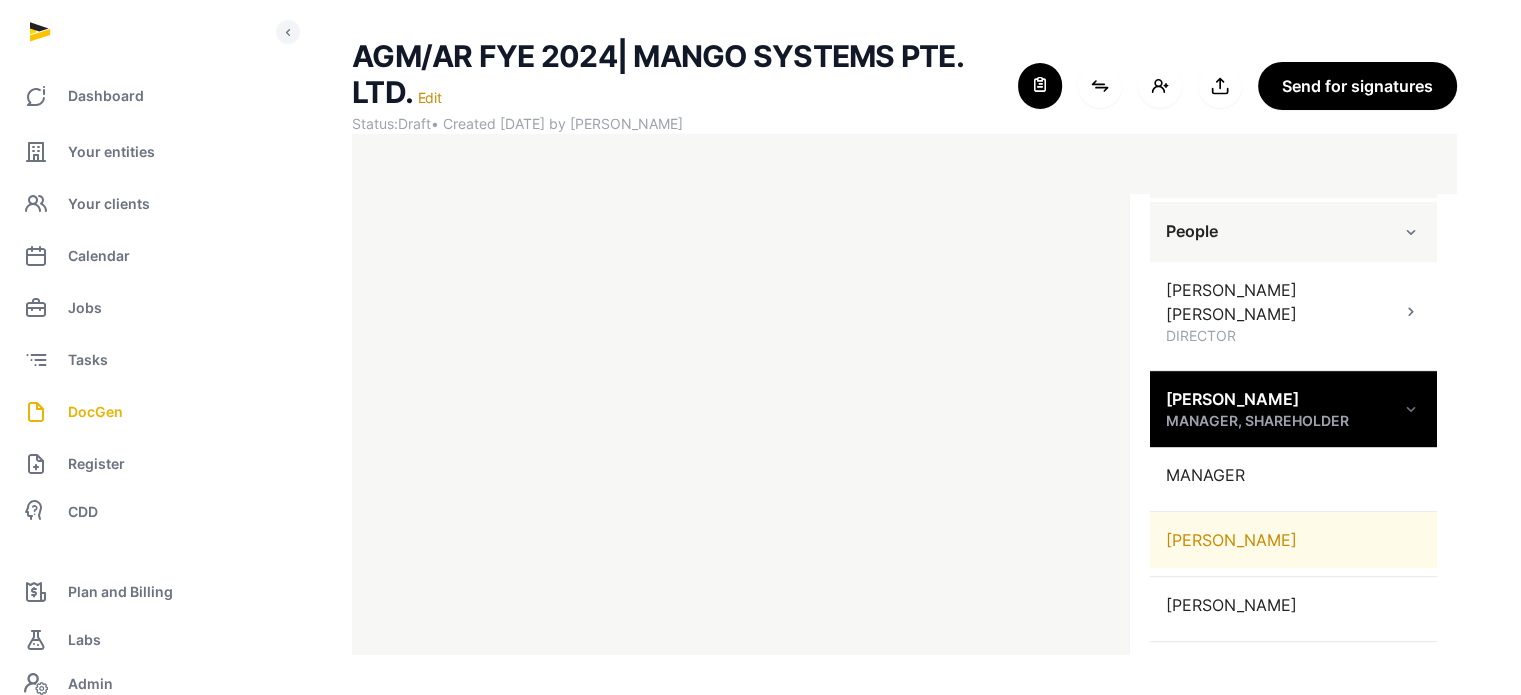 click on "MANSELL COLIN" at bounding box center (1293, 540) 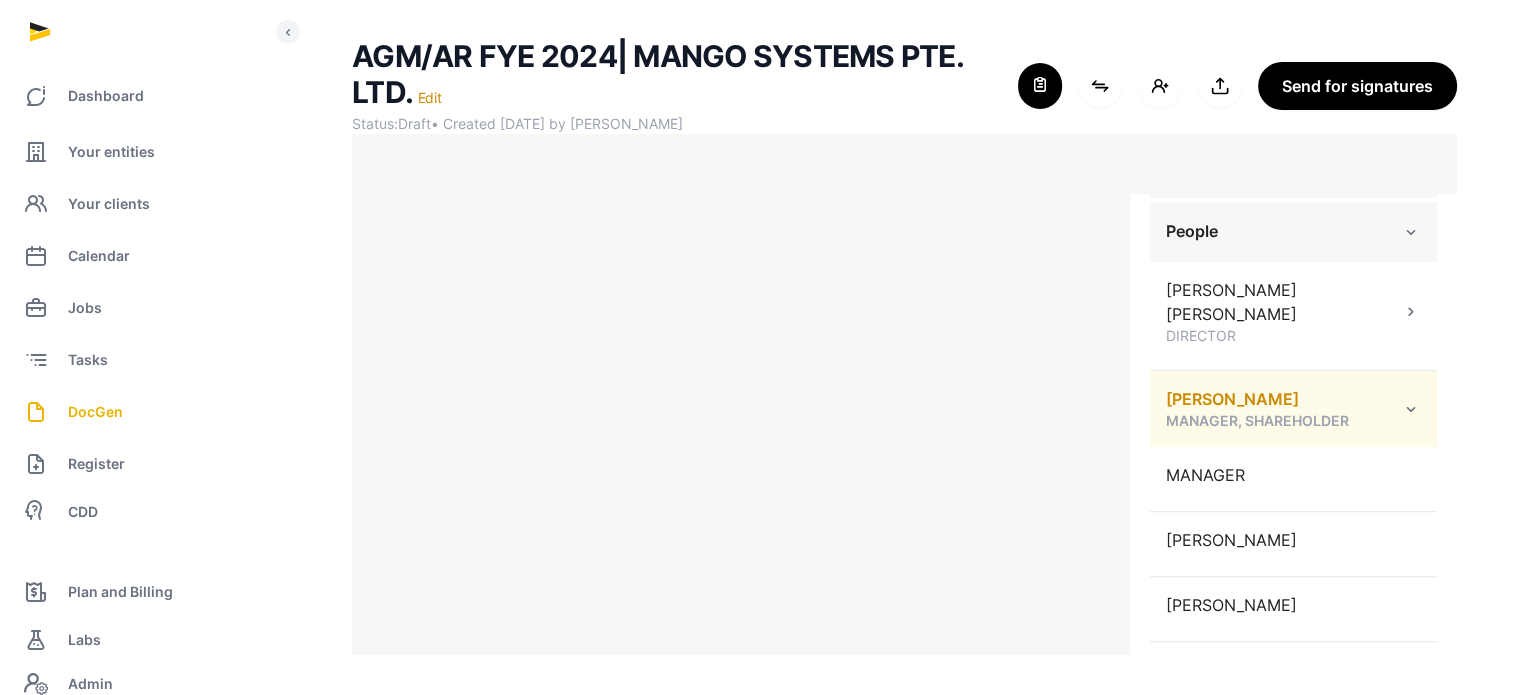 click on "MANSELL COLIN MANAGER, SHAREHOLDER" at bounding box center (1293, 409) 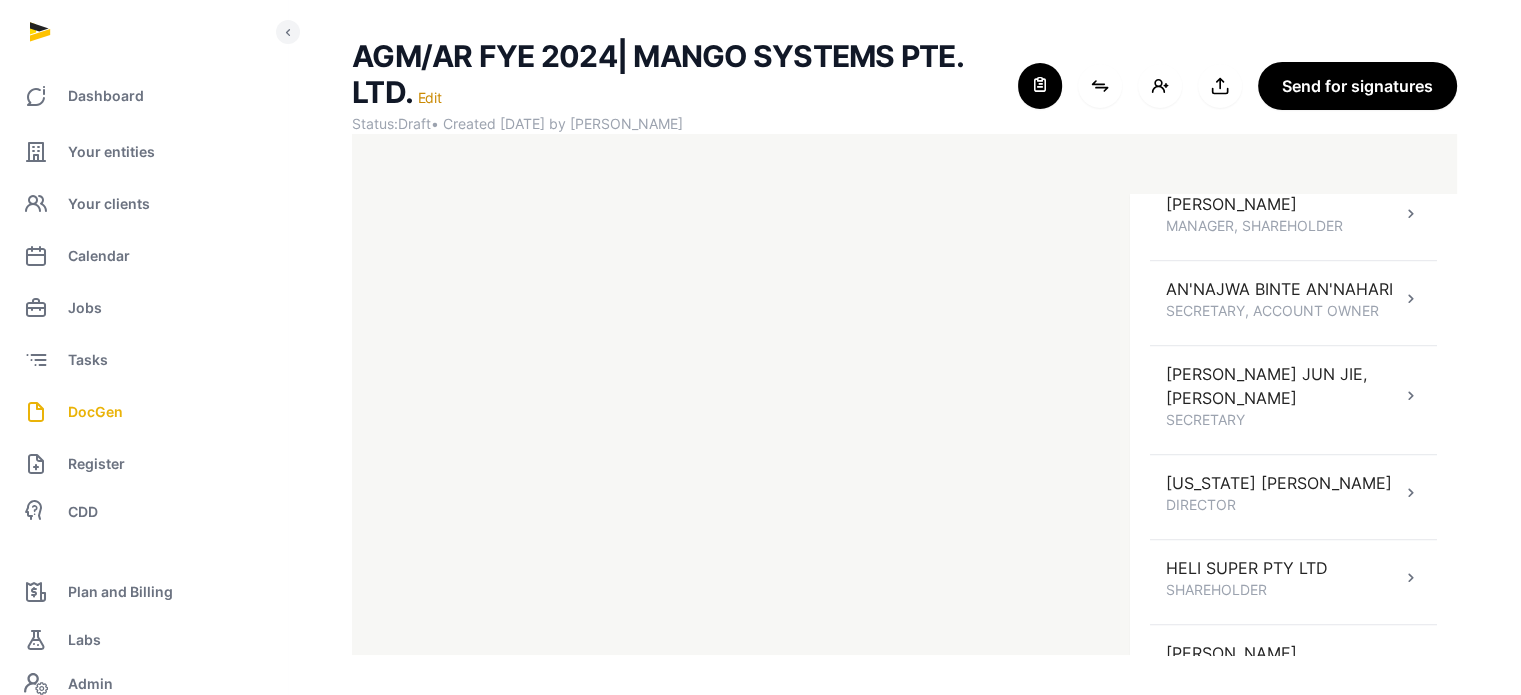scroll, scrollTop: 1449, scrollLeft: 0, axis: vertical 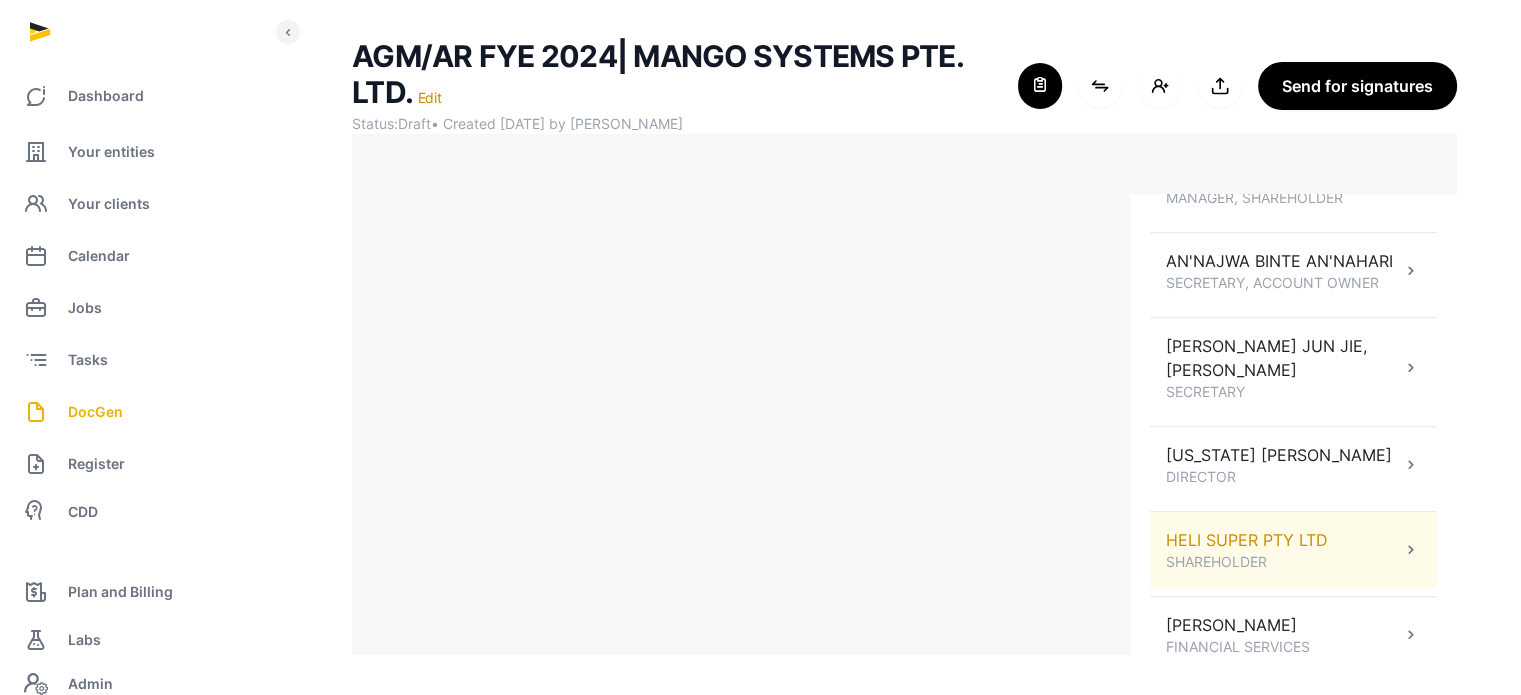 click on "HELI SUPER PTY LTD SHAREHOLDER" at bounding box center (1293, 550) 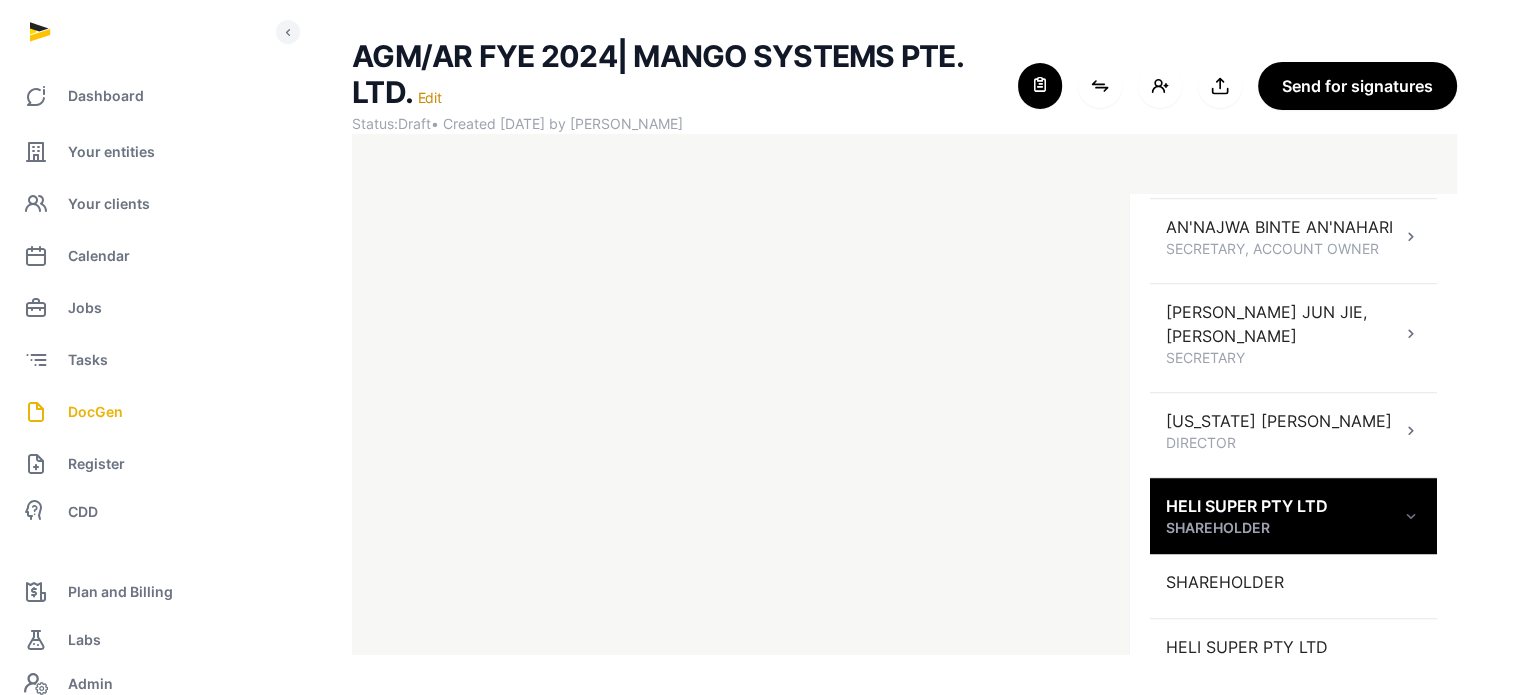 scroll, scrollTop: 1570, scrollLeft: 0, axis: vertical 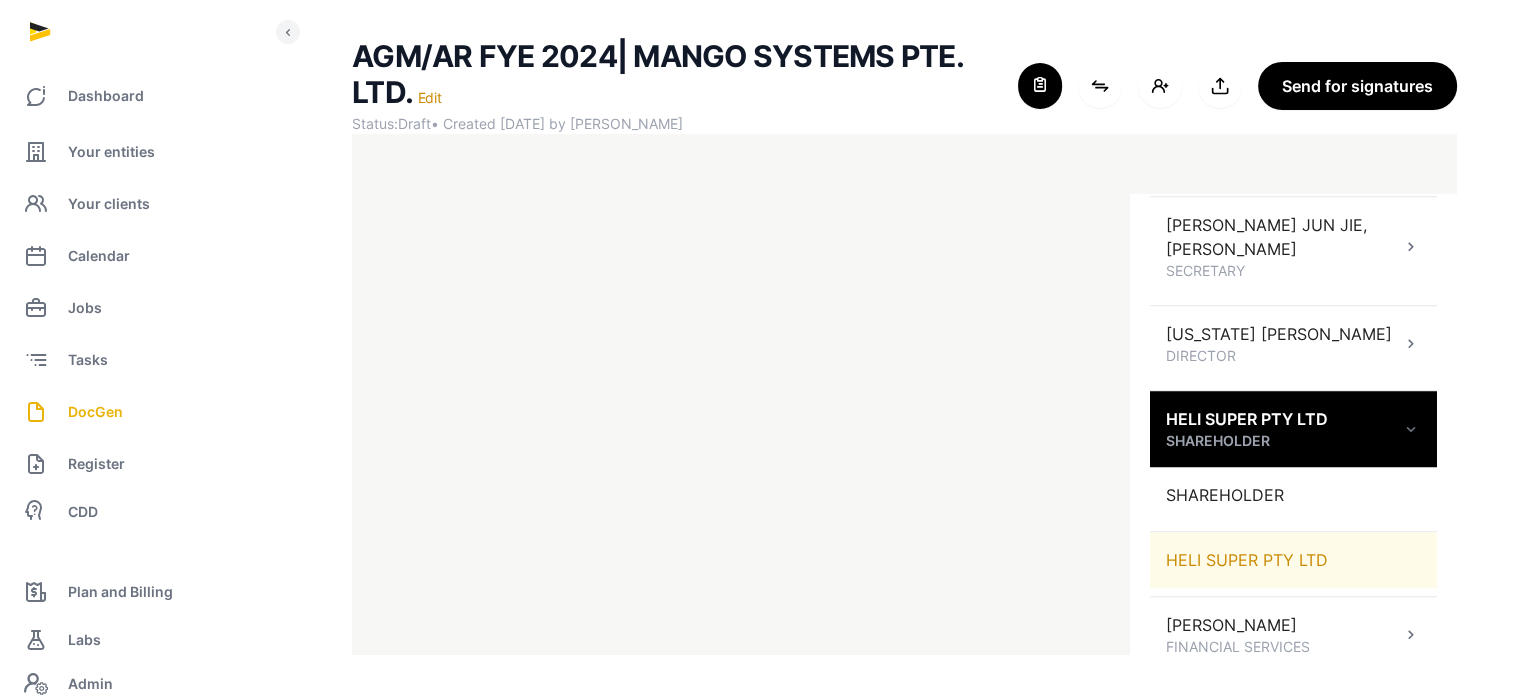 click on "HELI SUPER PTY LTD" at bounding box center [1293, 560] 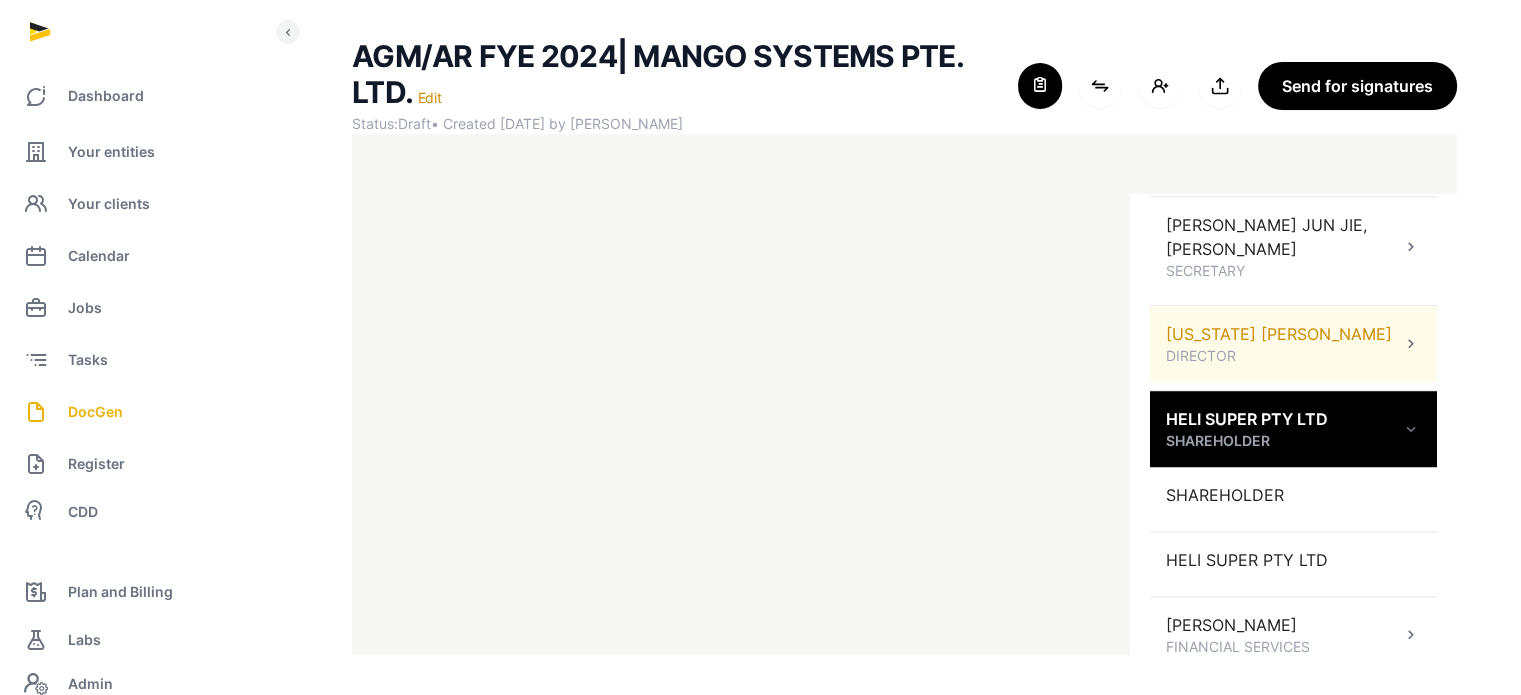 click on "DIRECTOR" at bounding box center [1279, 356] 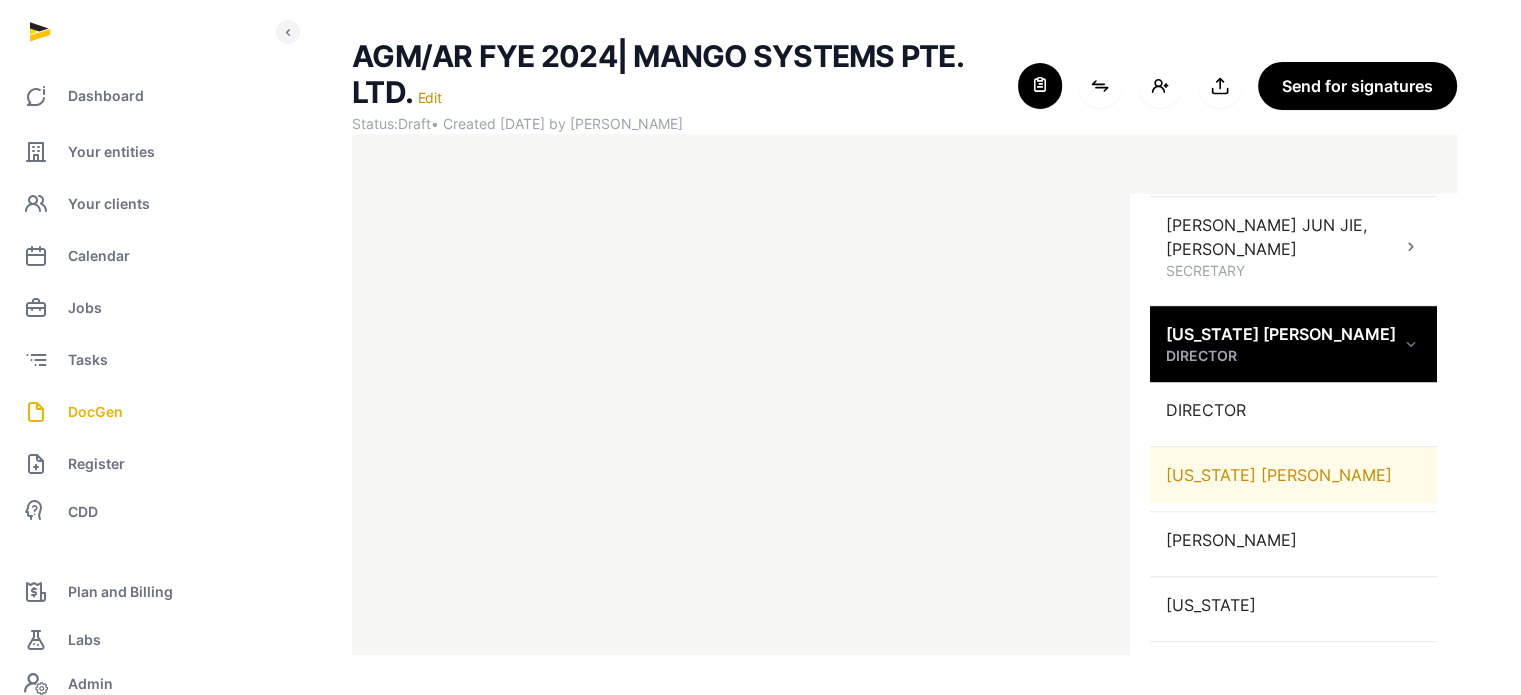 click on "MAINE GUY HENRY DIGBY" at bounding box center (1293, 475) 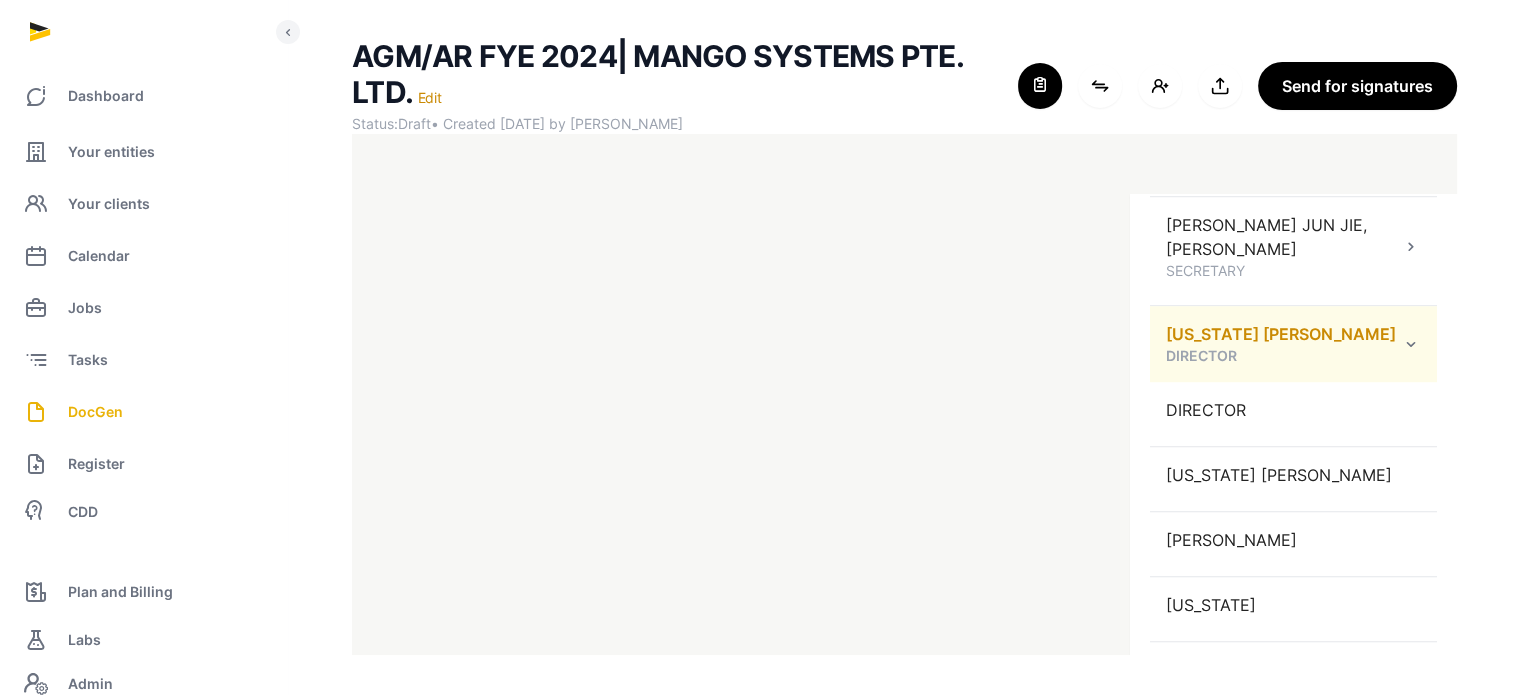 click at bounding box center (1411, 344) 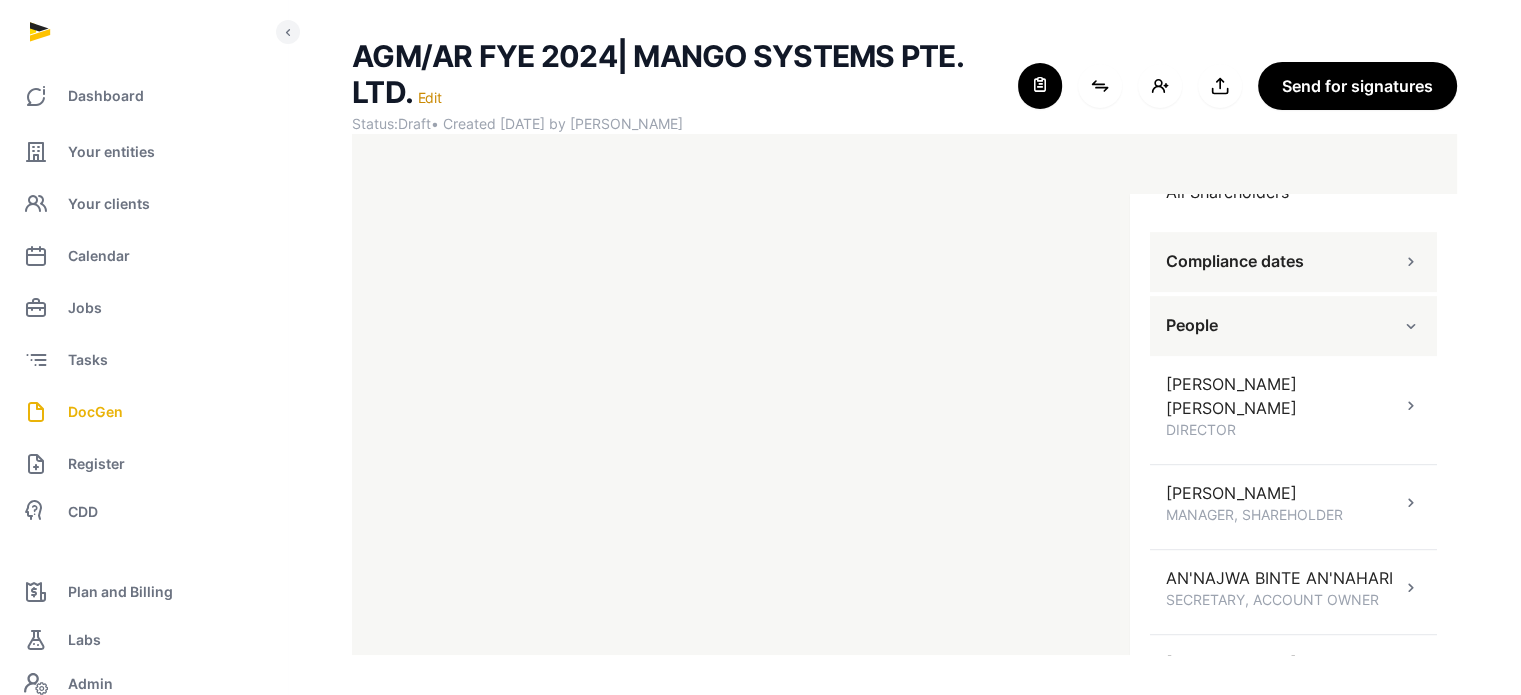 scroll, scrollTop: 1142, scrollLeft: 0, axis: vertical 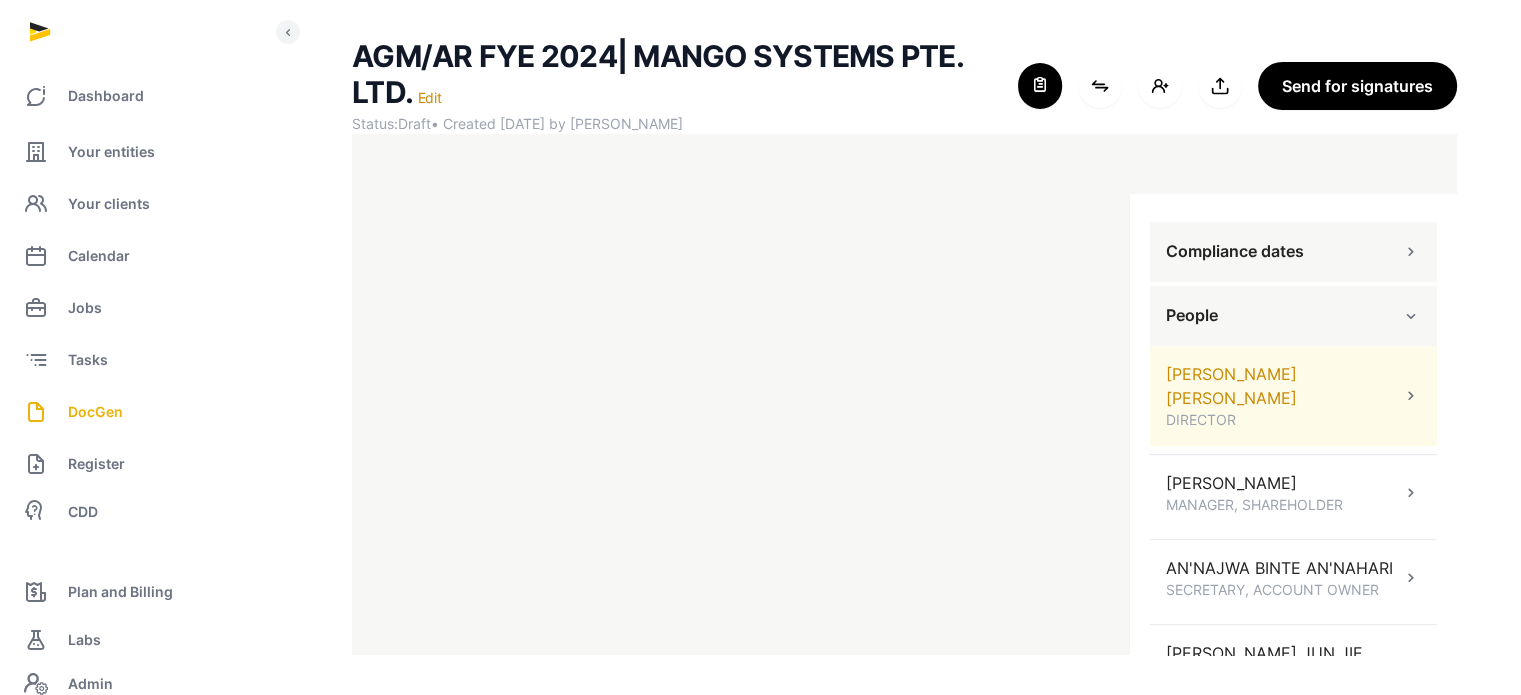 click on "LIN NASEEM MANSELL DIRECTOR" at bounding box center [1293, 396] 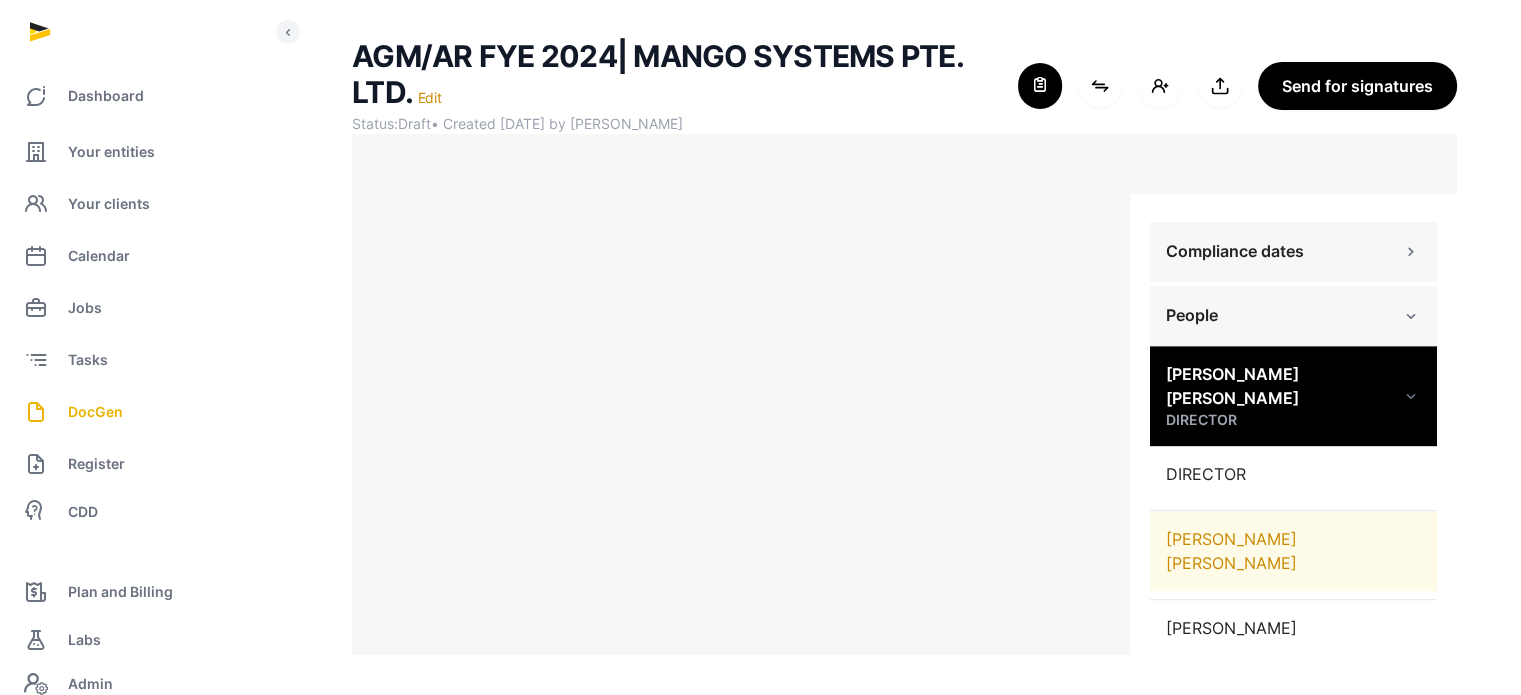 click on "LIN NASEEM MANSELL" at bounding box center [1293, 551] 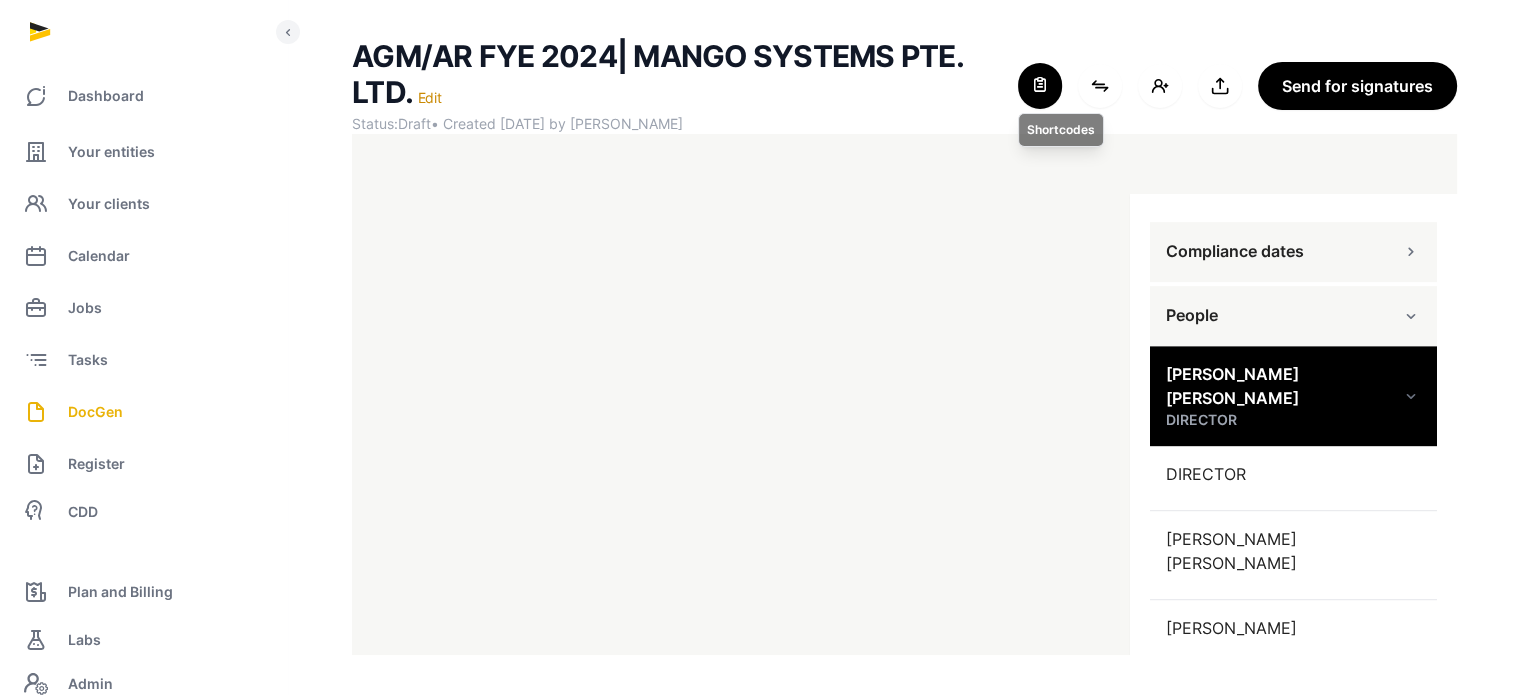 click at bounding box center (1040, 86) 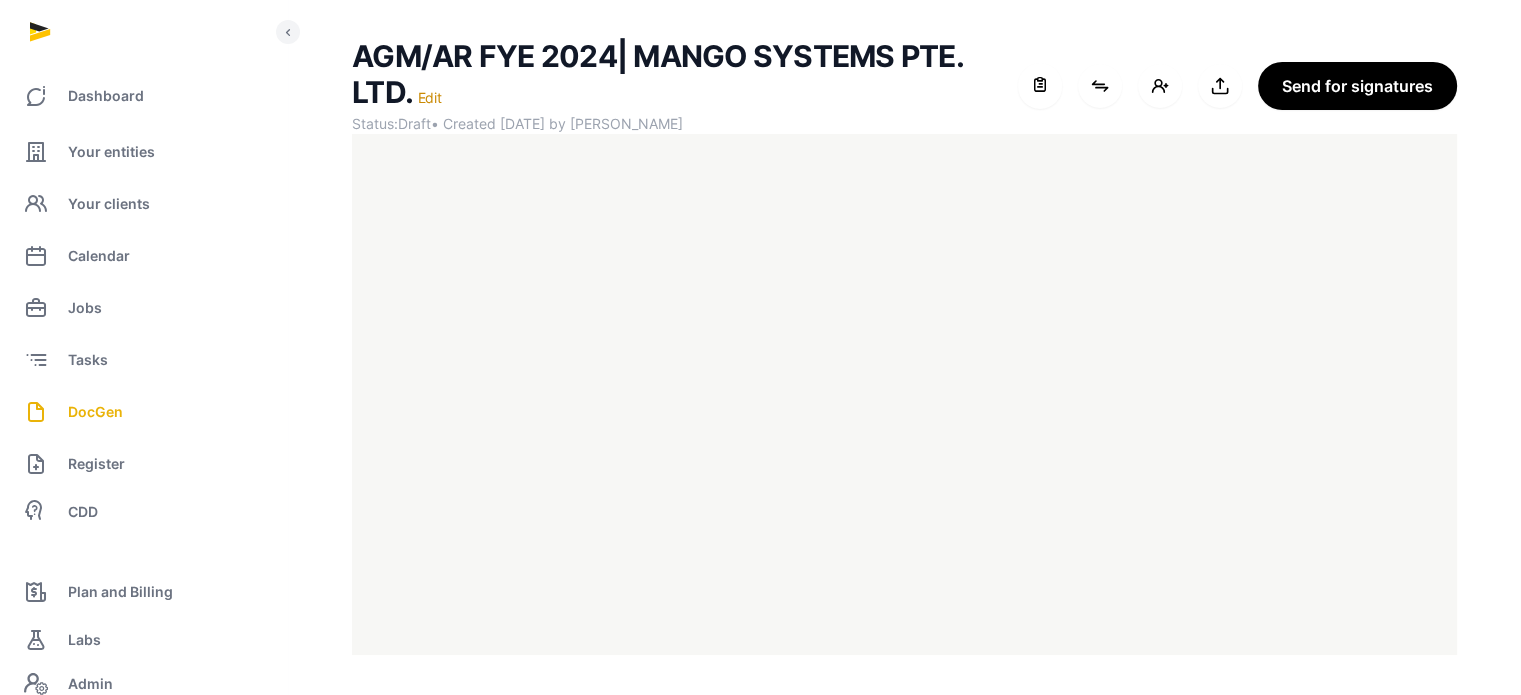 scroll, scrollTop: 0, scrollLeft: 0, axis: both 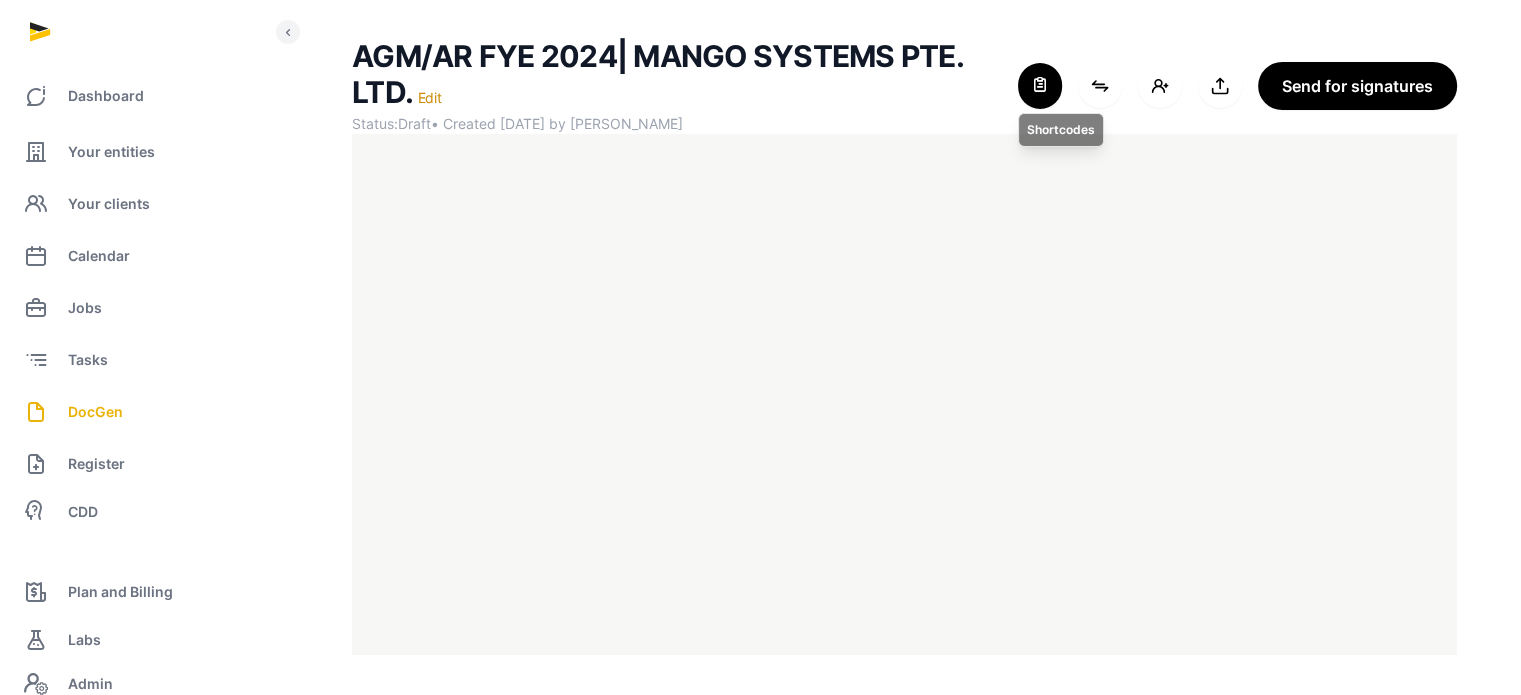 click at bounding box center (1040, 86) 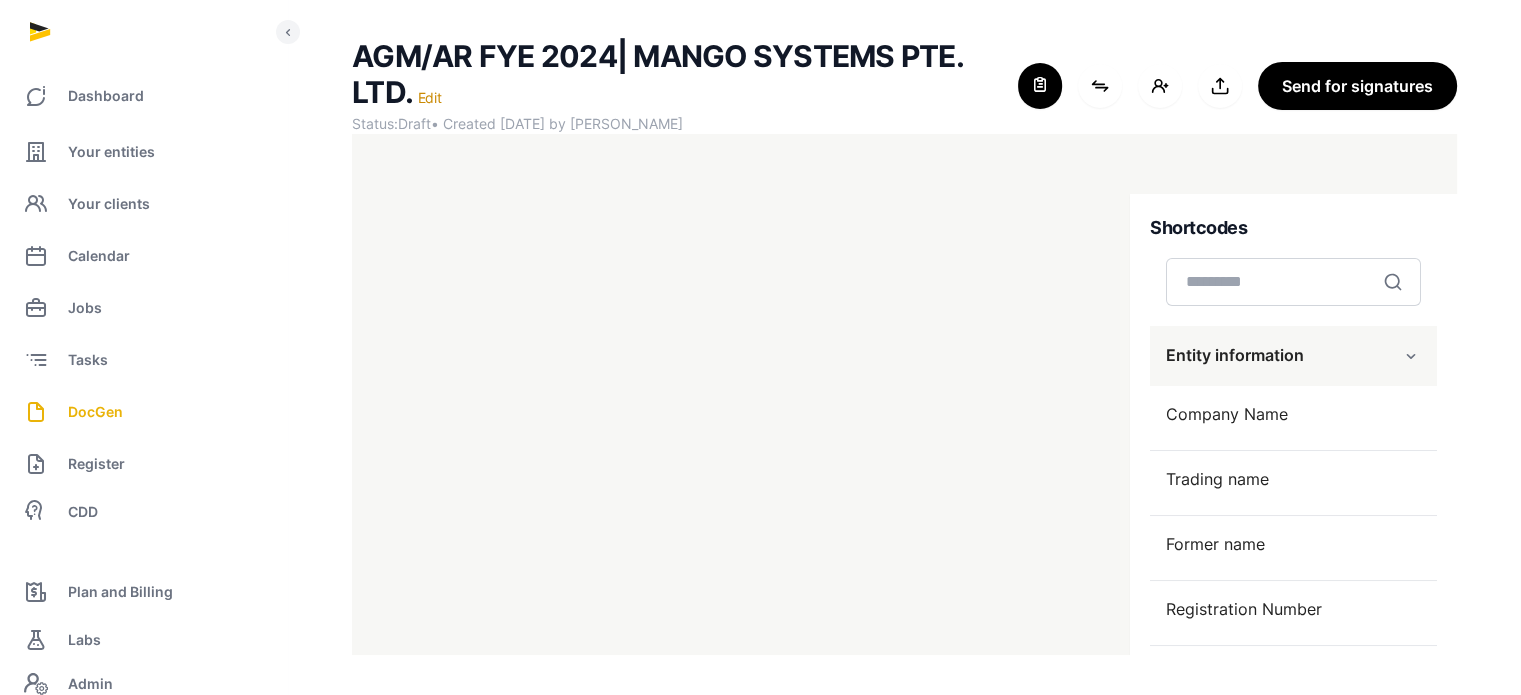 click at bounding box center (1411, 356) 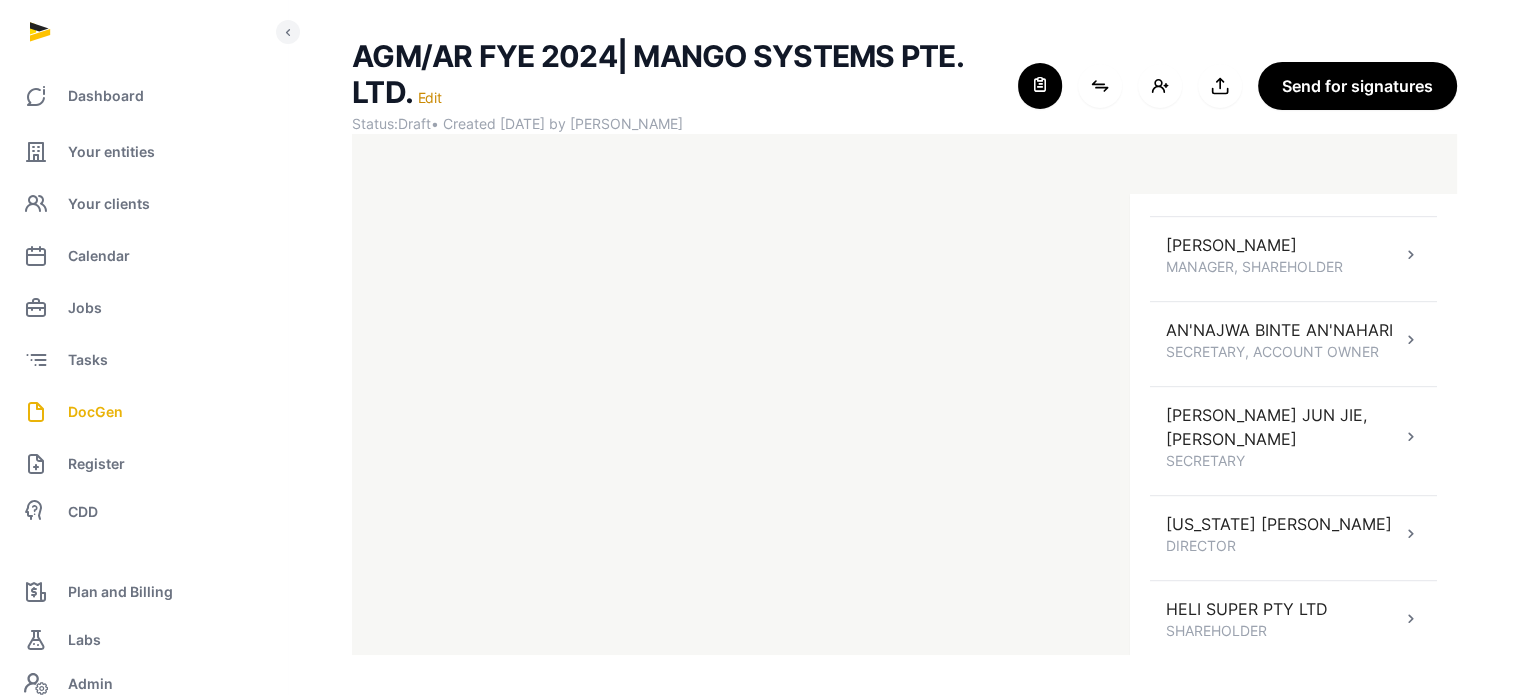 scroll, scrollTop: 1254, scrollLeft: 0, axis: vertical 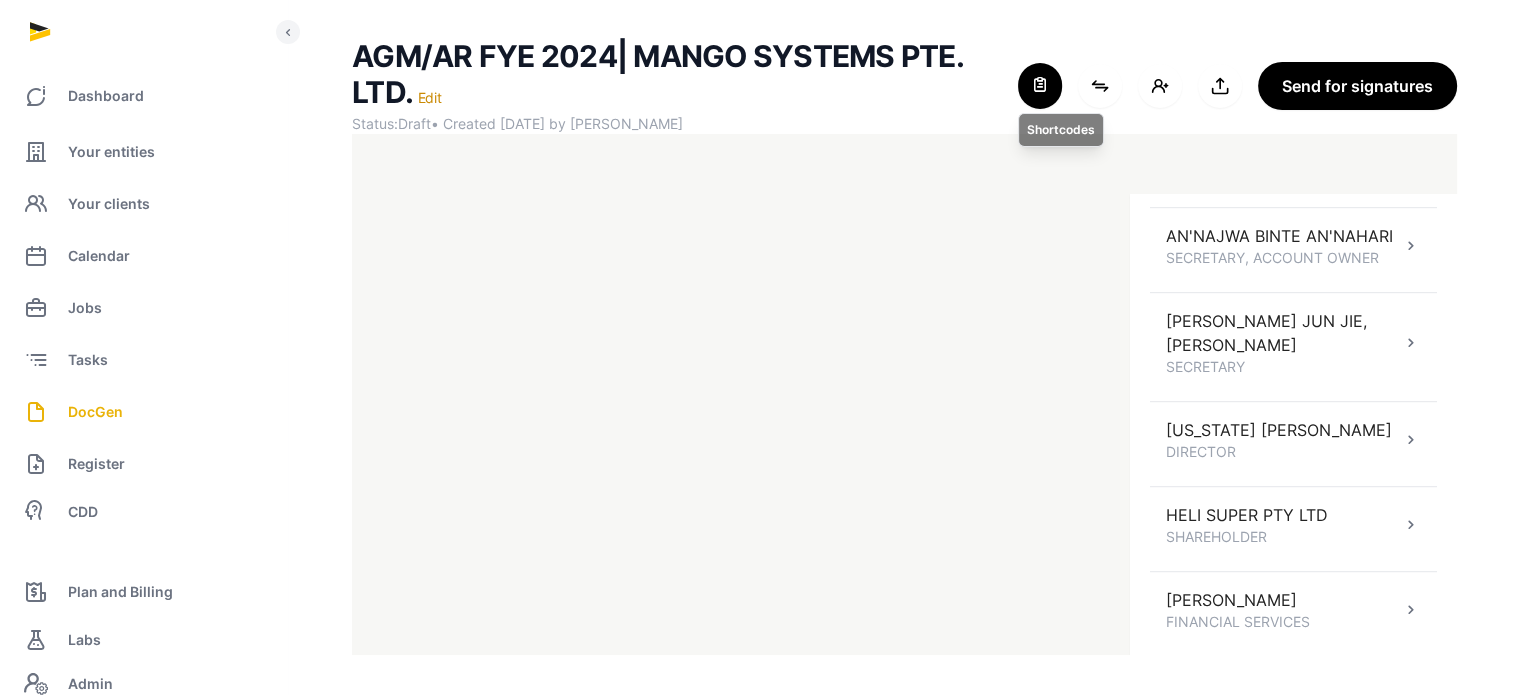 click at bounding box center [1040, 86] 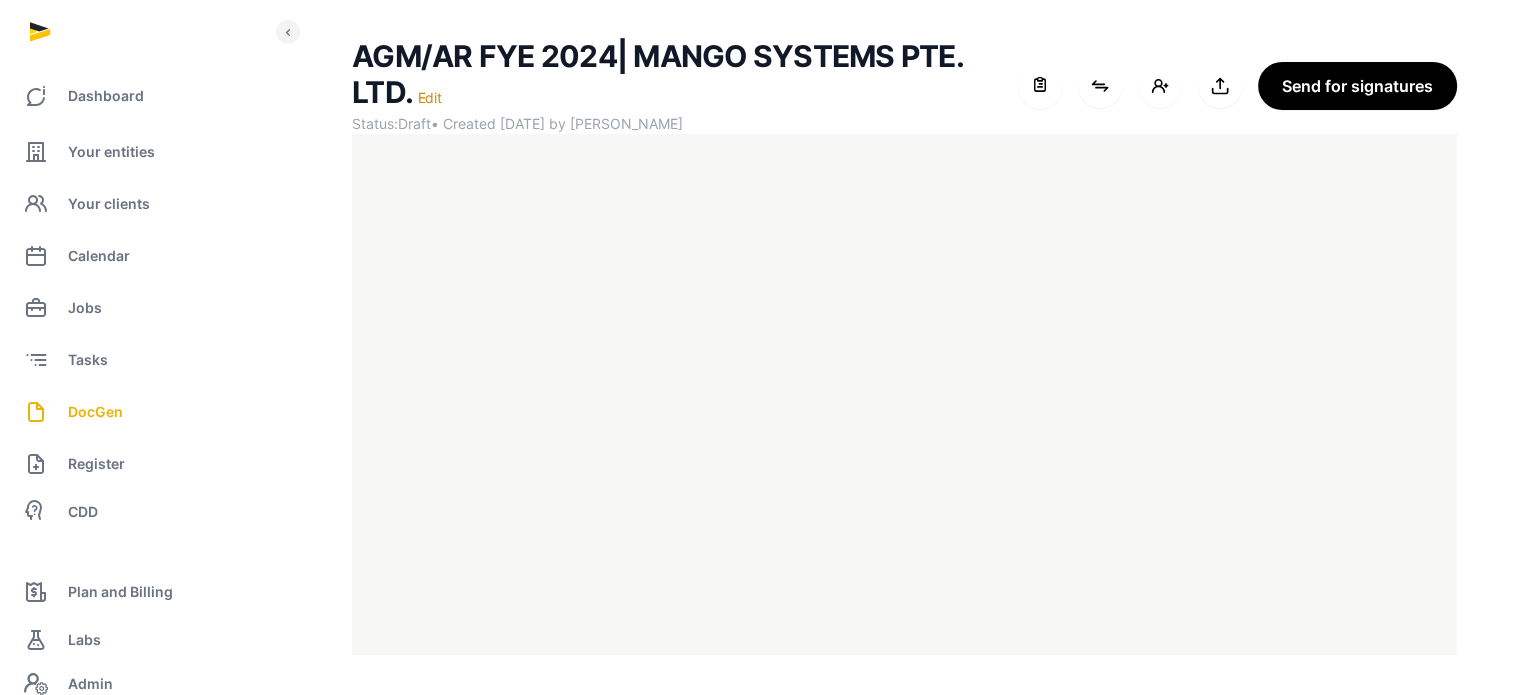 click on "Dashboard Your entities Your clients Calendar Jobs Tasks DocGen Register CDD" at bounding box center (143, 302) 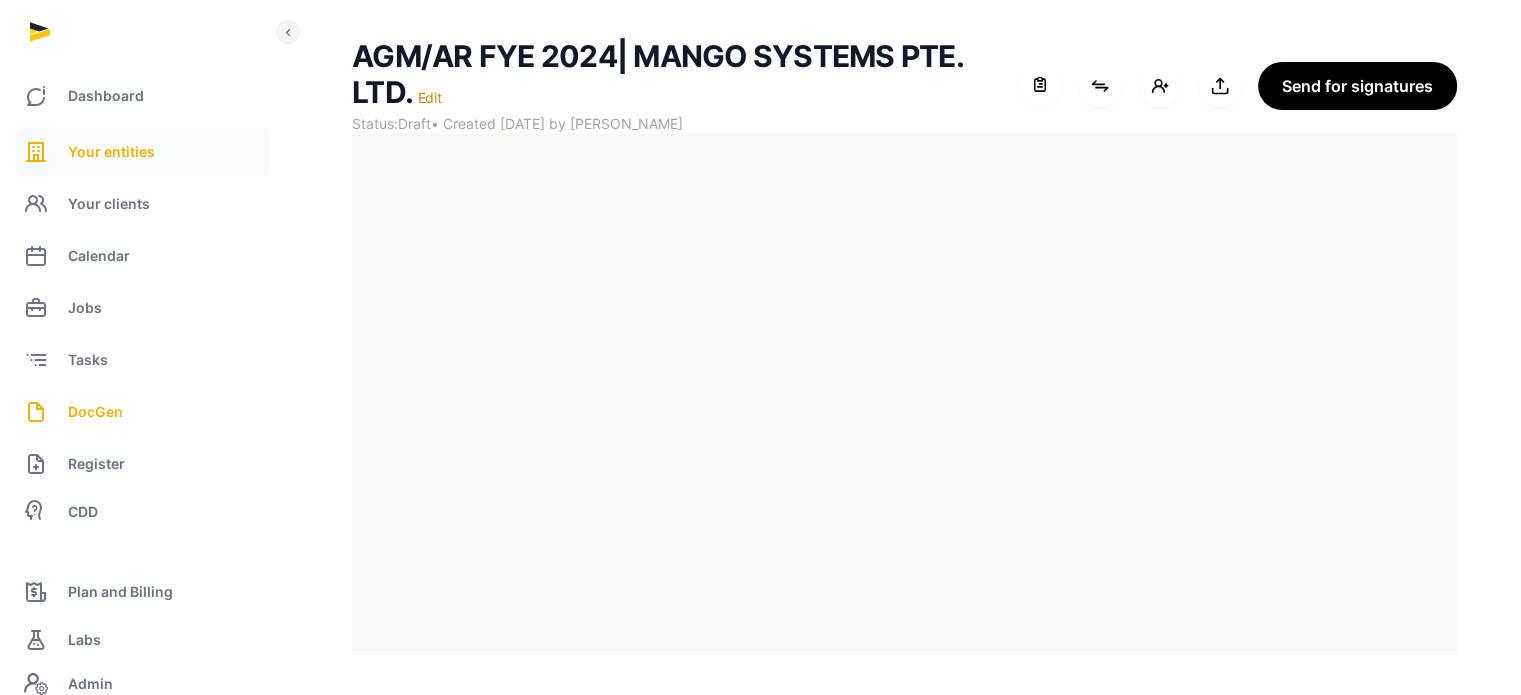 click on "Your entities" at bounding box center (111, 152) 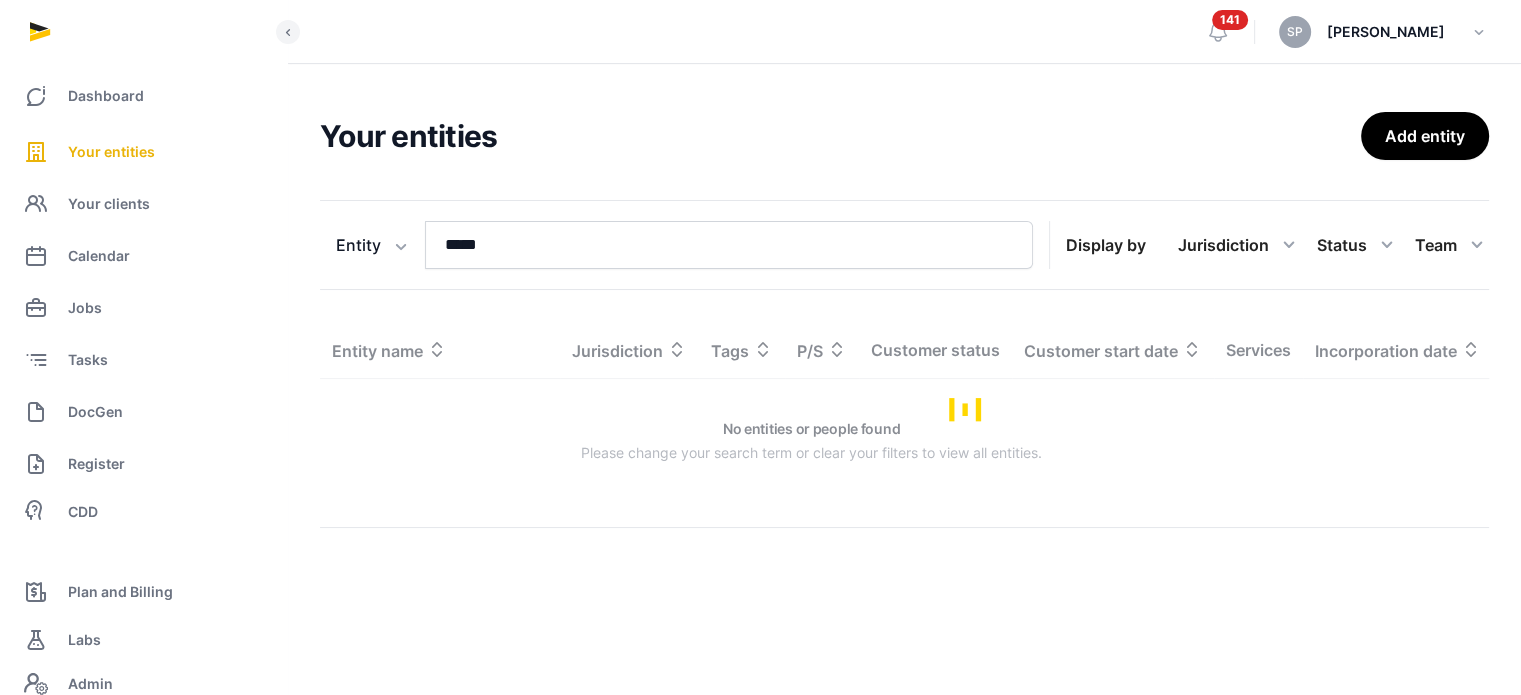 scroll, scrollTop: 0, scrollLeft: 0, axis: both 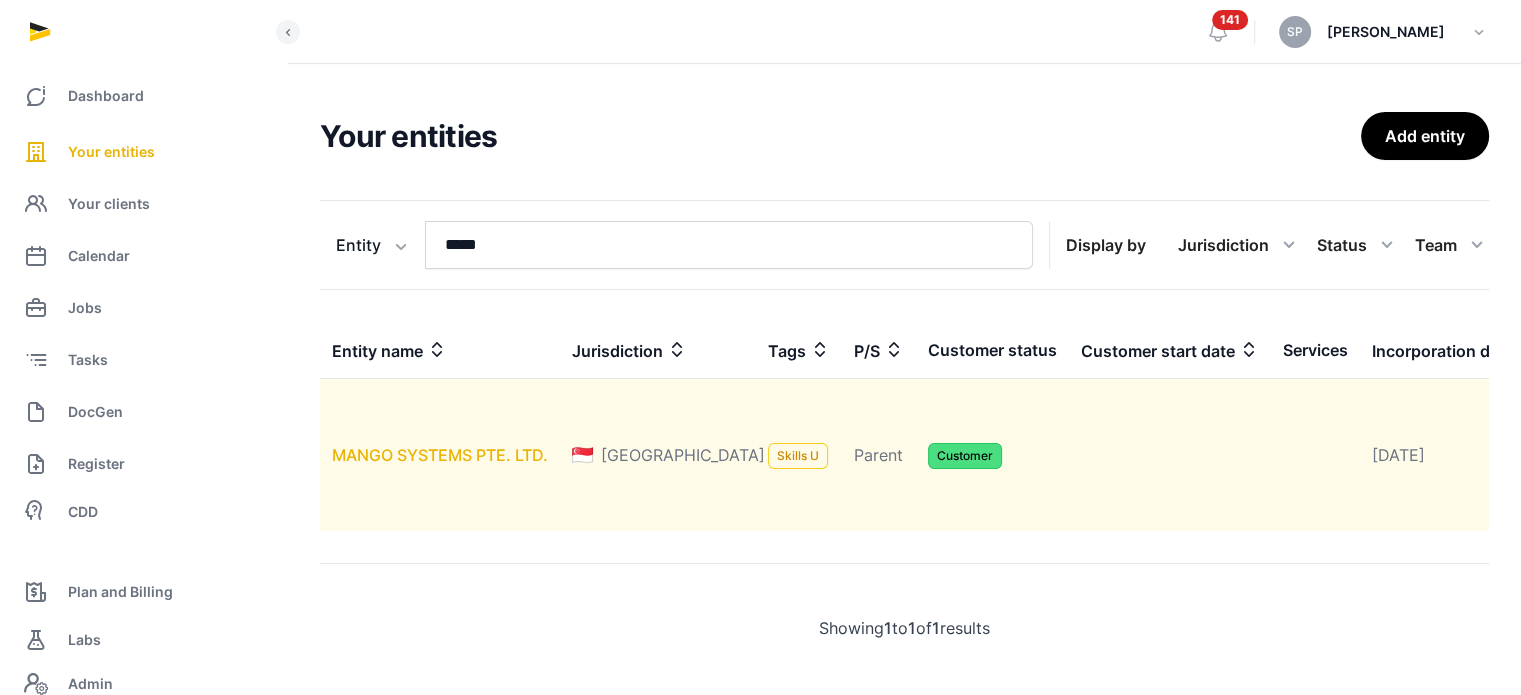 click on "MANGO SYSTEMS PTE. LTD." at bounding box center (440, 455) 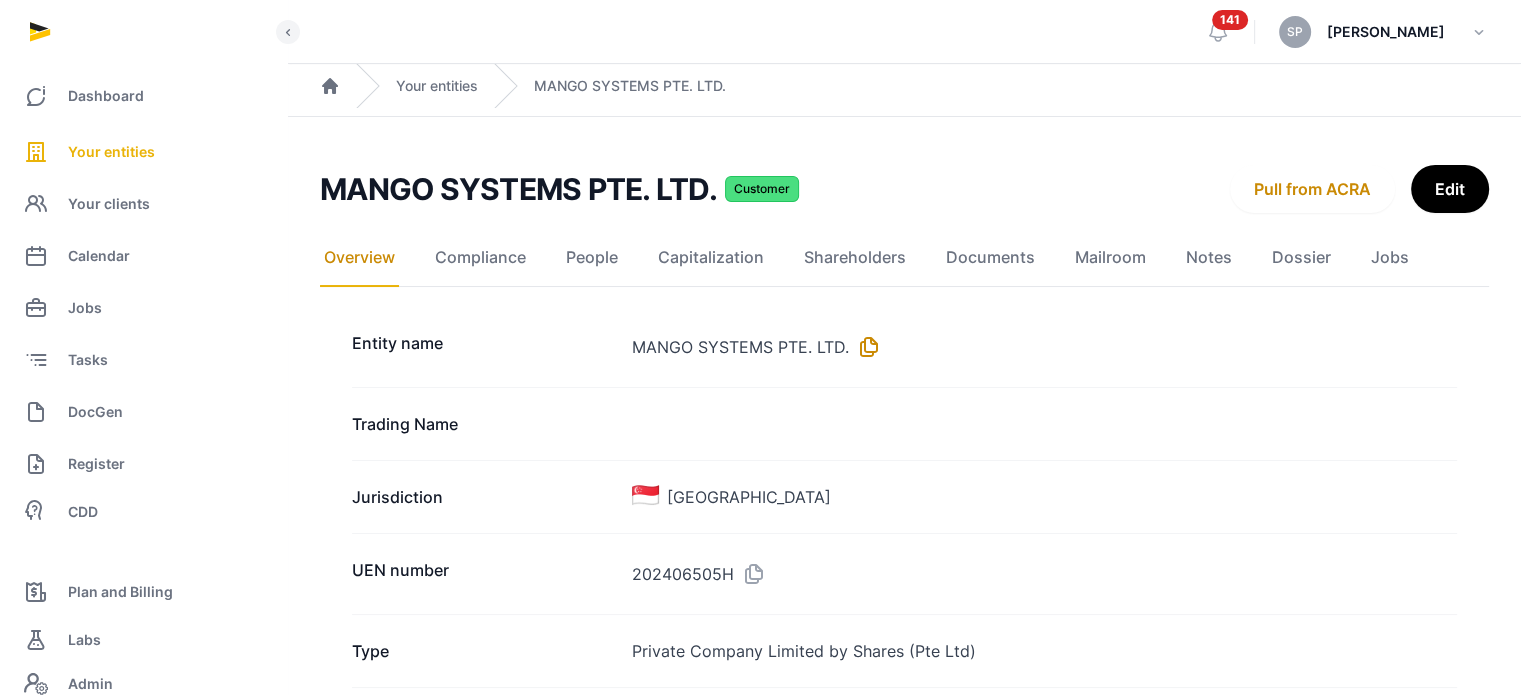 click at bounding box center (865, 347) 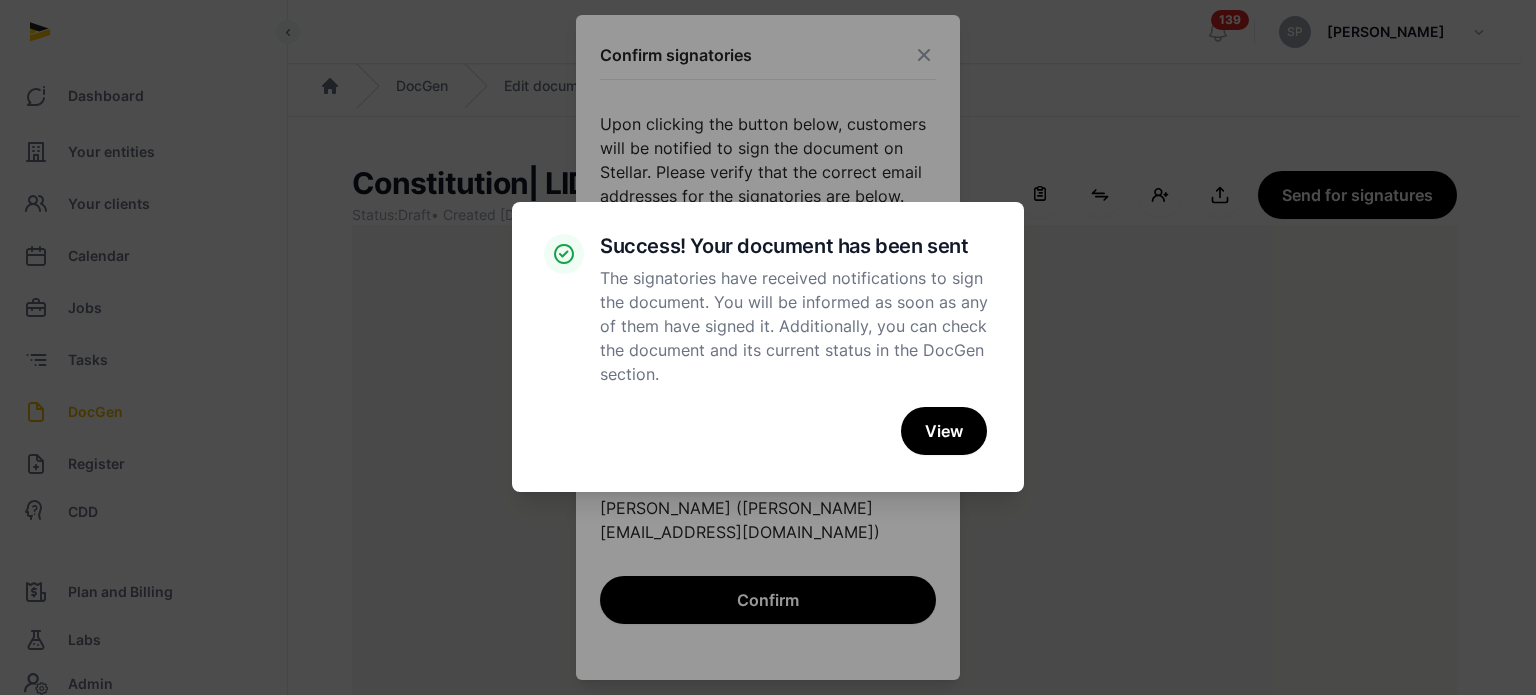 scroll, scrollTop: 91, scrollLeft: 0, axis: vertical 